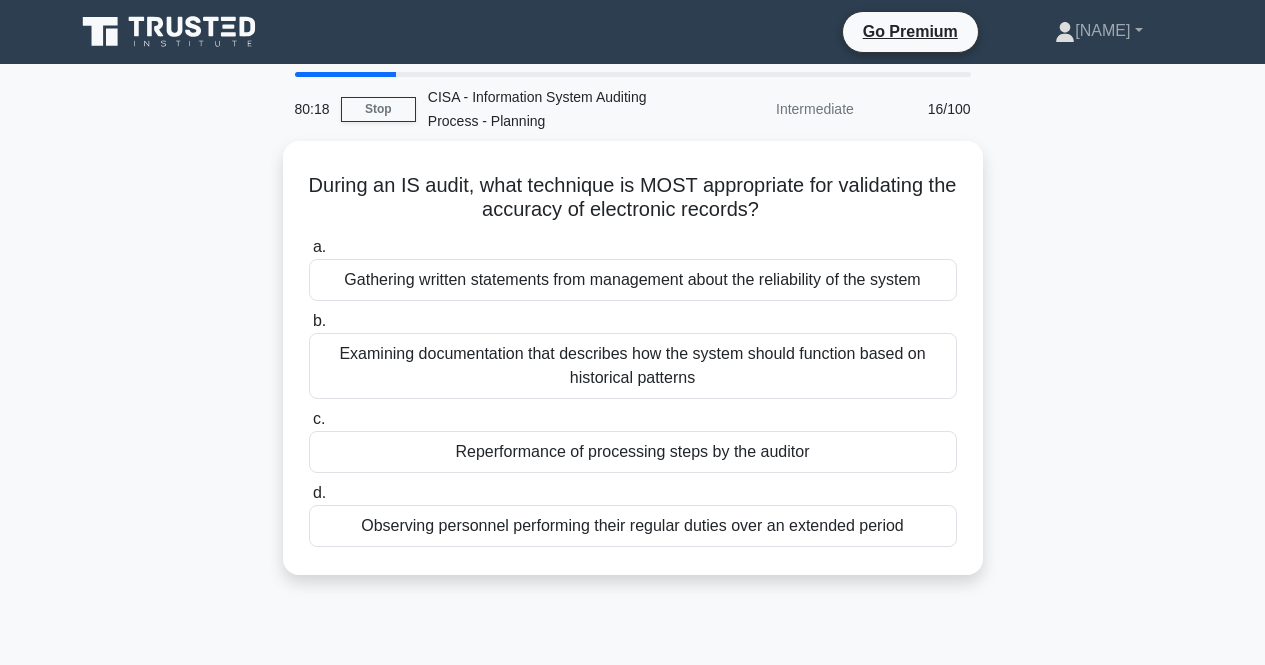 scroll, scrollTop: 0, scrollLeft: 0, axis: both 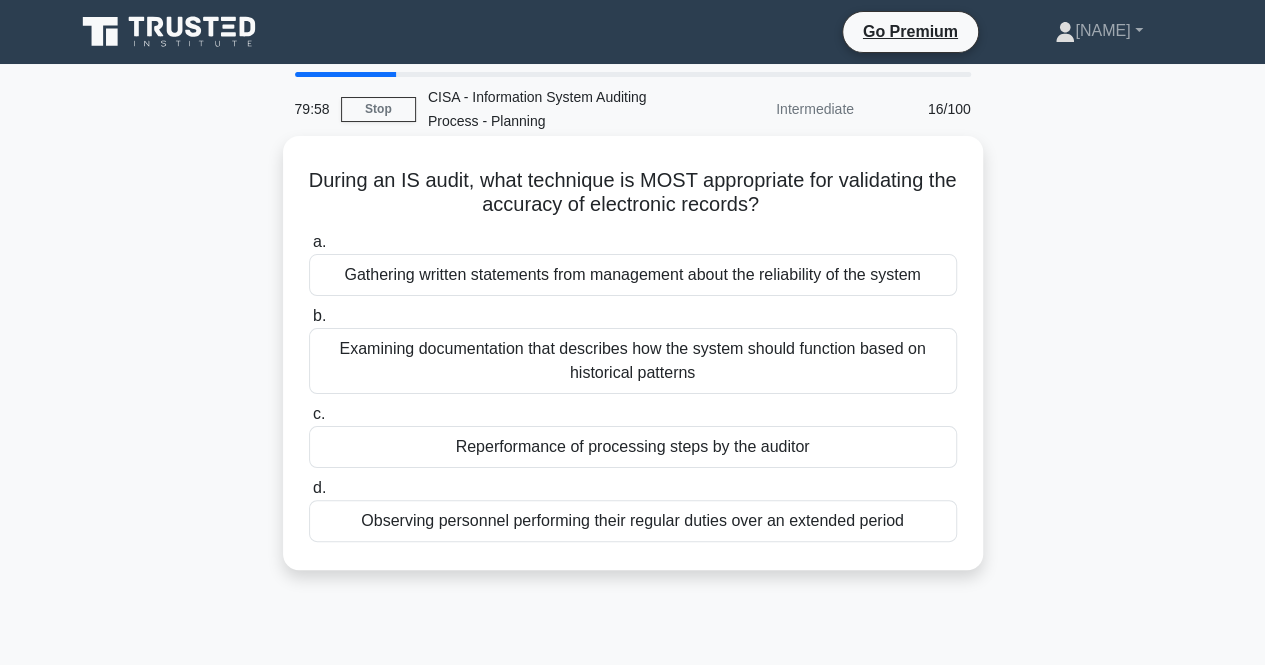 click on "Reperformance of processing steps by the auditor" at bounding box center (633, 447) 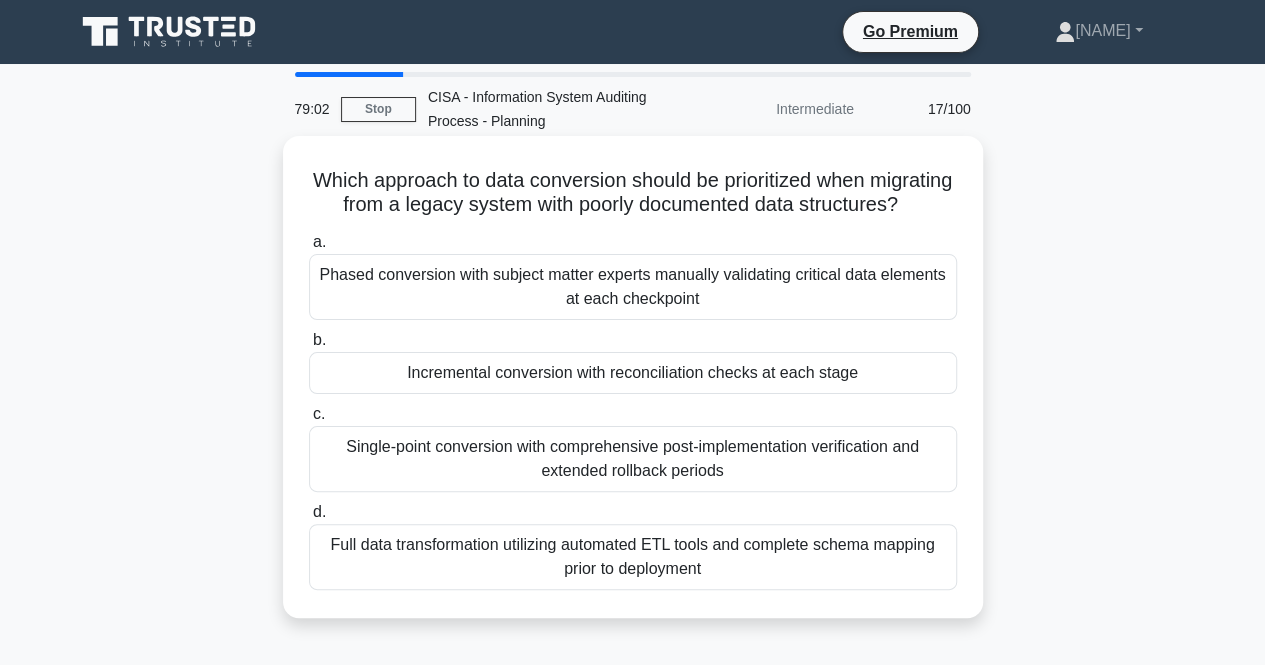 click on "Full data transformation utilizing automated ETL tools and complete schema mapping prior to deployment" at bounding box center [633, 557] 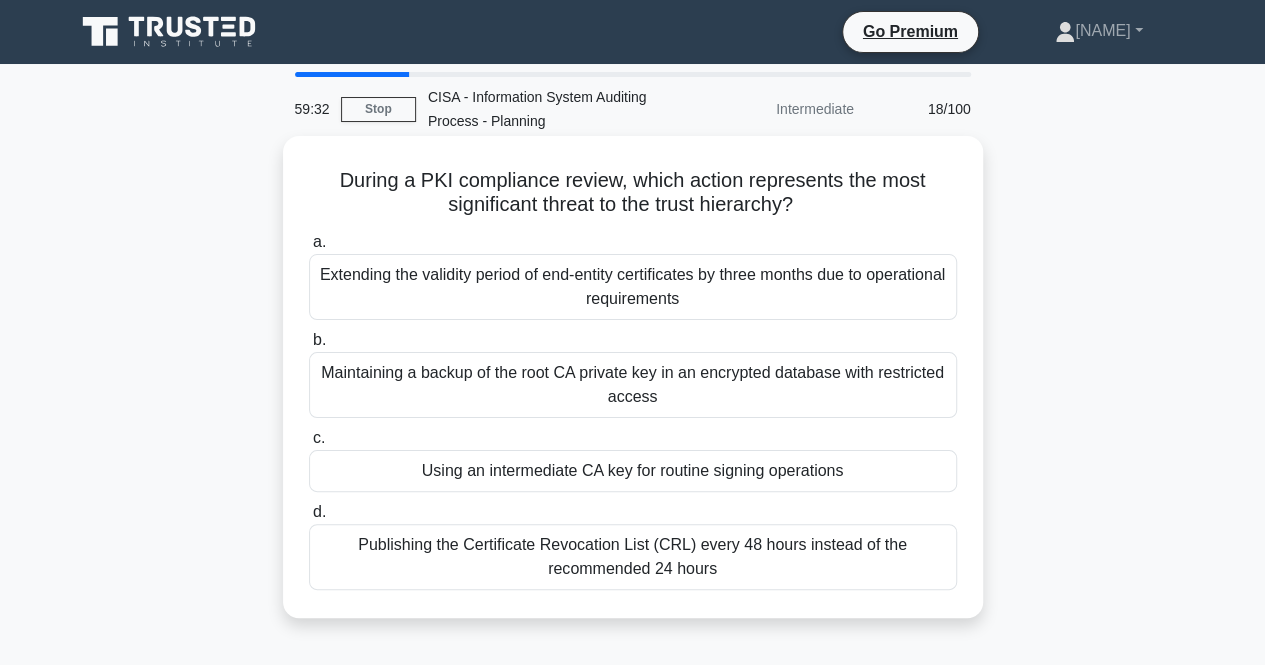 click on "Extending the validity period of end-entity certificates by three months due to operational requirements" at bounding box center [633, 287] 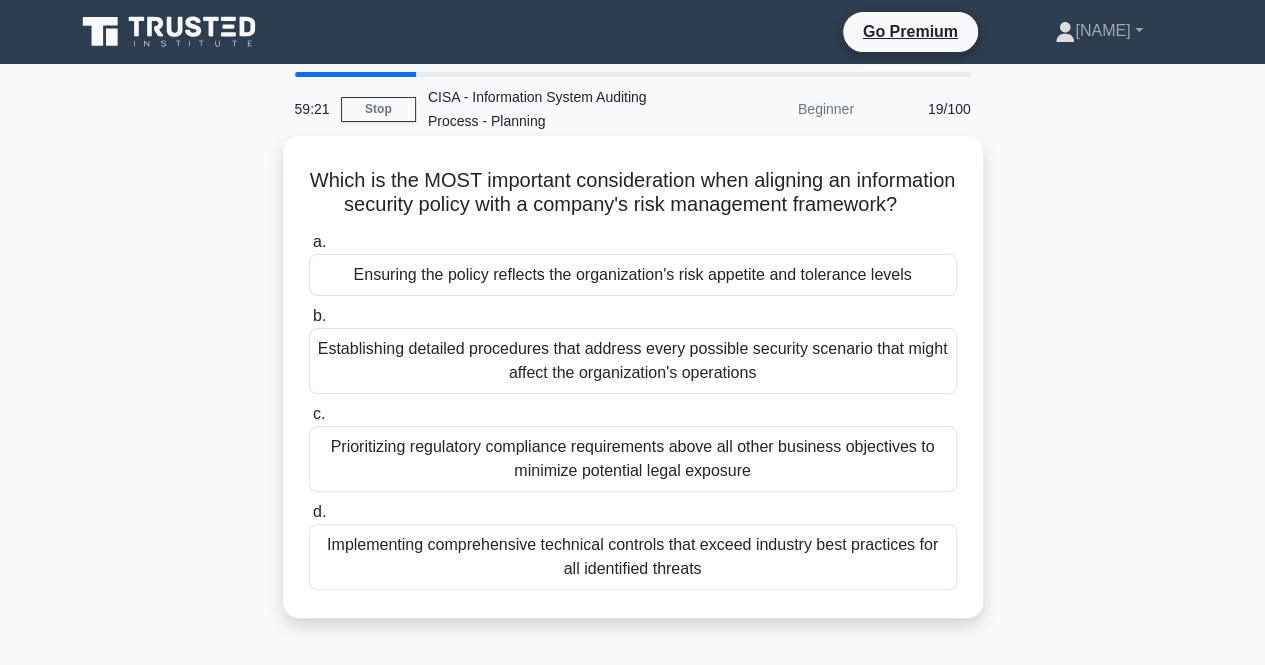 click on "Ensuring the policy reflects the organization's risk appetite and tolerance levels" at bounding box center (633, 275) 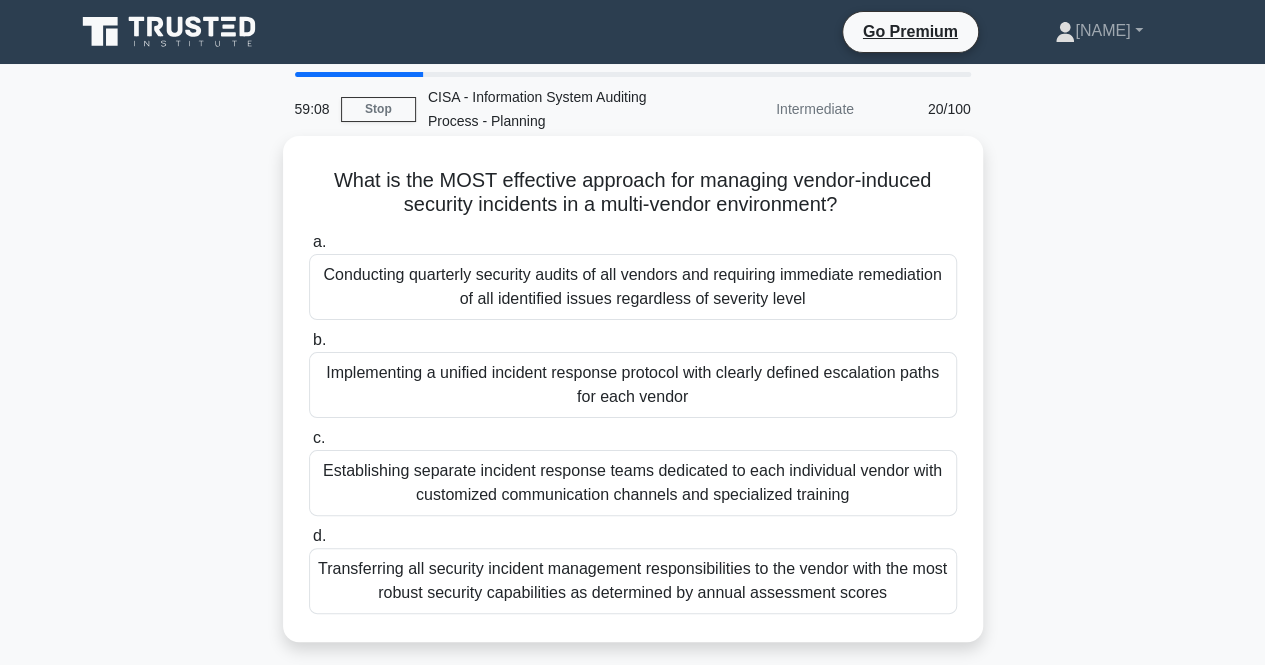 click on "Implementing a unified incident response protocol with clearly defined escalation paths for each vendor" at bounding box center [633, 385] 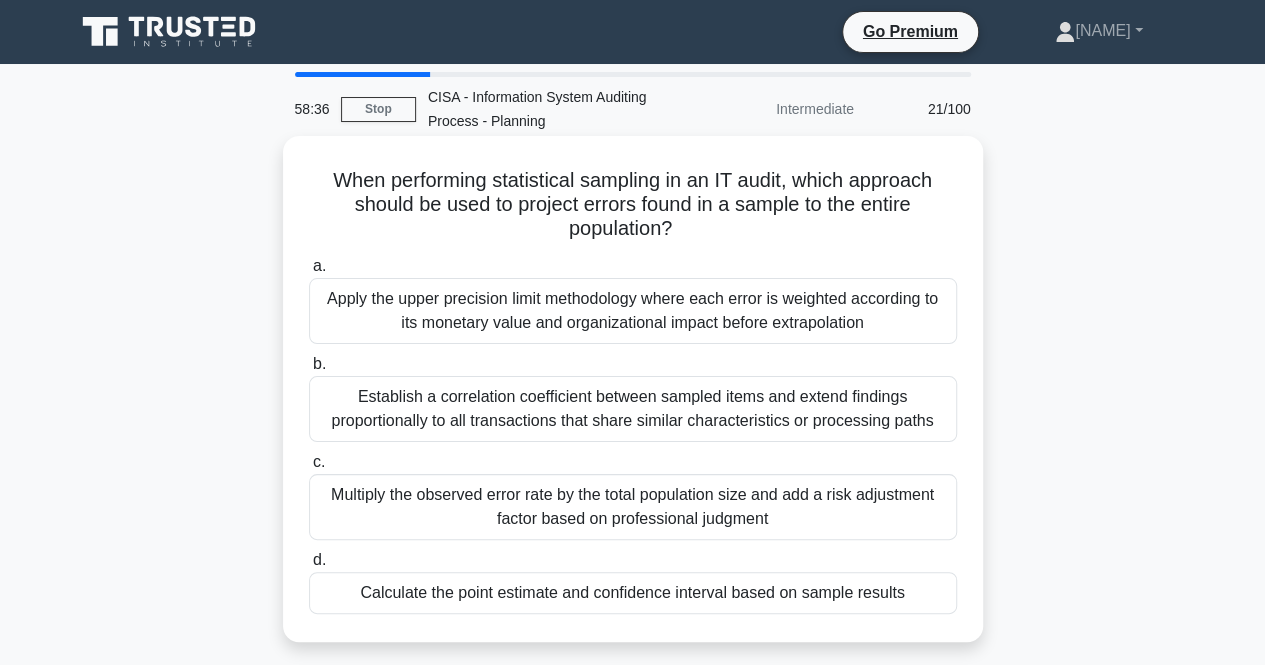 click on "Establish a correlation coefficient between sampled items and extend findings proportionally to all transactions that share similar characteristics or processing paths" at bounding box center (633, 409) 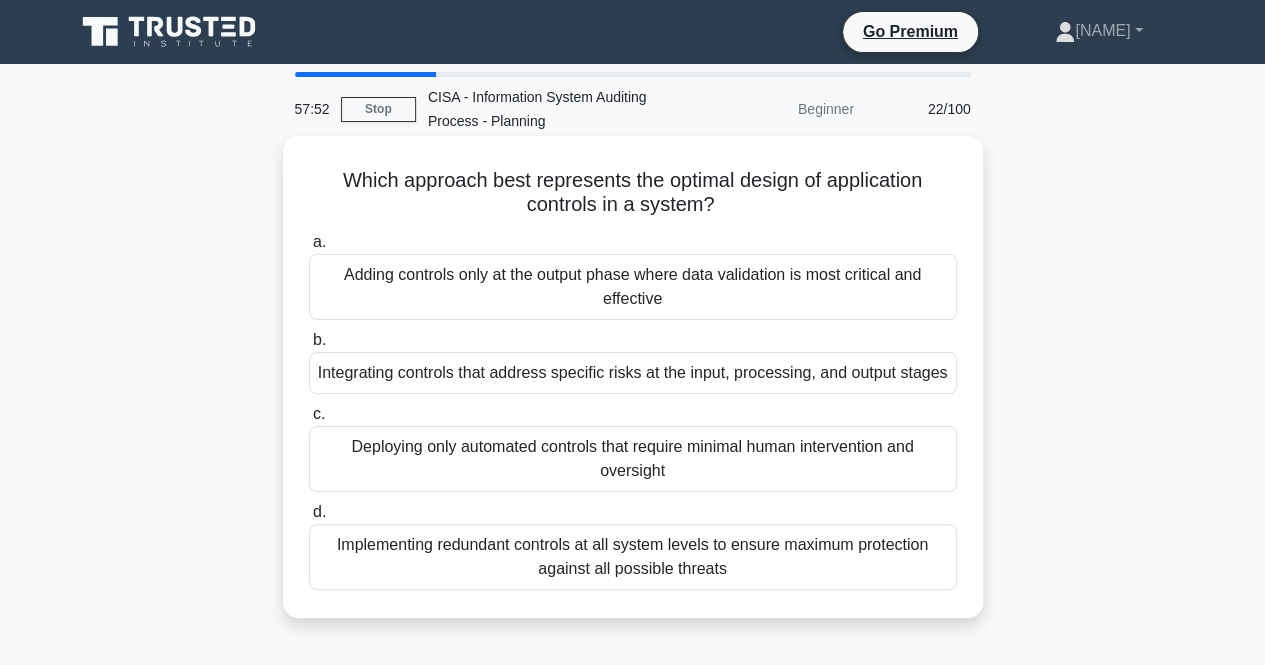 click on "Integrating controls that address specific risks at the input, processing, and output stages" at bounding box center (633, 373) 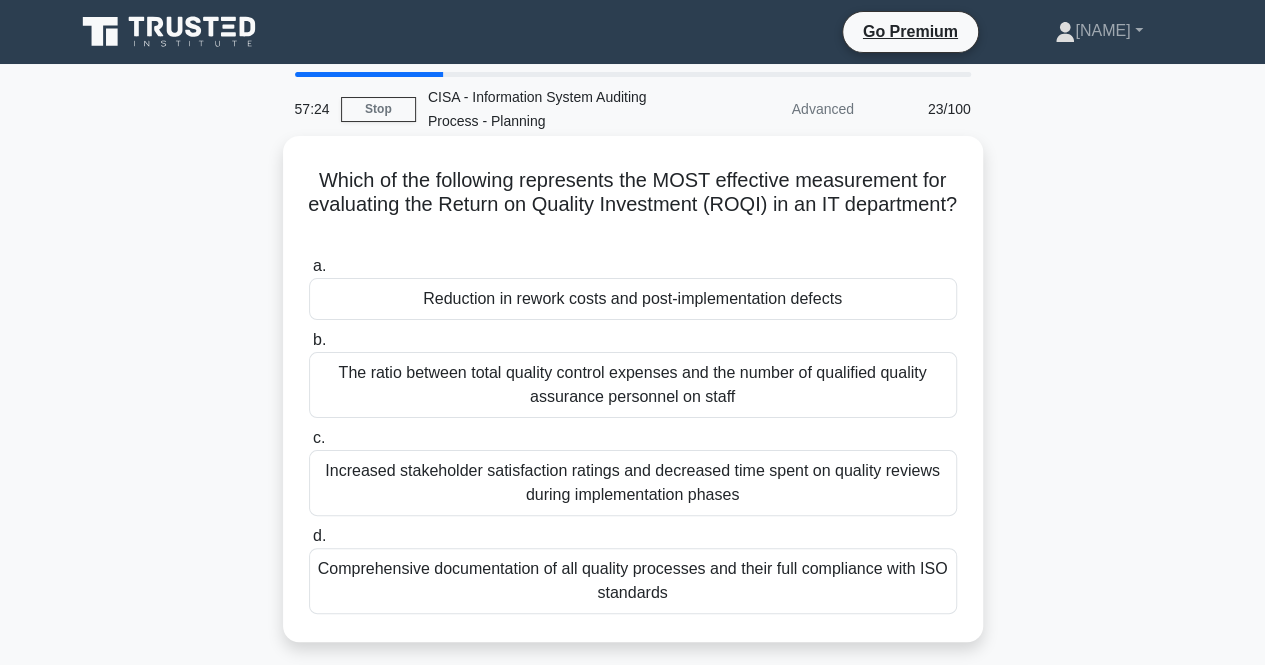click on "Reduction in rework costs and post-implementation defects" at bounding box center [633, 299] 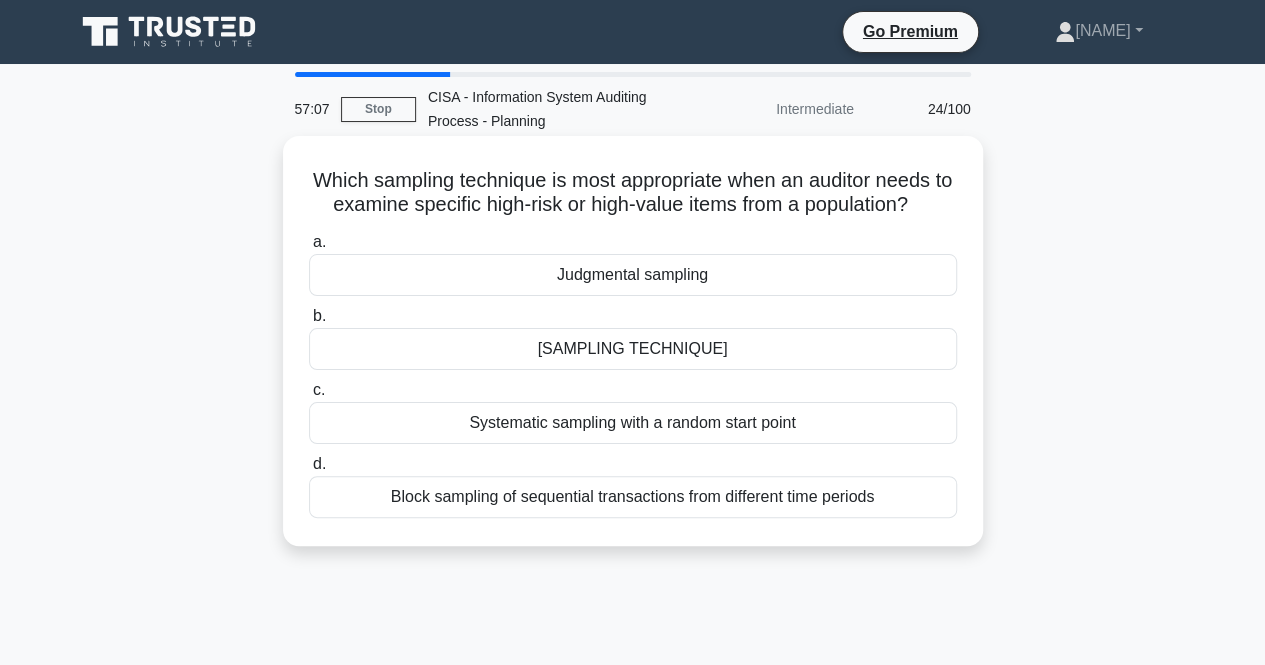 click on "Systematic sampling with a random start point" at bounding box center (633, 423) 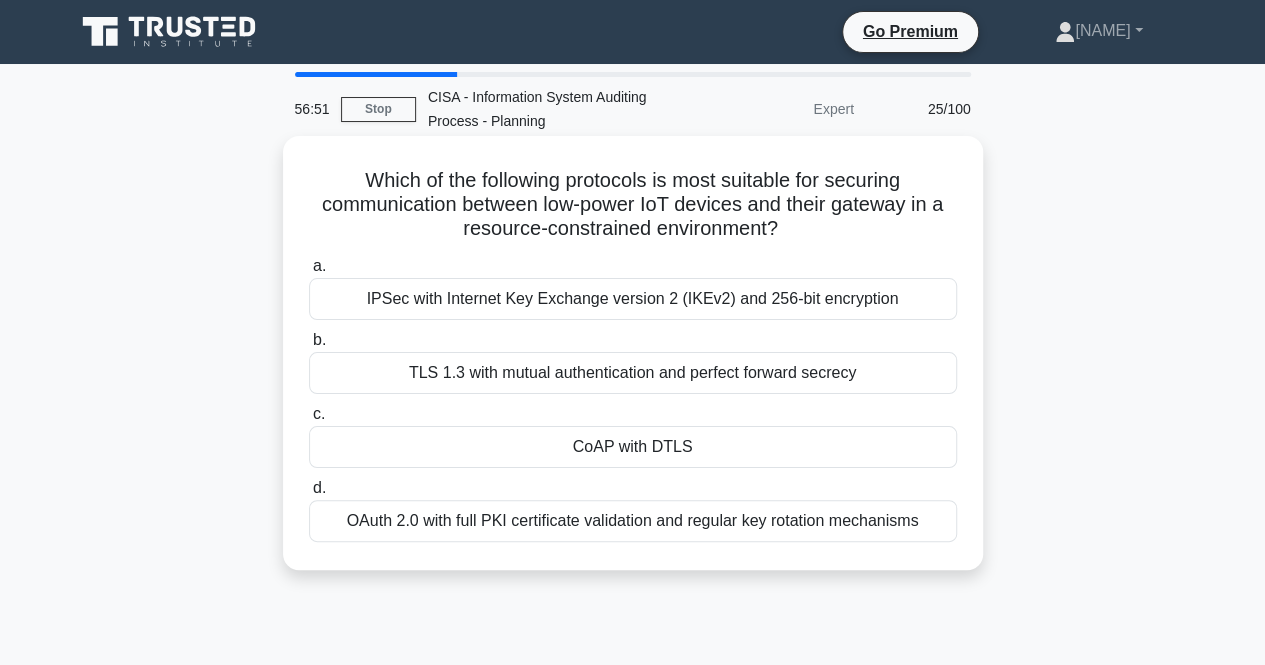 click on "IPSec with Internet Key Exchange version 2 (IKEv2) and 256-bit encryption" at bounding box center [633, 299] 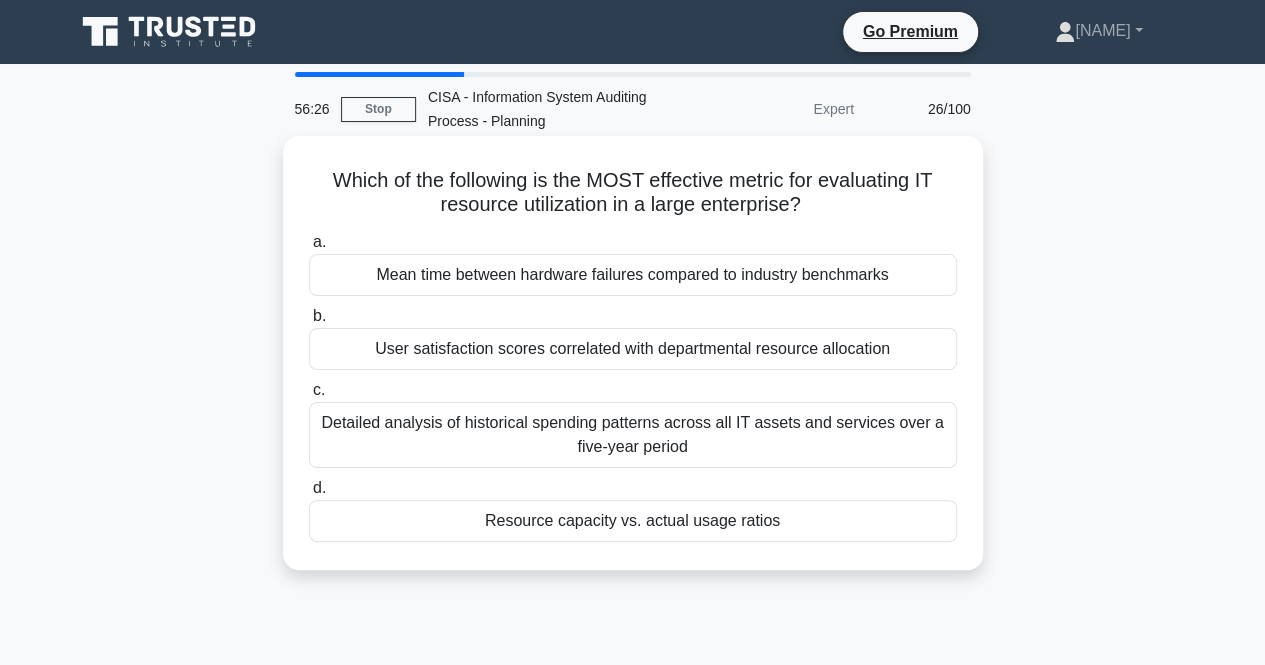 click on "Resource capacity vs. actual usage ratios" at bounding box center [633, 521] 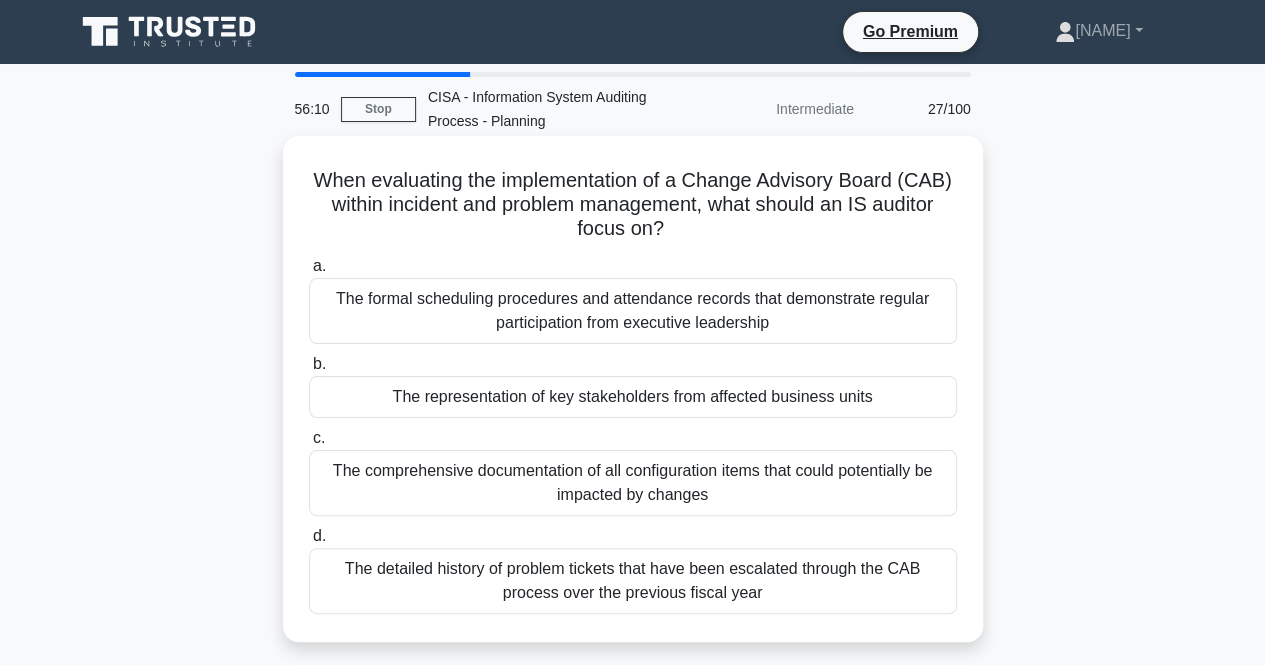 click on "The representation of key stakeholders from affected business units" at bounding box center [633, 397] 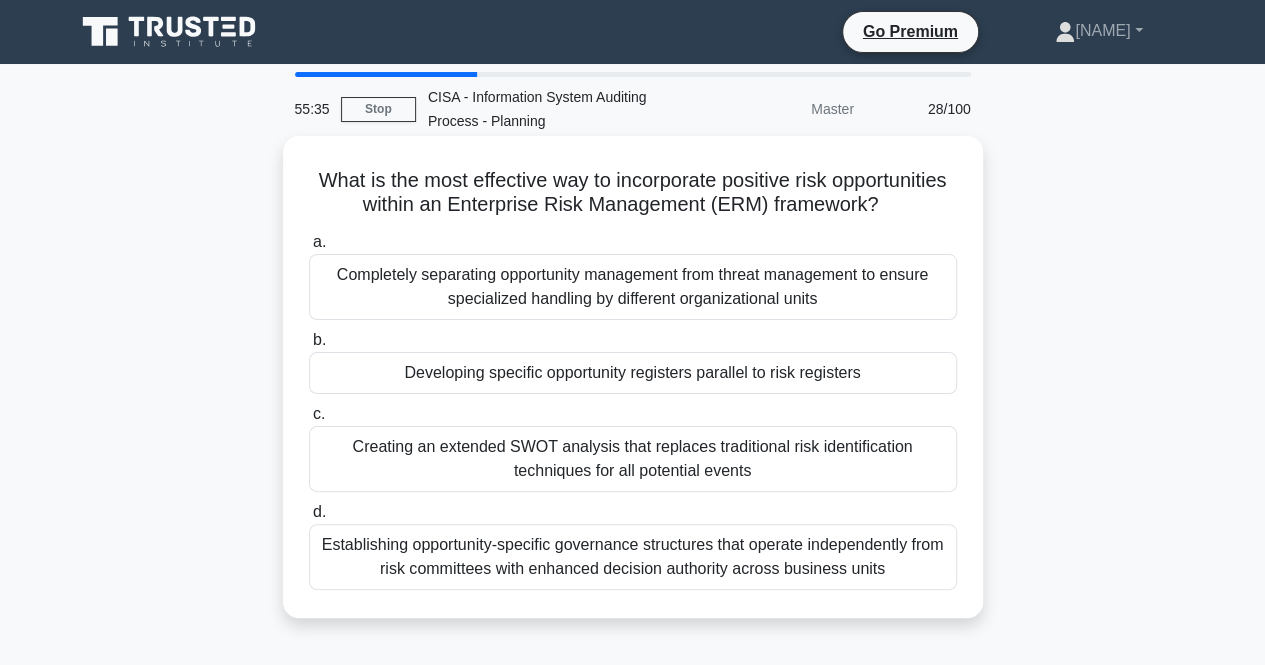click on "Establishing opportunity-specific governance structures that operate independently from risk committees with enhanced decision authority across business units" at bounding box center [633, 557] 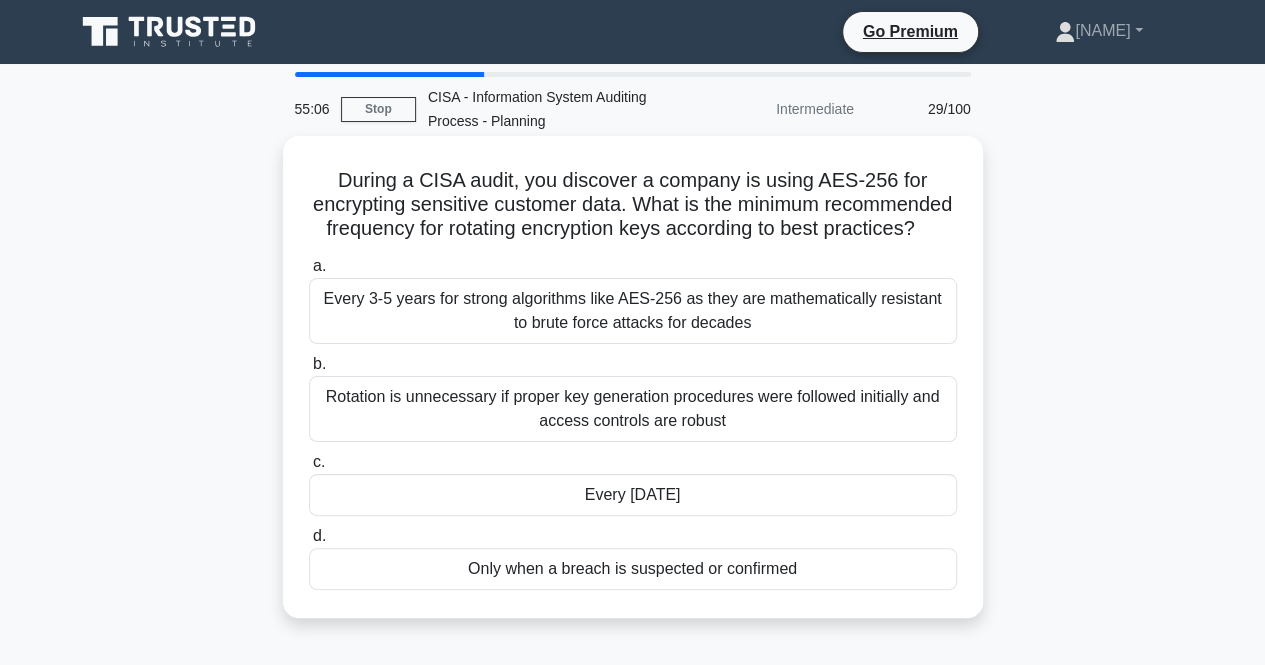 click on "Every 3-5 years for strong algorithms like AES-256 as they are mathematically resistant to brute force attacks for decades" at bounding box center [633, 311] 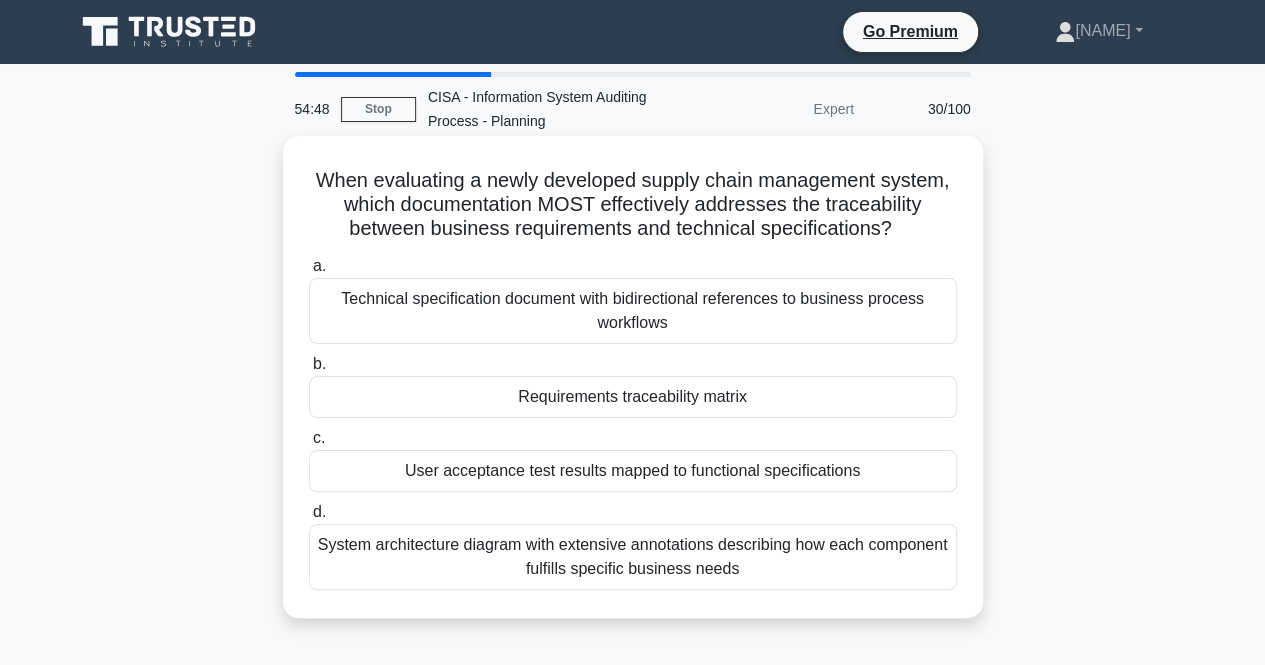 click on "Technical specification document with bidirectional references to business process workflows" at bounding box center [633, 311] 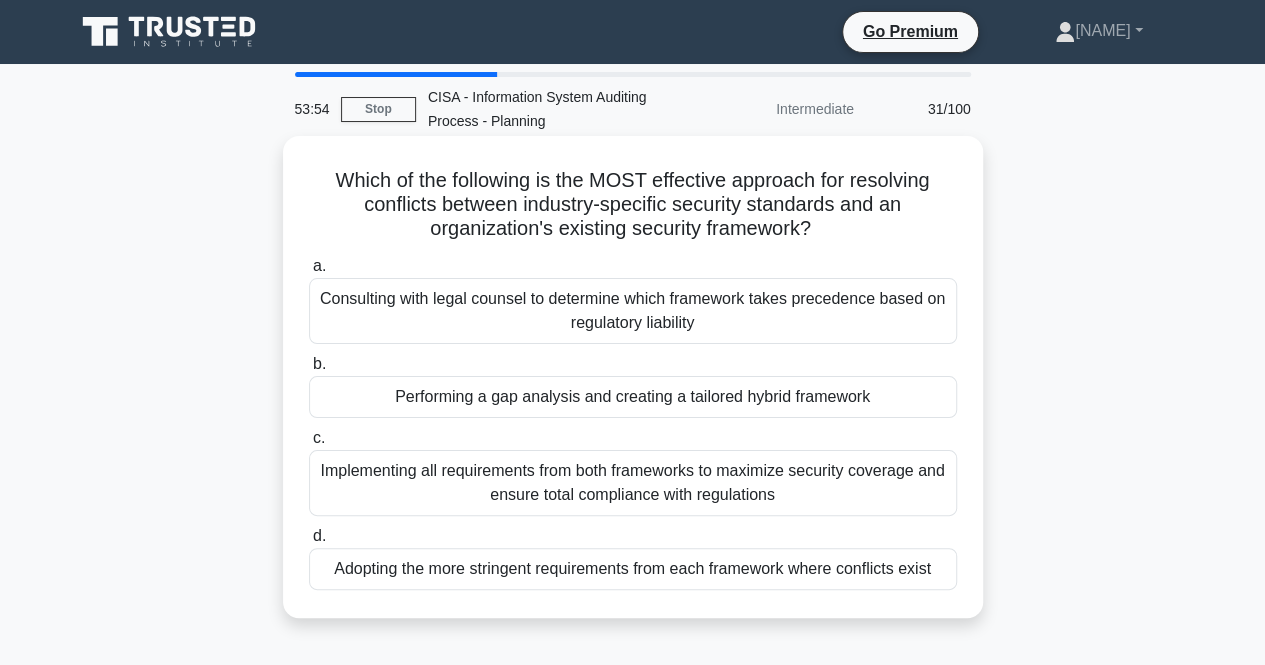 click on "Performing a gap analysis and creating a tailored hybrid framework" at bounding box center (633, 397) 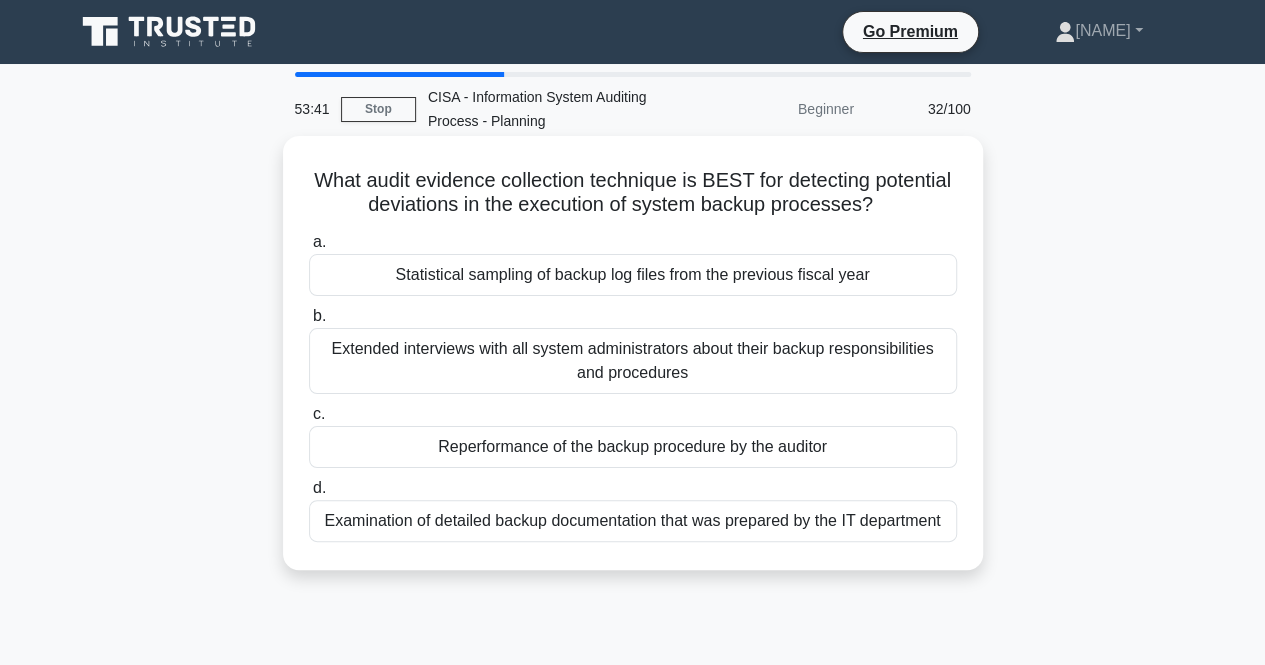click on "Statistical sampling of backup log files from the previous fiscal year" at bounding box center [633, 275] 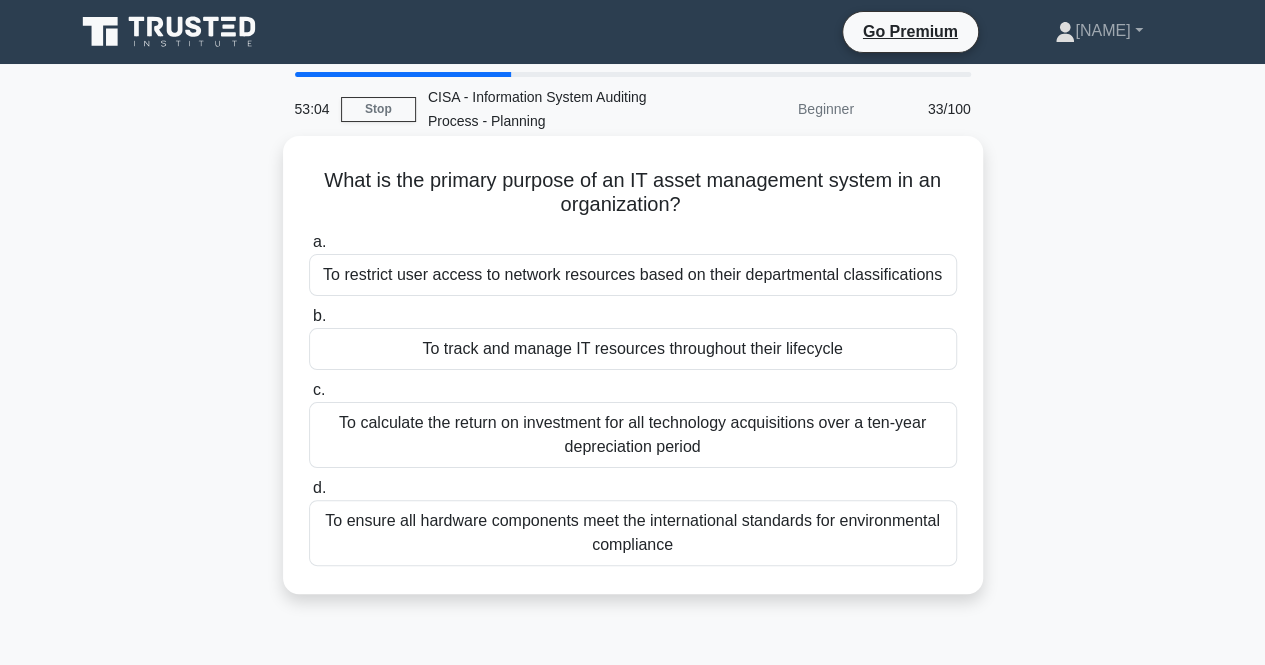 click on "To track and manage IT resources throughout their lifecycle" at bounding box center (633, 349) 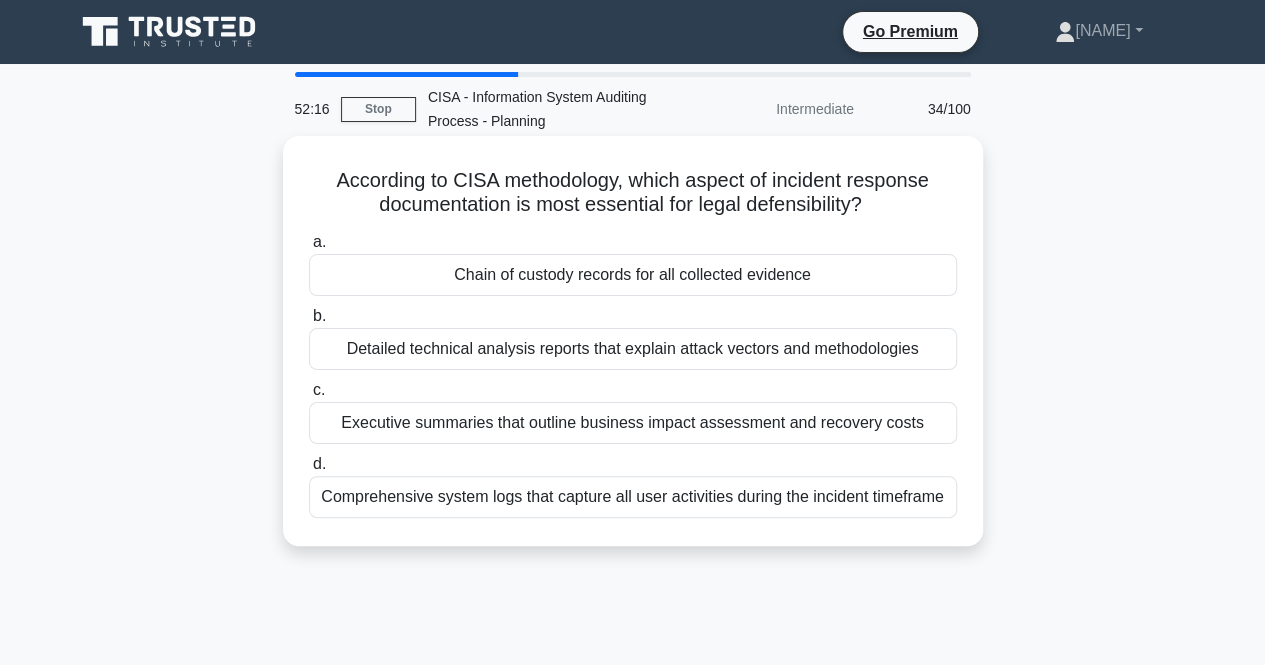 click on "Chain of custody records for all collected evidence" at bounding box center [633, 275] 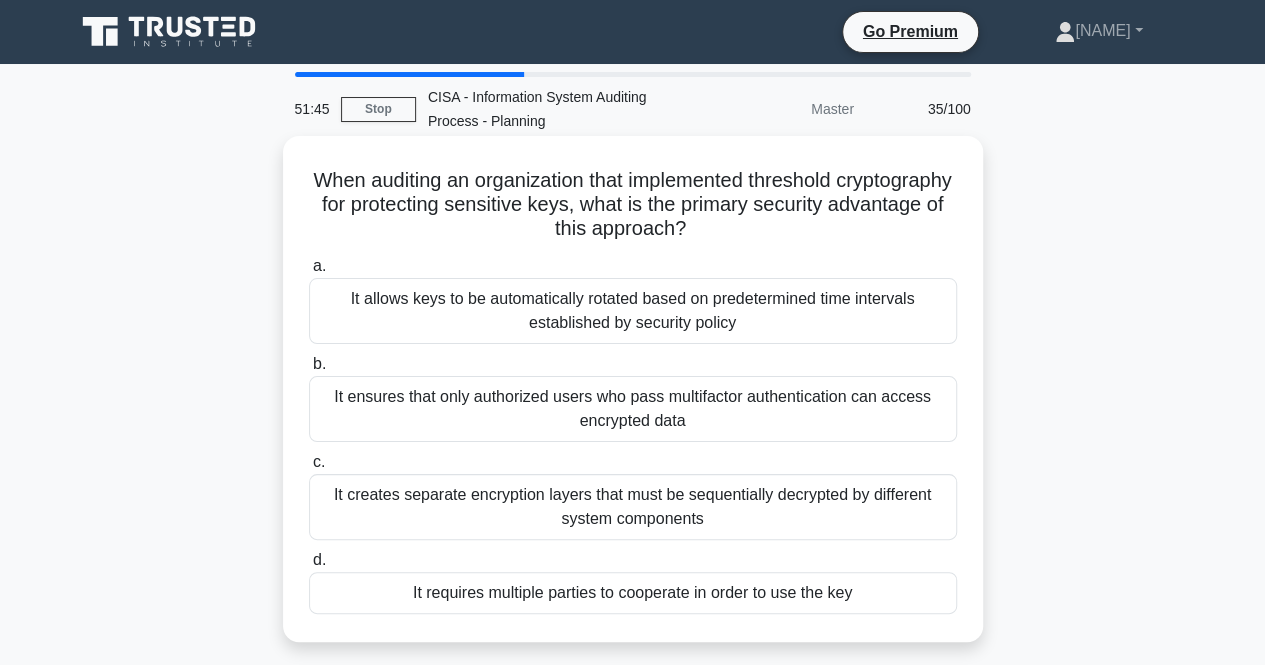 click on "It allows keys to be automatically rotated based on predetermined time intervals established by security policy" at bounding box center [633, 311] 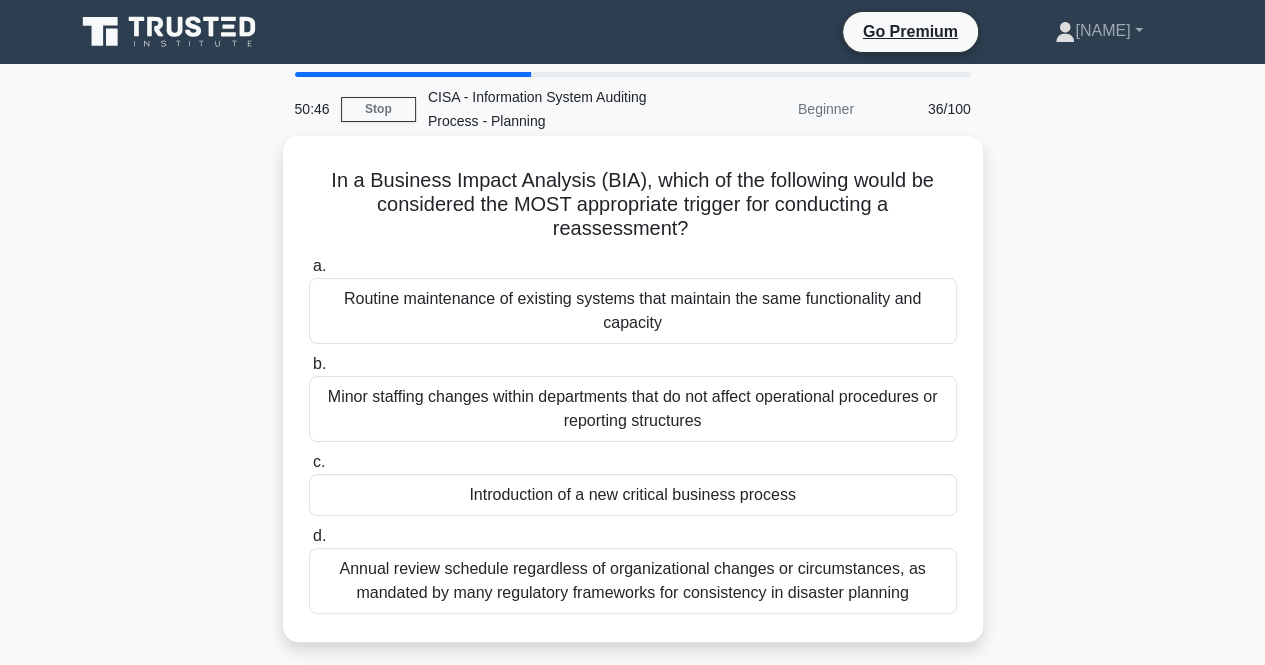 click on "Introduction of a new critical business process" at bounding box center [633, 495] 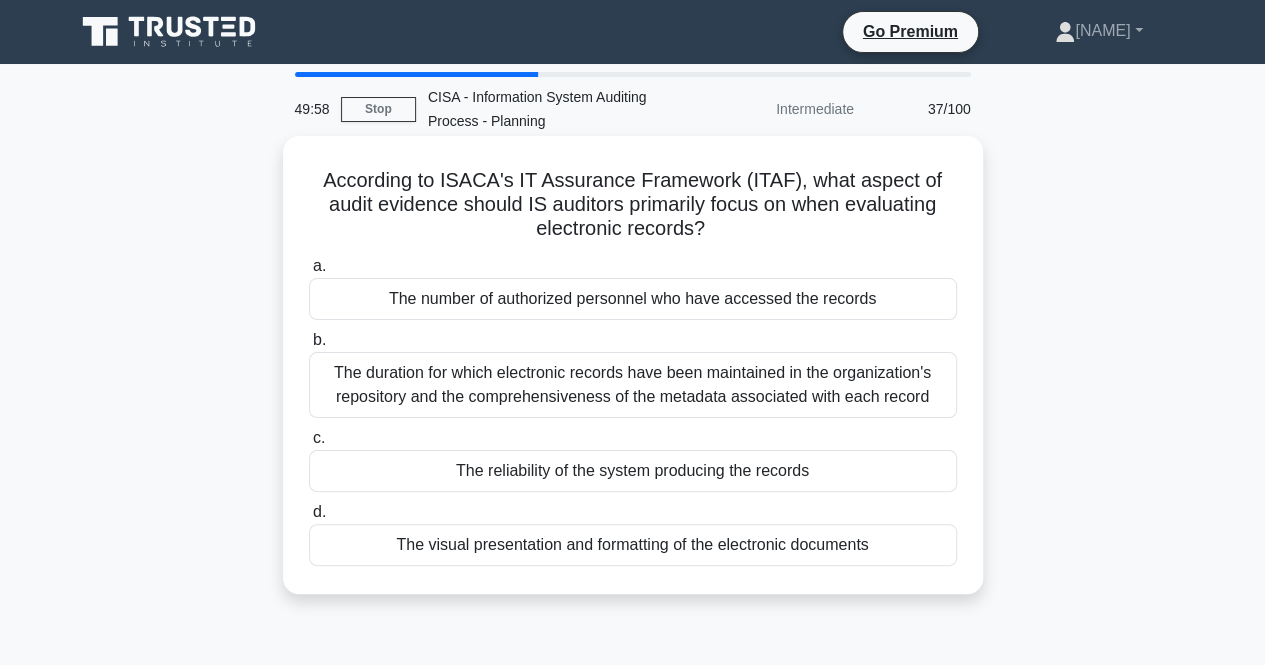 click on "The duration for which electronic records have been maintained in the organization's repository and the comprehensiveness of the metadata associated with each record" at bounding box center (633, 385) 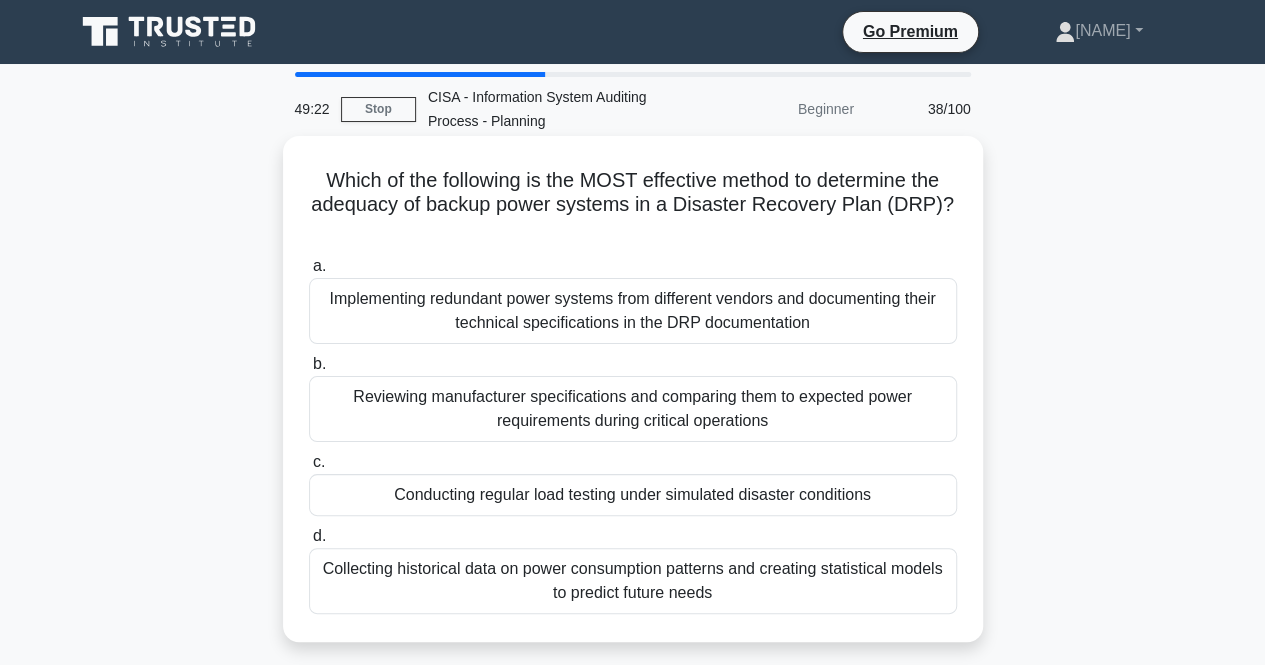 click on "Reviewing manufacturer specifications and comparing them to expected power requirements during critical operations" at bounding box center (633, 409) 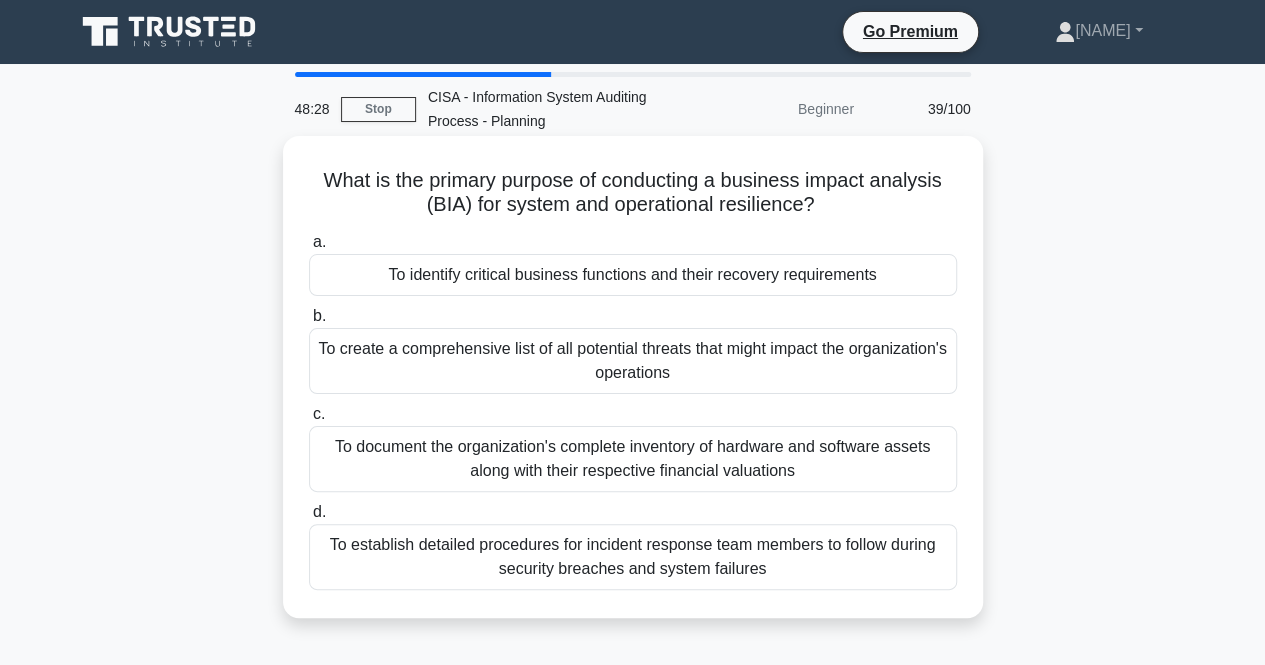 click on "To identify critical business functions and their recovery requirements" at bounding box center [633, 275] 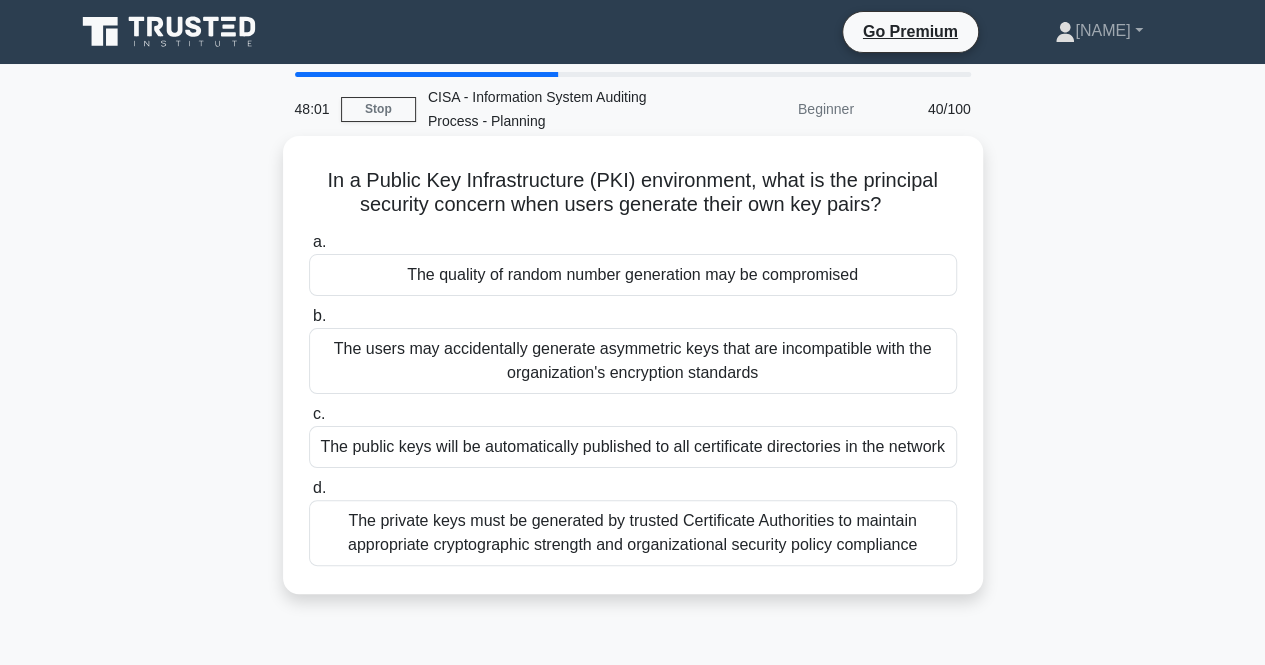 click on "The users may accidentally generate asymmetric keys that are incompatible with the organization's encryption standards" at bounding box center [633, 361] 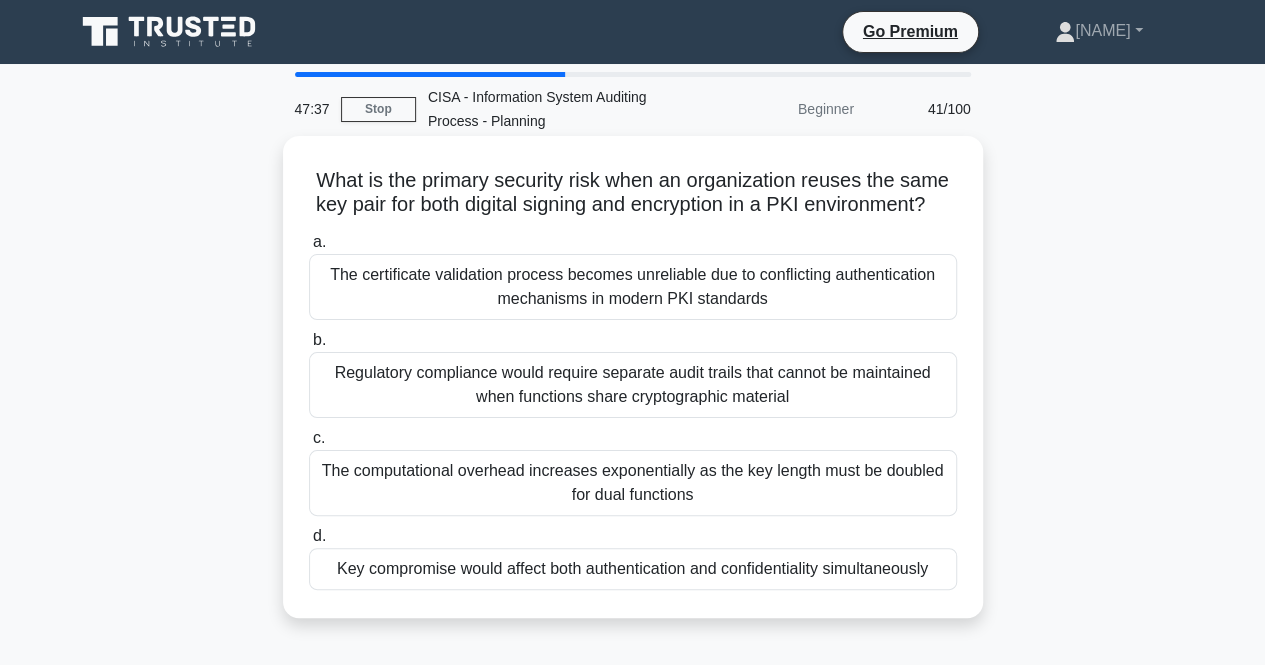 click on "Key compromise would affect both authentication and confidentiality simultaneously" at bounding box center [633, 569] 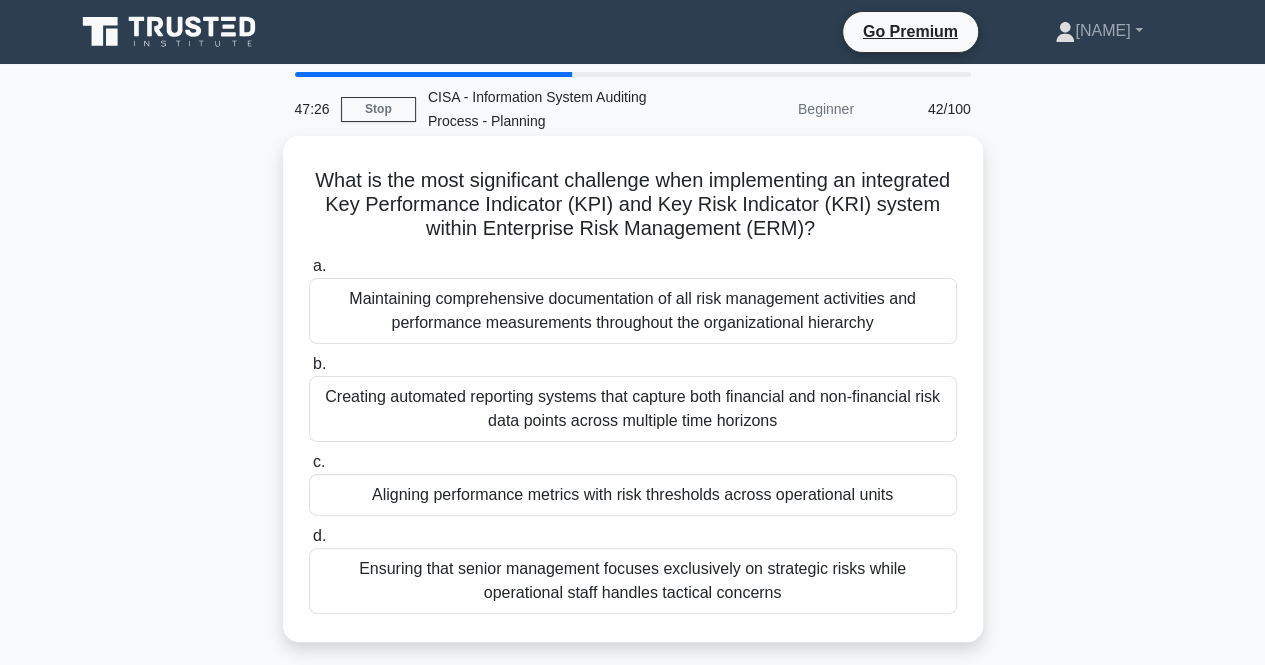 click on "Aligning performance metrics with risk thresholds across operational units" at bounding box center [633, 495] 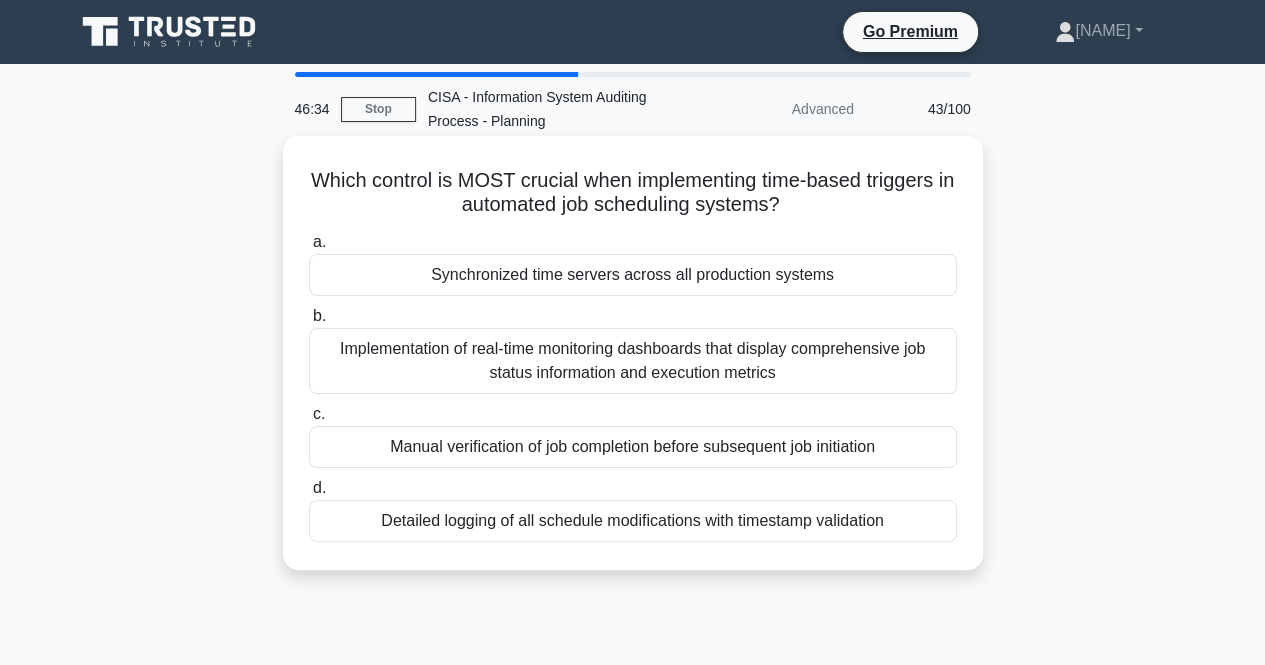 click on "Synchronized time servers across all production systems" at bounding box center [633, 275] 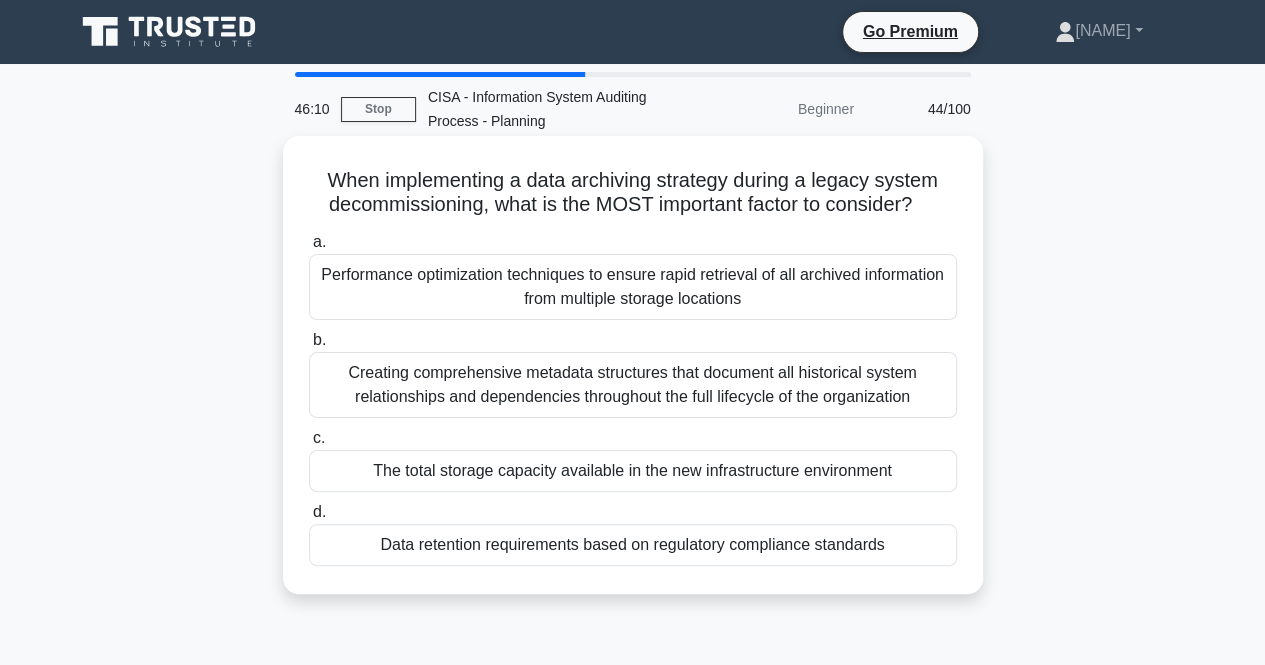 click on "Performance optimization techniques to ensure rapid retrieval of all archived information from multiple storage locations" at bounding box center (633, 287) 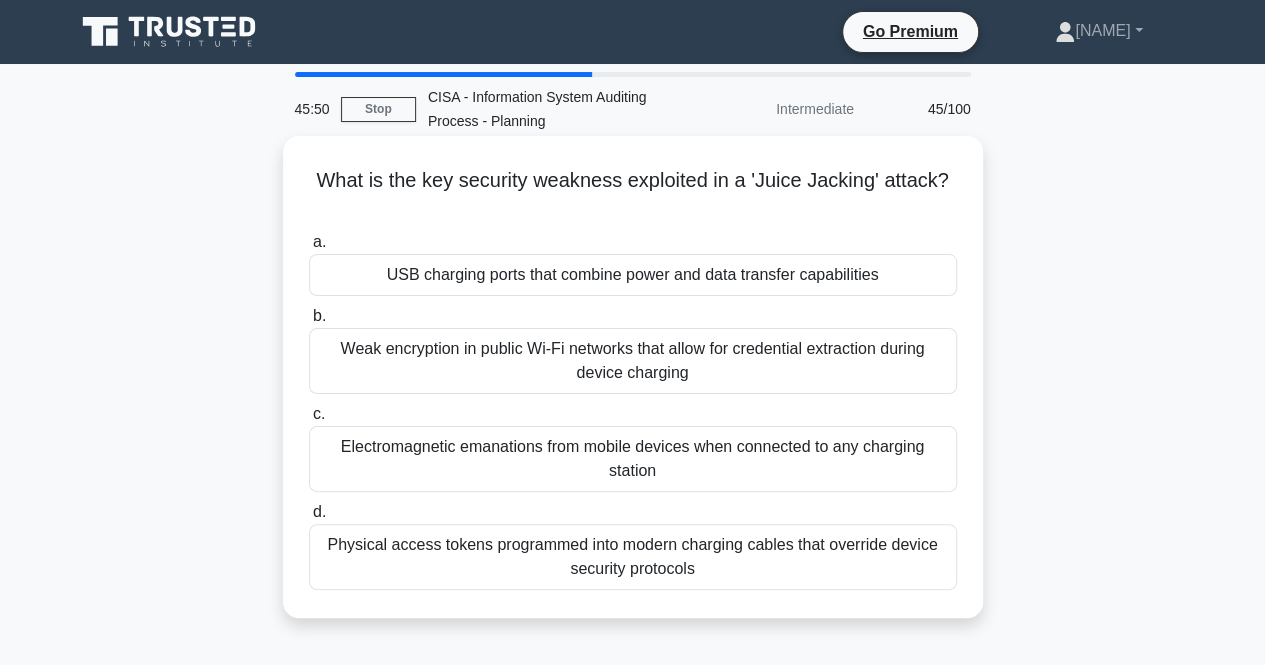 click on "USB charging ports that combine power and data transfer capabilities" at bounding box center [633, 275] 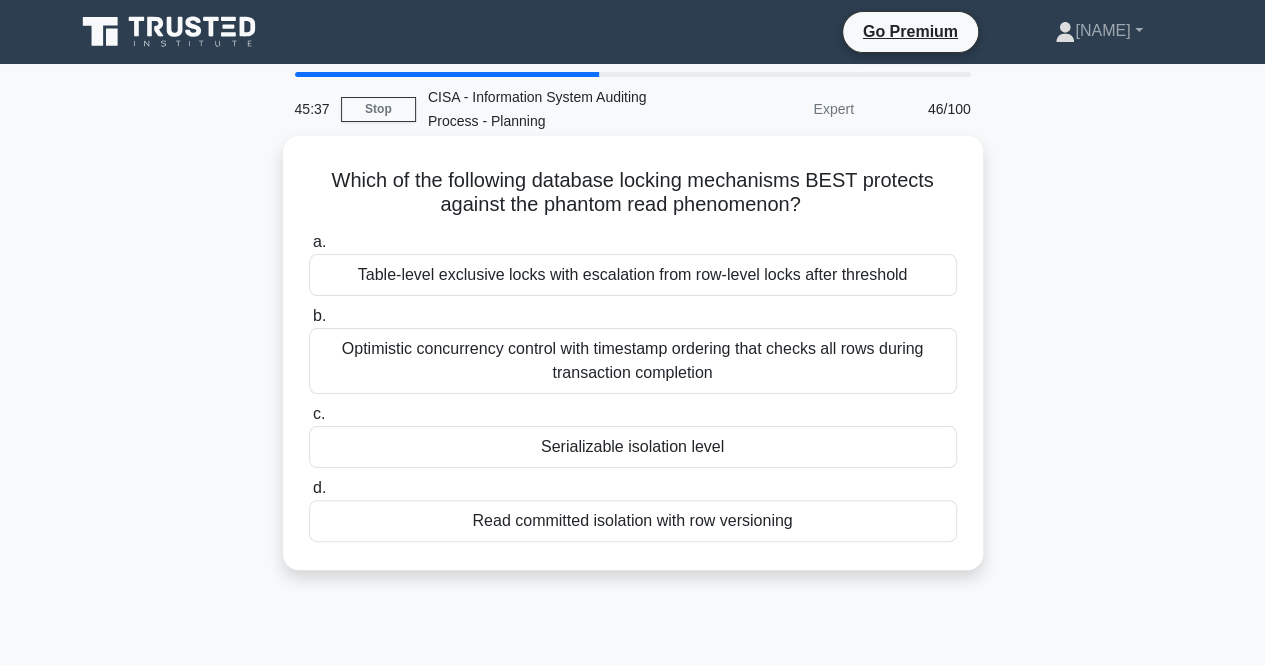 click on "Optimistic concurrency control with timestamp ordering that checks all rows during transaction completion" at bounding box center [633, 361] 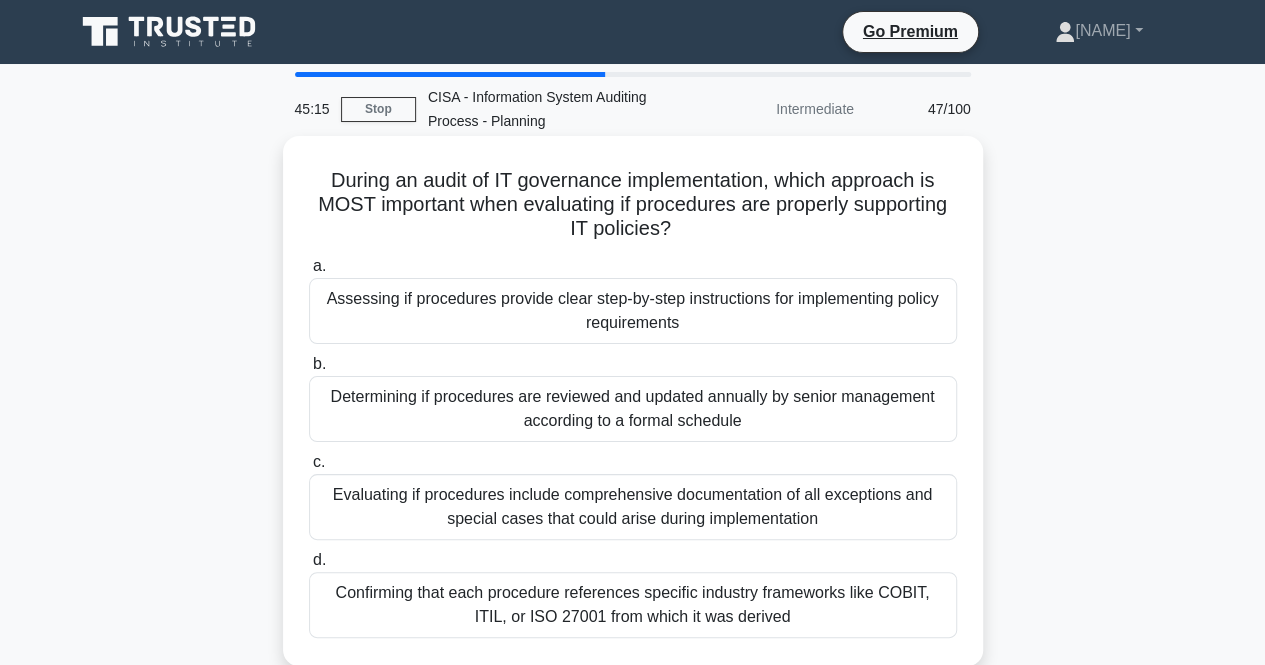 click on "Determining if procedures are reviewed and updated annually by senior management according to a formal schedule" at bounding box center (633, 409) 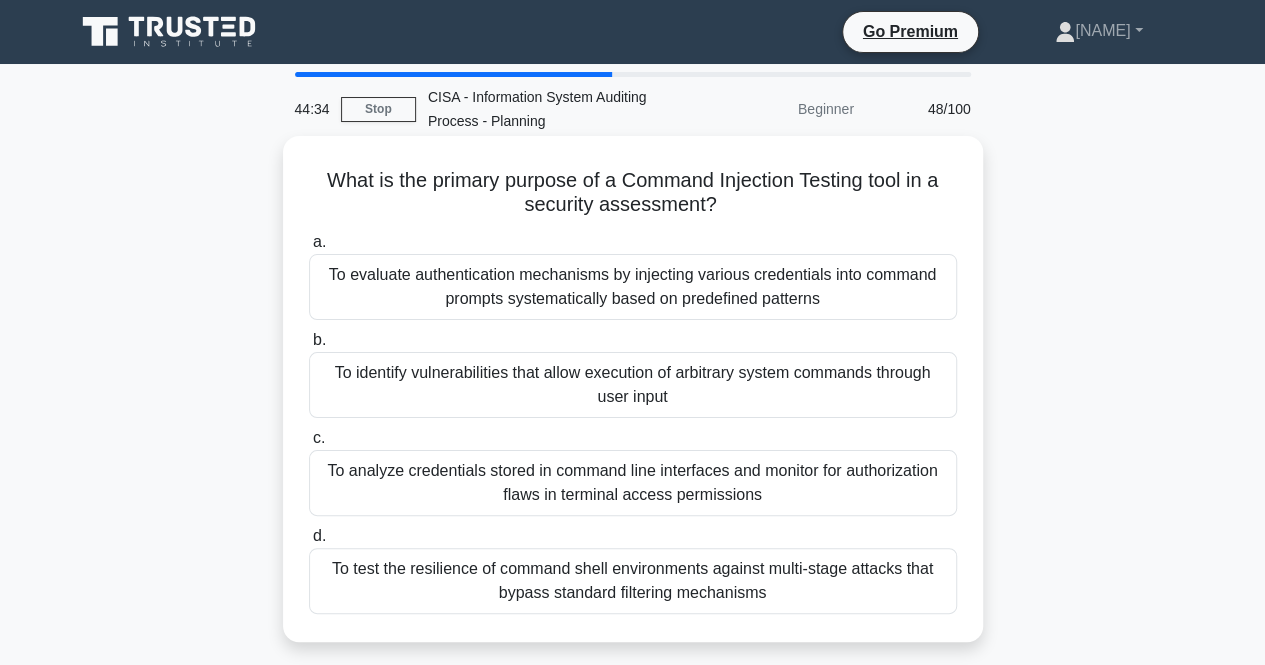 click on "To identify vulnerabilities that allow execution of arbitrary system commands through user input" at bounding box center [633, 385] 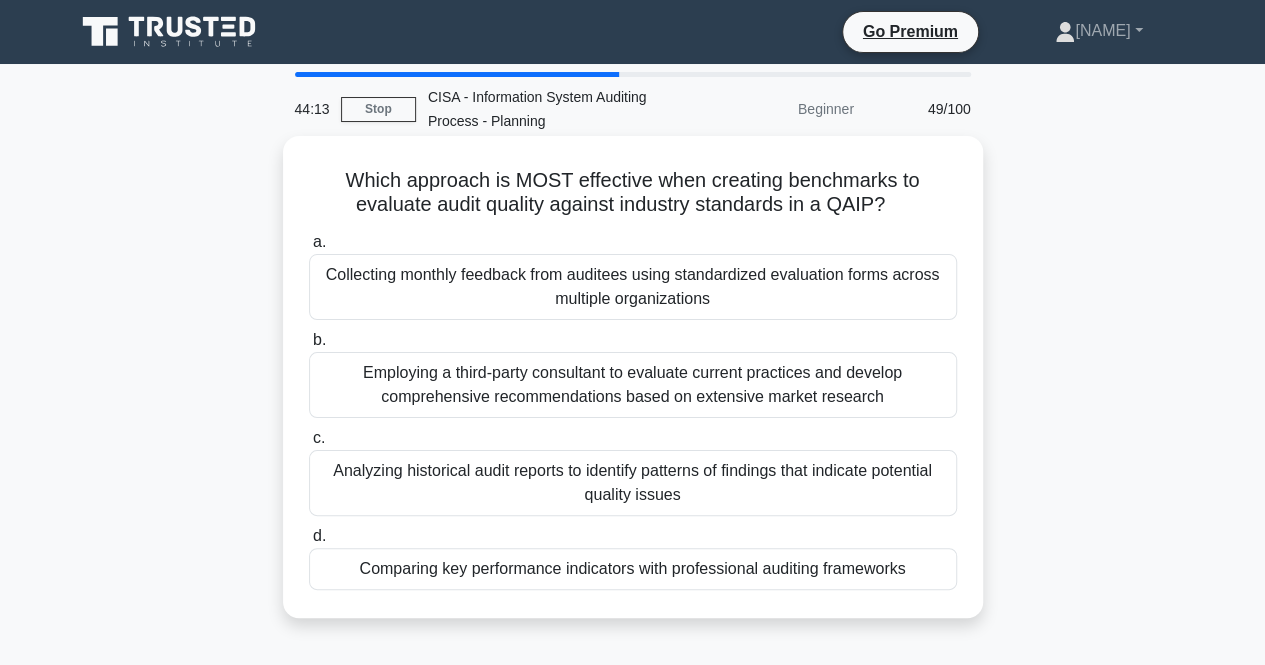 click on "Comparing key performance indicators with professional auditing frameworks" at bounding box center (633, 569) 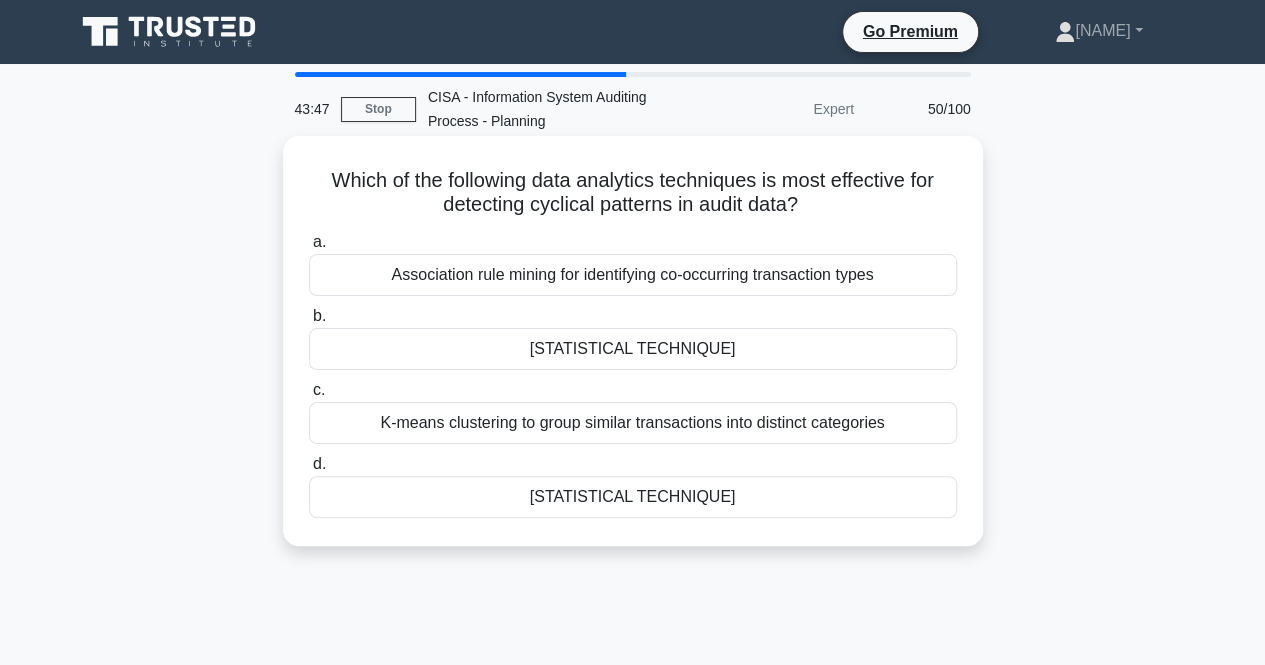 click on "Chi-square goodness-of-fit testing for distribution irregularities across multiple accounting periods" at bounding box center [633, 497] 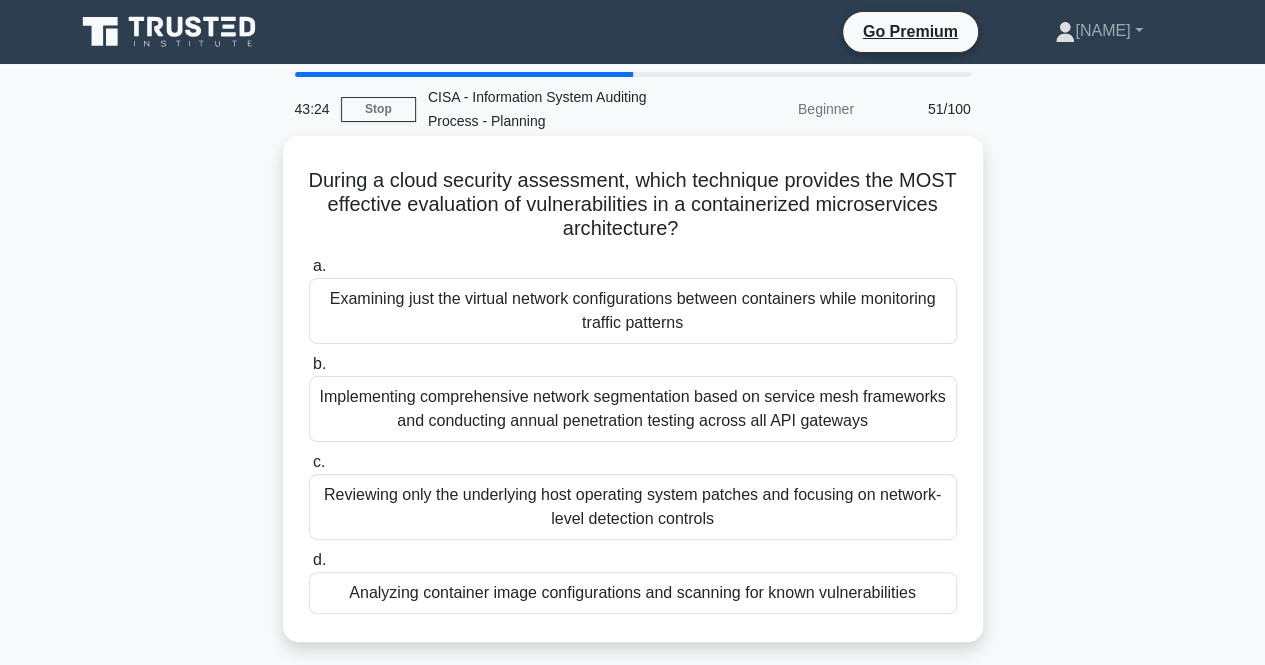 click on "Analyzing container image configurations and scanning for known vulnerabilities" at bounding box center (633, 593) 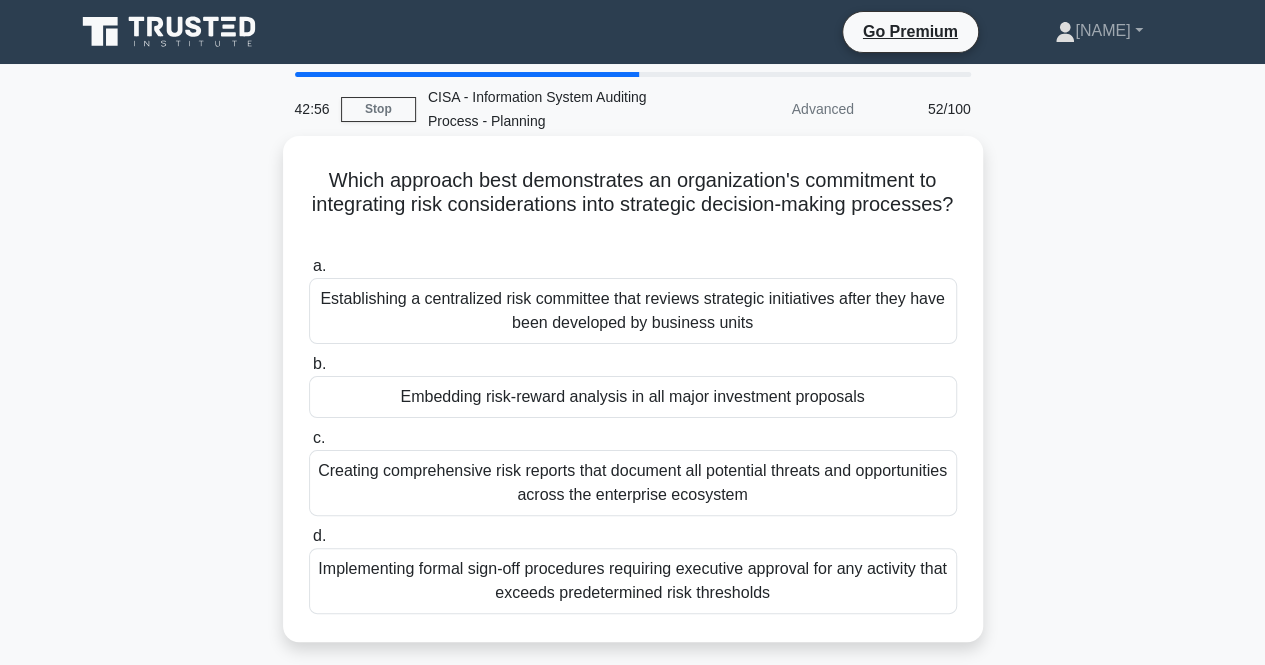 click on "Establishing a centralized risk committee that reviews strategic initiatives after they have been developed by business units" at bounding box center [633, 311] 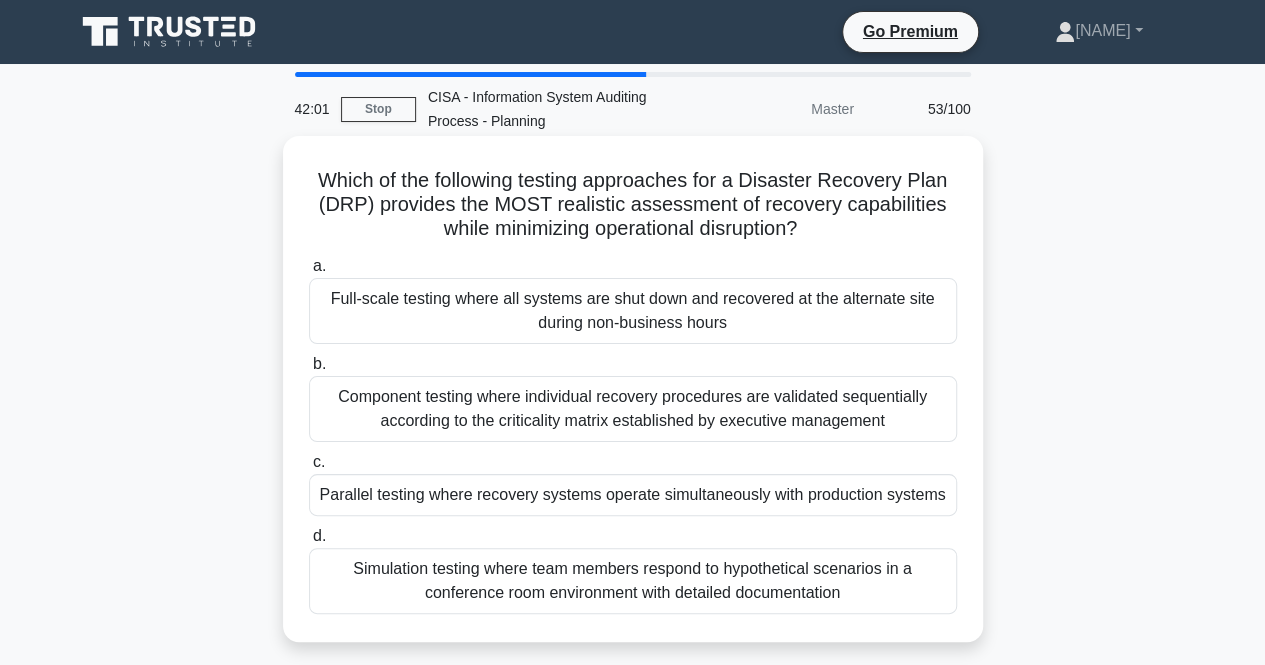 click on "Parallel testing where recovery systems operate simultaneously with production systems" at bounding box center (633, 495) 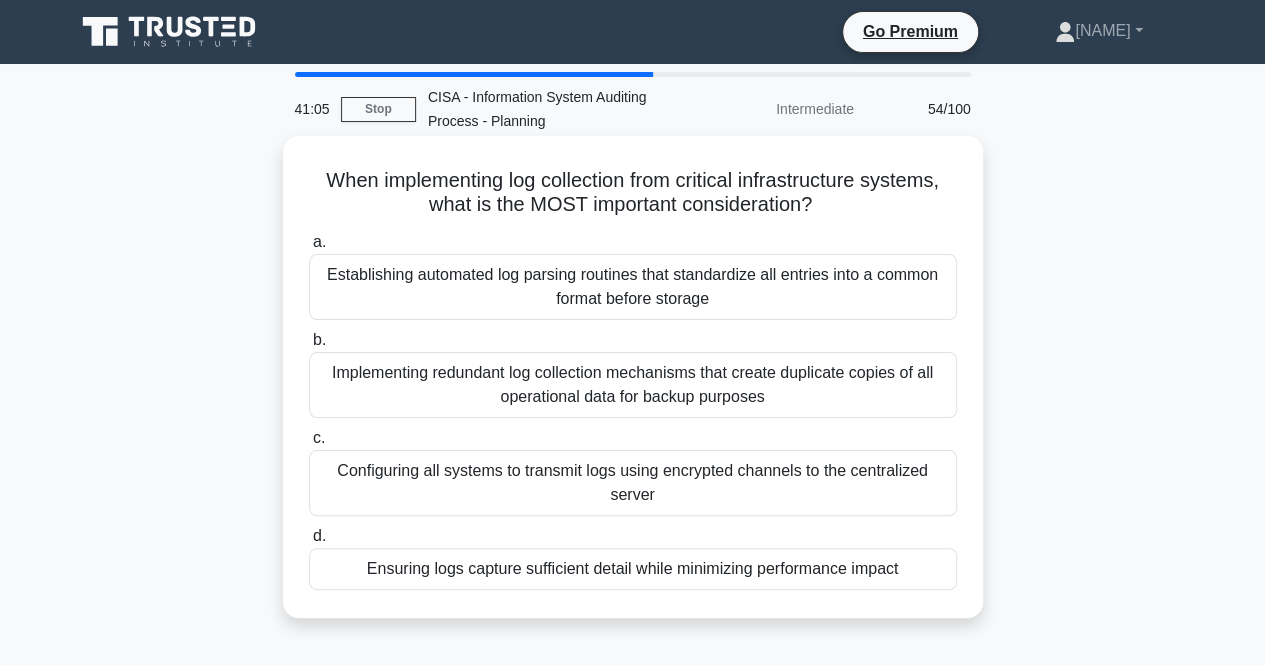 click on "Configuring all systems to transmit logs using encrypted channels to the centralized server" at bounding box center (633, 483) 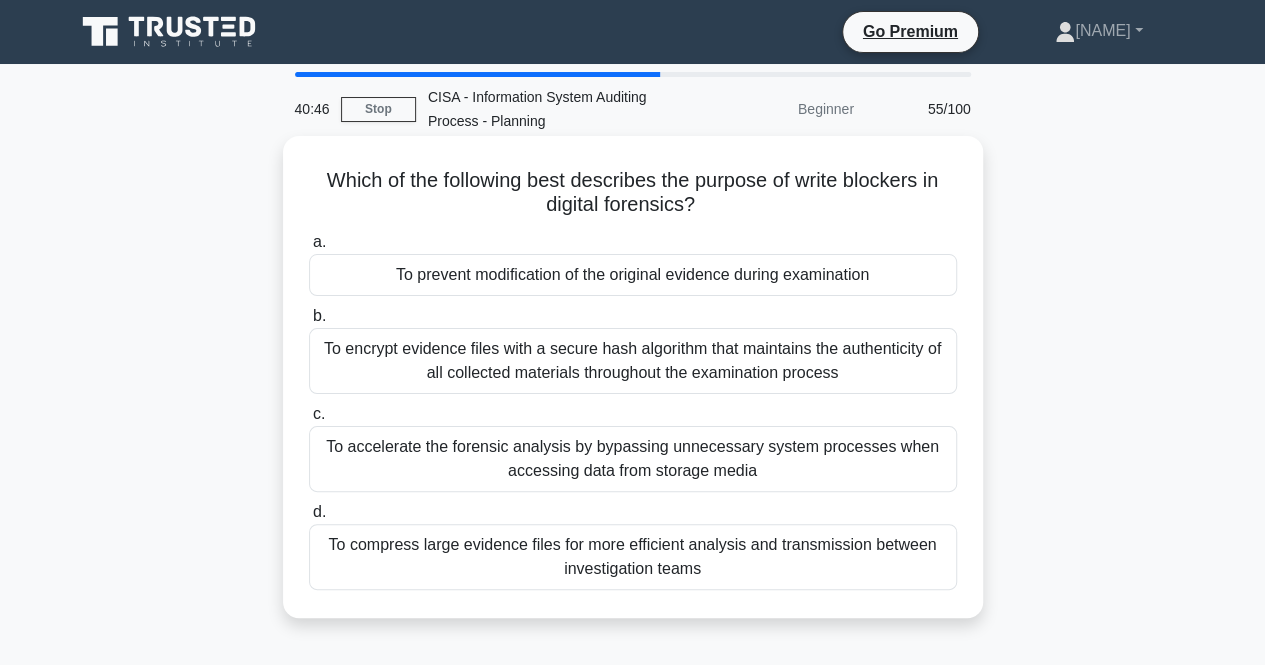 click on "To prevent modification of the original evidence during examination" at bounding box center (633, 275) 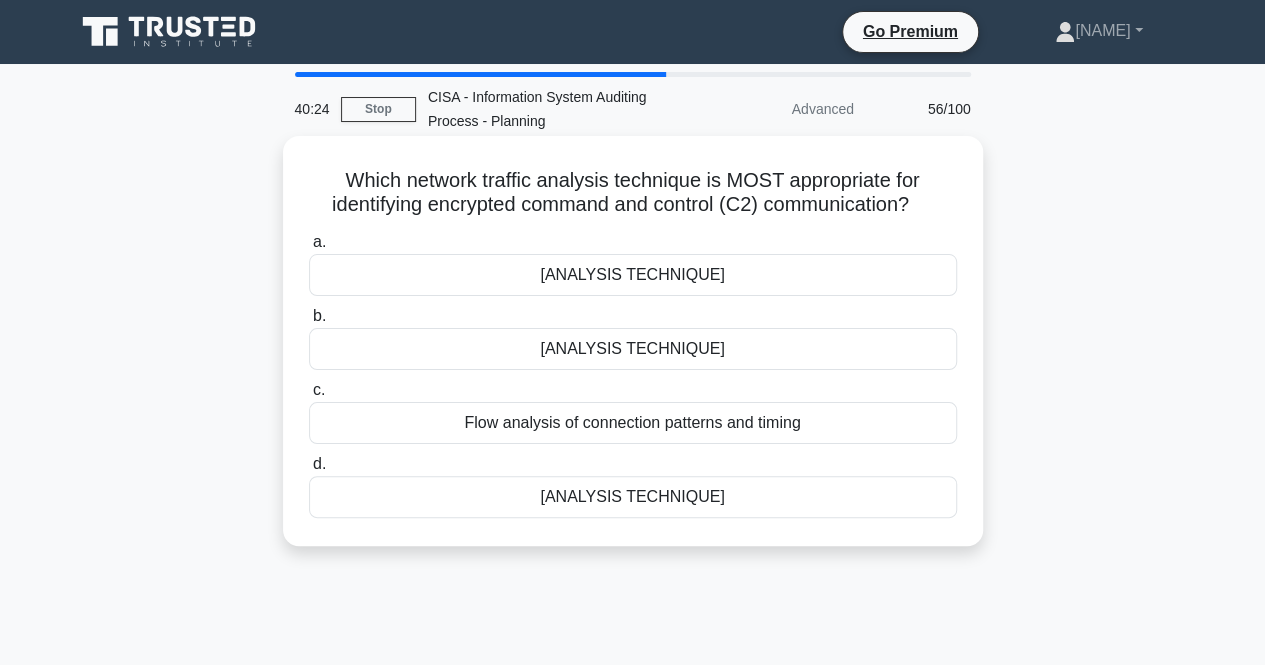 click on "Frequency analysis of packet headers combined with application layer protocol examination" at bounding box center (633, 275) 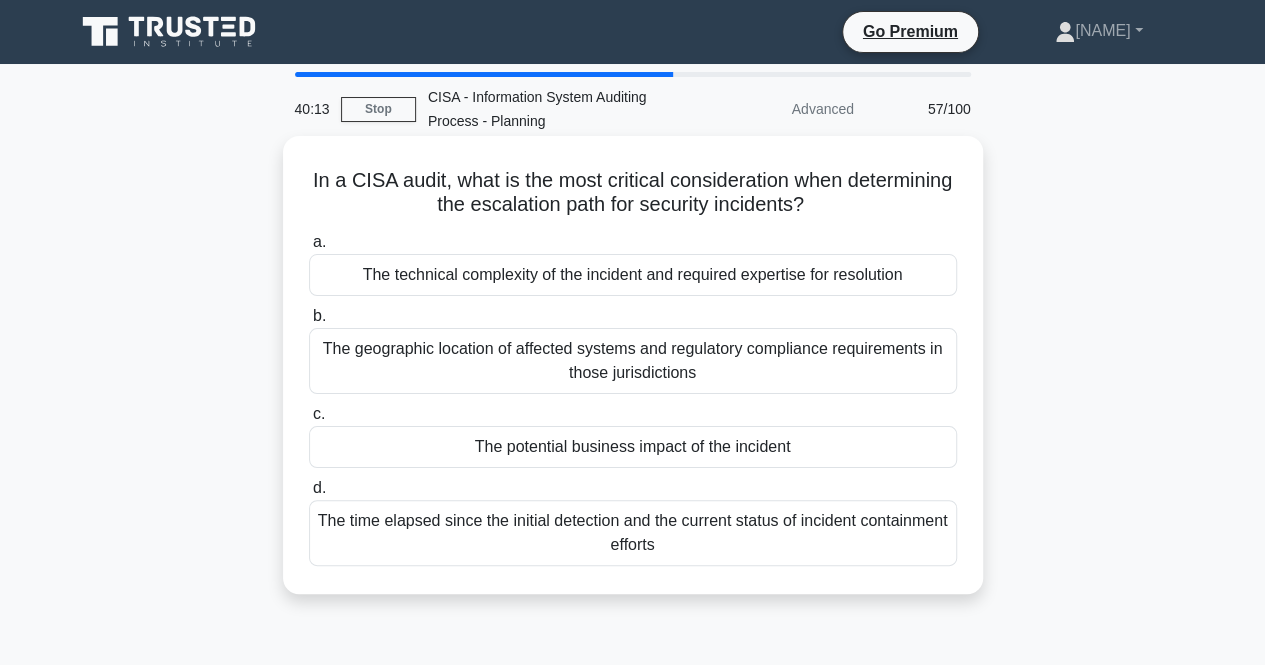 click on "The potential business impact of the incident" at bounding box center (633, 447) 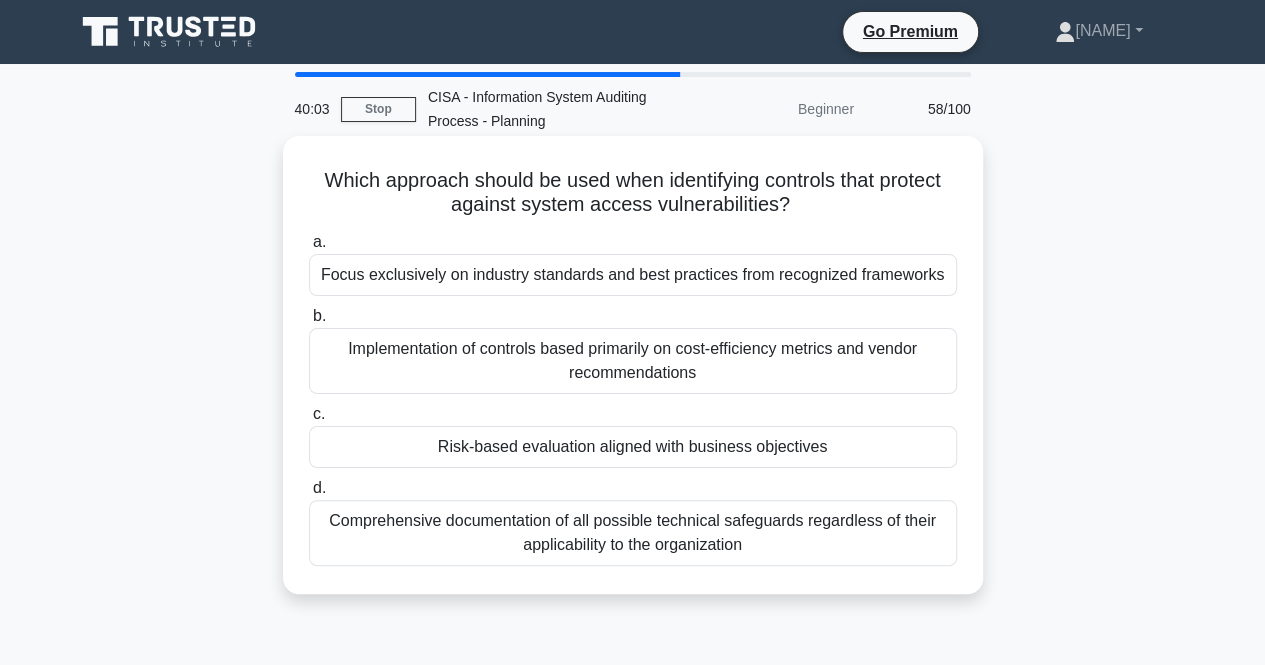 click on "Risk-based evaluation aligned with business objectives" at bounding box center [633, 447] 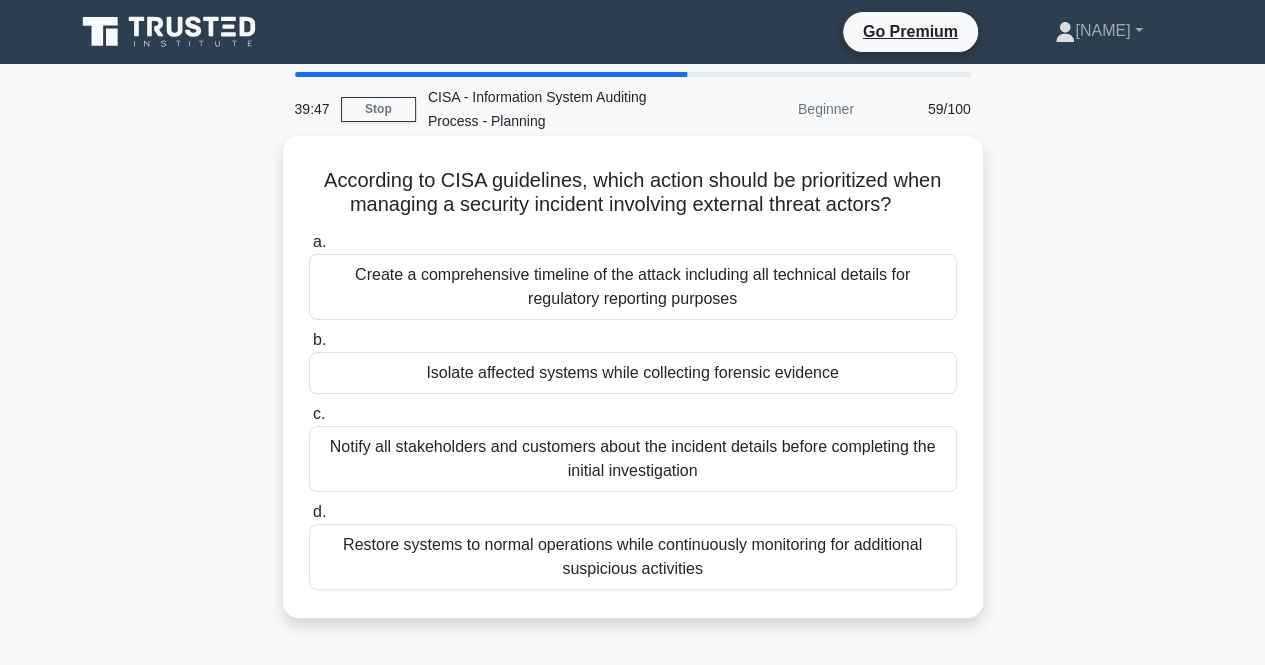click on "Isolate affected systems while collecting forensic evidence" at bounding box center (633, 373) 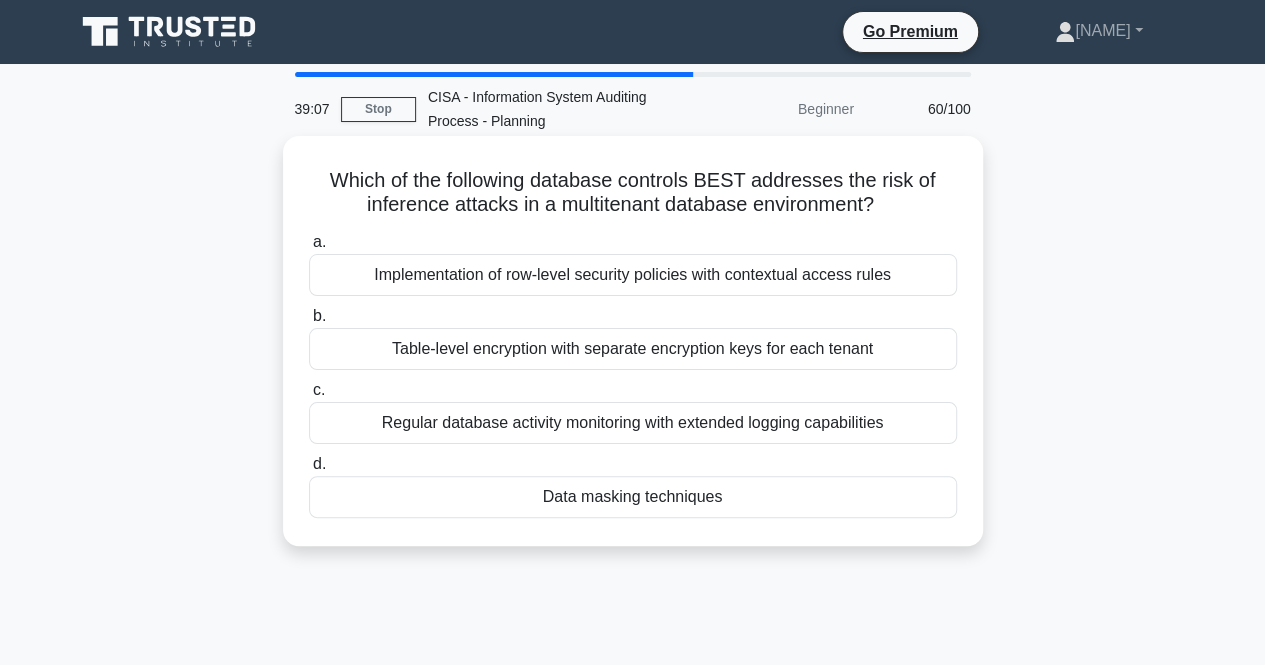 click on "Data masking techniques" at bounding box center [633, 497] 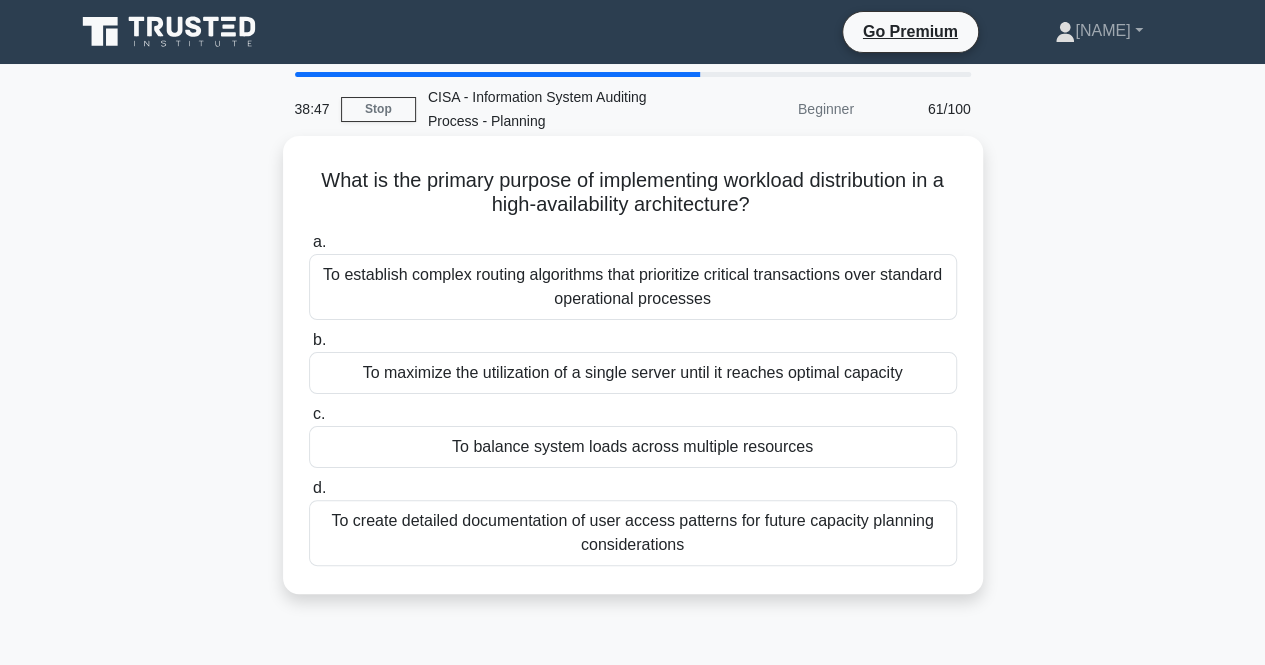 click on "To establish complex routing algorithms that prioritize critical transactions over standard operational processes" at bounding box center [633, 287] 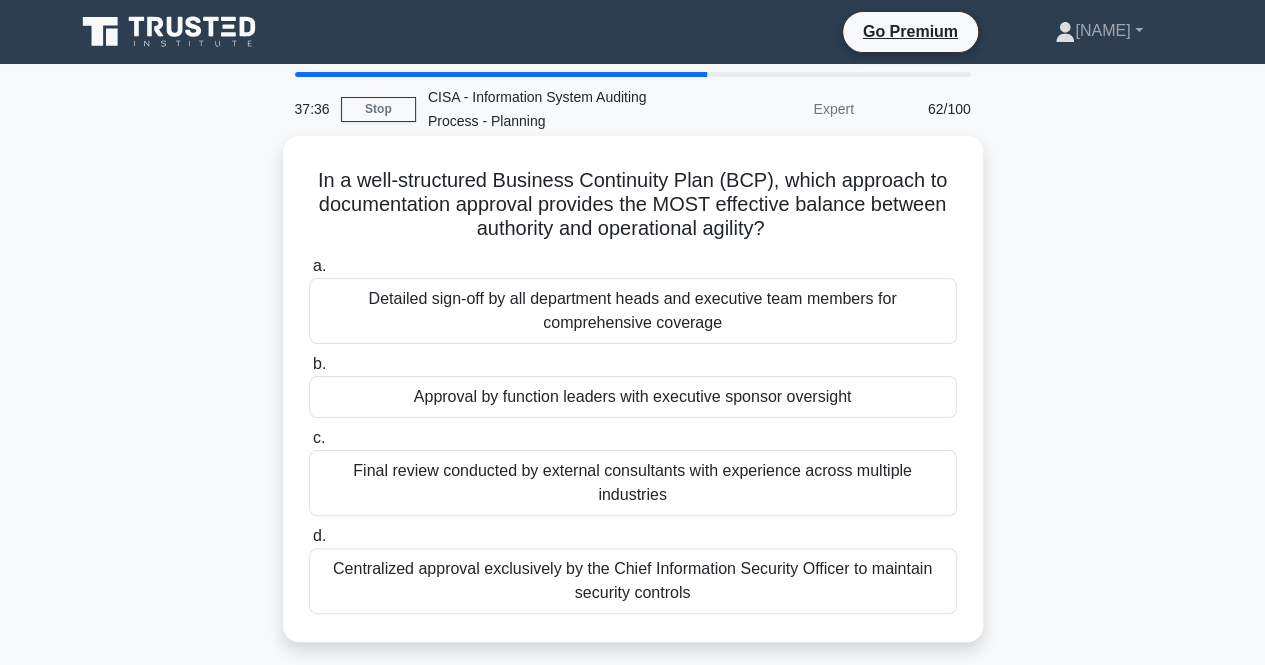 click on "Centralized approval exclusively by the Chief Information Security Officer to maintain security controls" at bounding box center (633, 581) 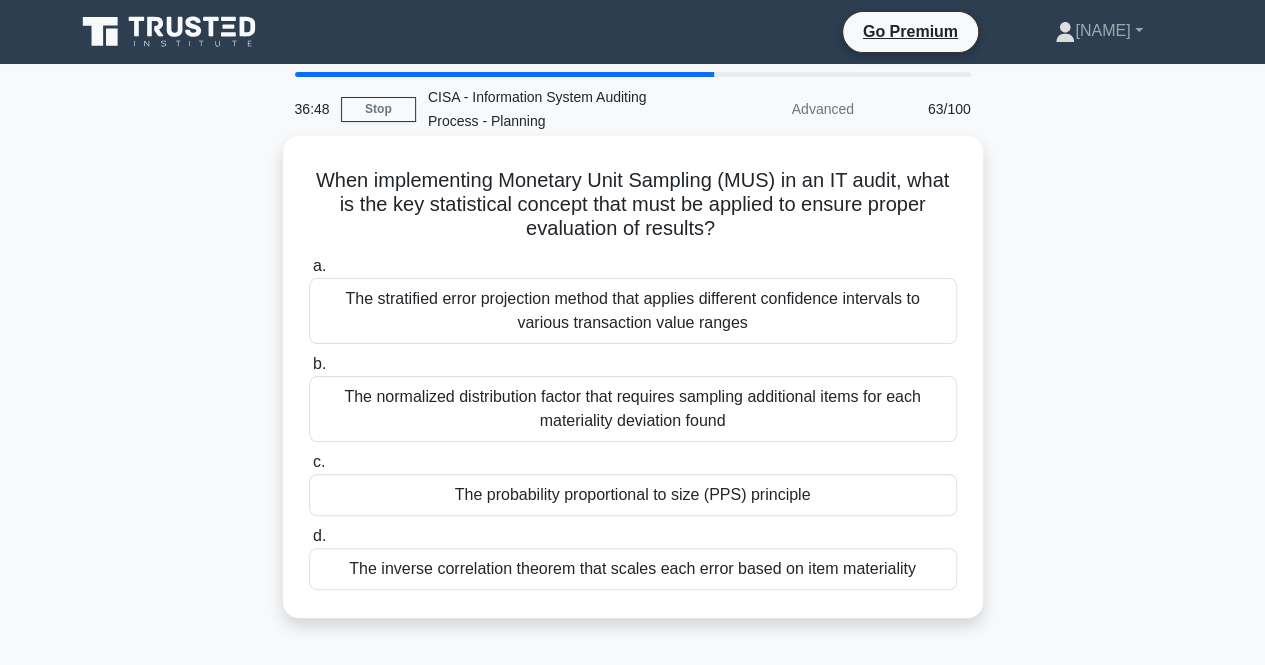 click on "The probability proportional to size (PPS) principle" at bounding box center [633, 495] 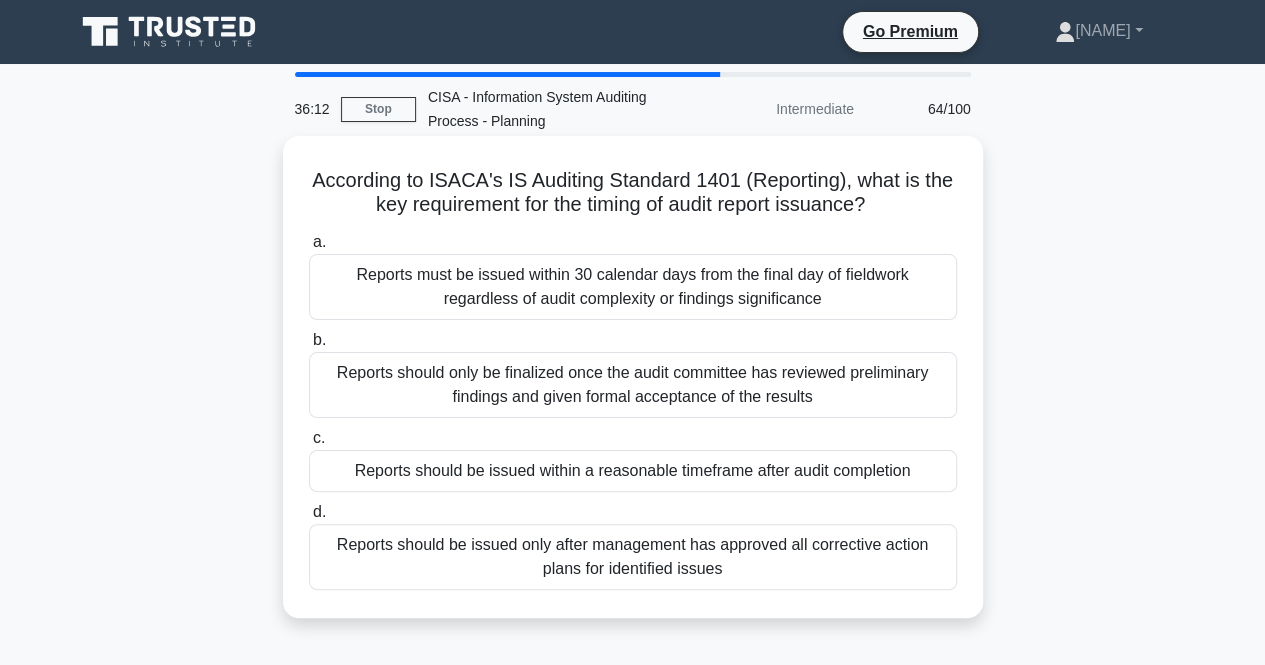 click on "Reports should be issued only after management has approved all corrective action plans for identified issues" at bounding box center (633, 557) 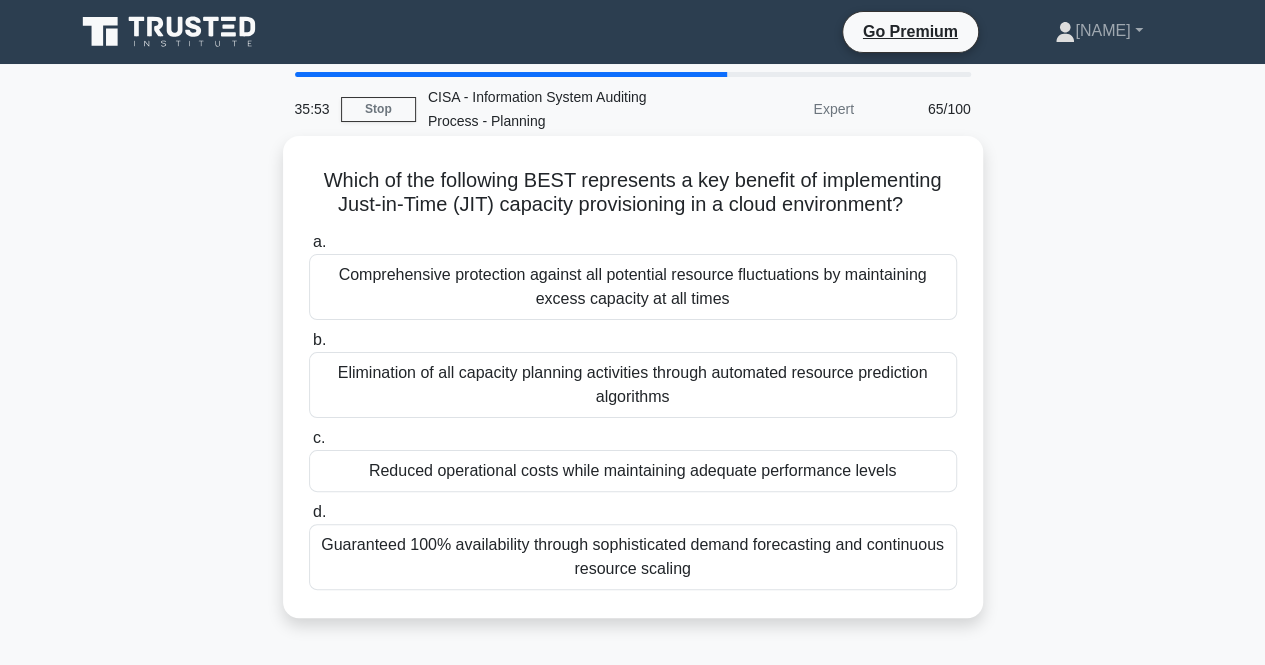 click on "Comprehensive protection against all potential resource fluctuations by maintaining excess capacity at all times" at bounding box center [633, 287] 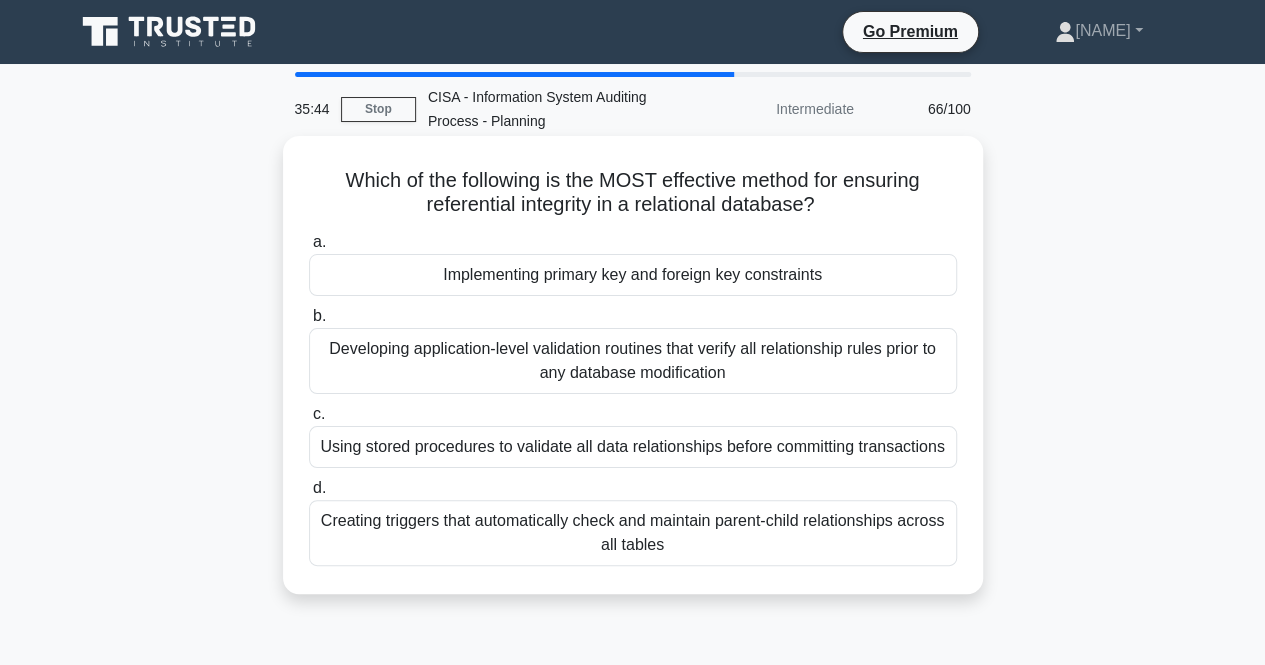 click on "Implementing primary key and foreign key constraints" at bounding box center [633, 275] 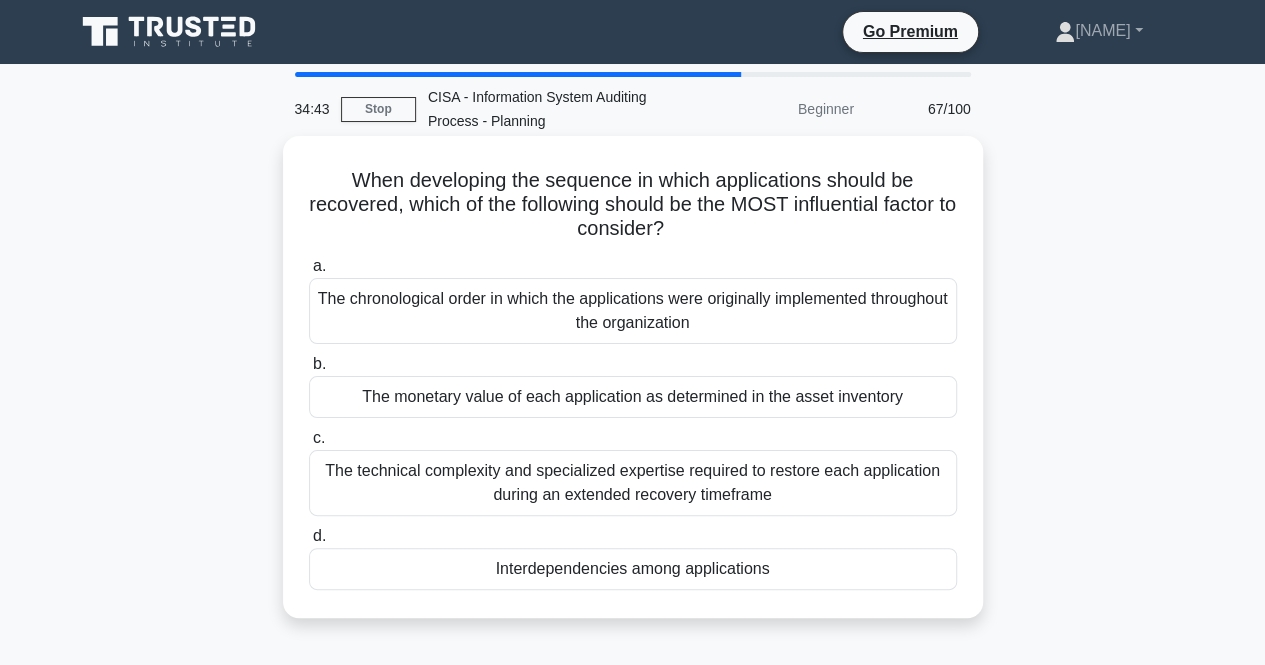 click on "The technical complexity and specialized expertise required to restore each application during an extended recovery timeframe" at bounding box center (633, 483) 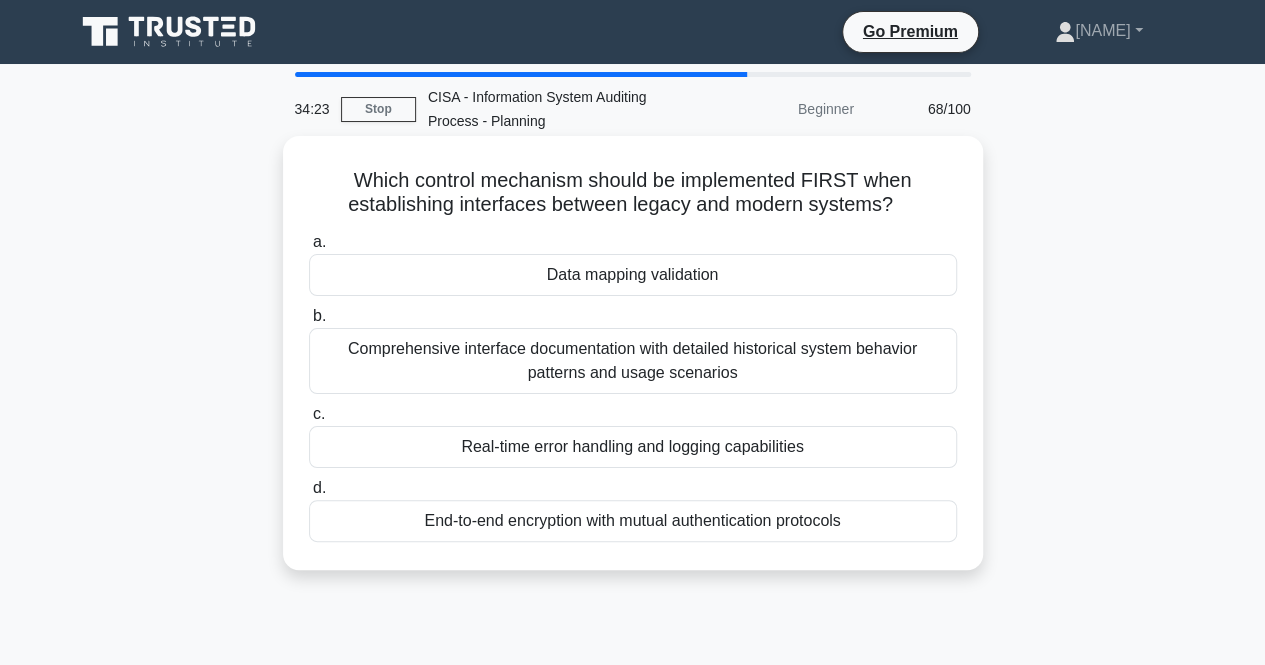 click on "End-to-end encryption with mutual authentication protocols" at bounding box center (633, 521) 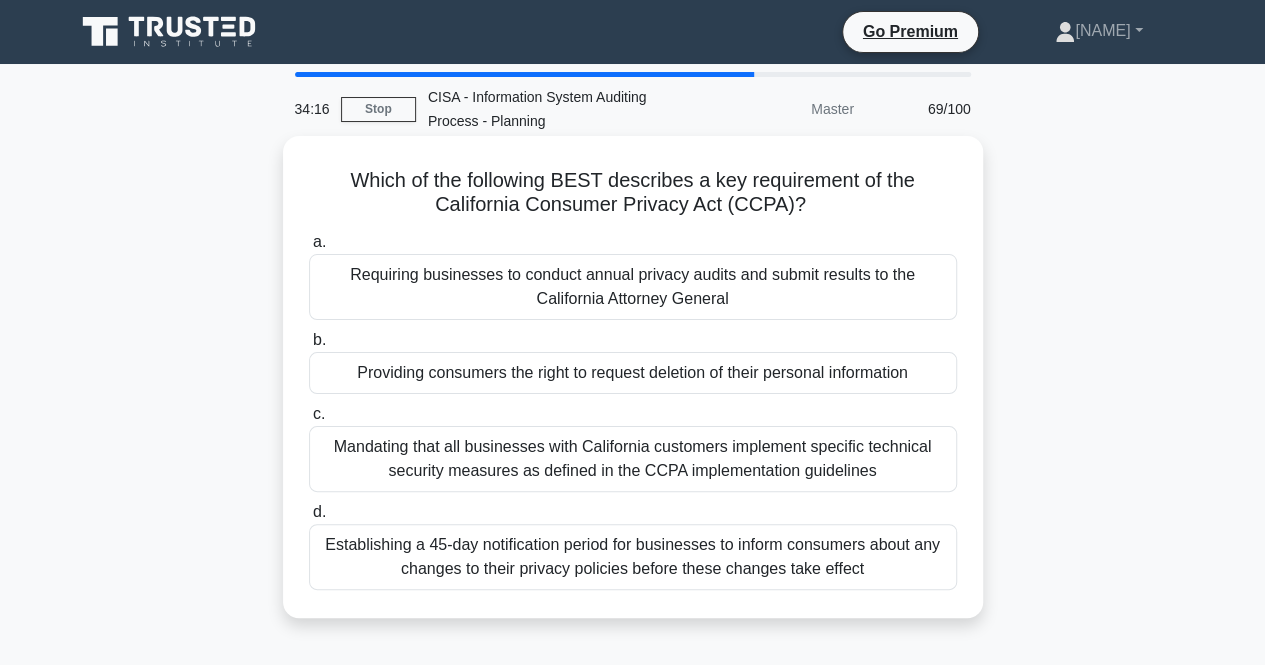 click on "Providing consumers the right to request deletion of their personal information" at bounding box center [633, 373] 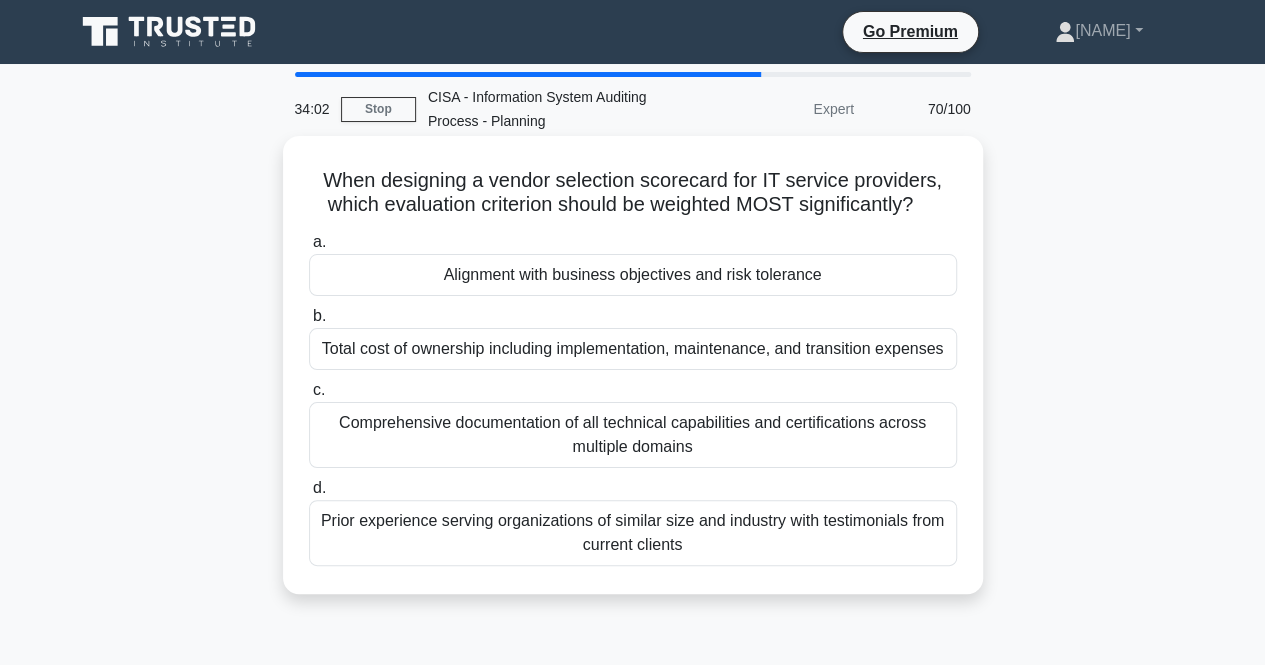 click on "Alignment with business objectives and risk tolerance" at bounding box center [633, 275] 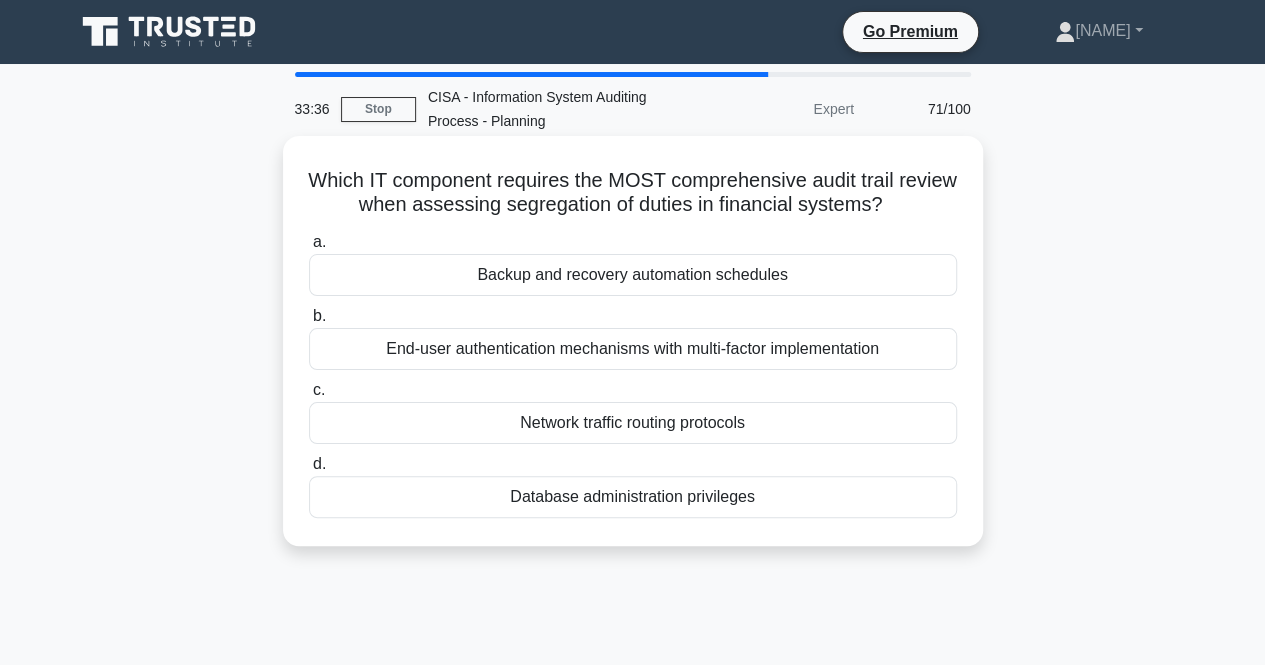 click on "Database administration privileges" at bounding box center (633, 497) 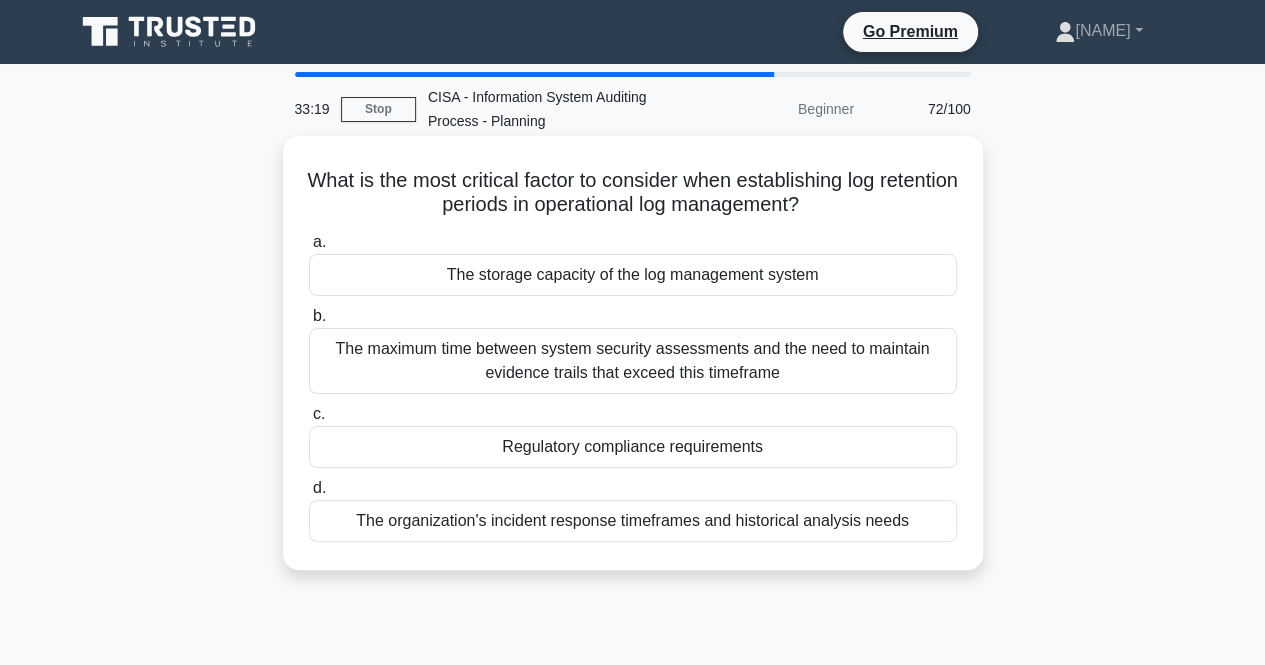 click on "Regulatory compliance requirements" at bounding box center [633, 447] 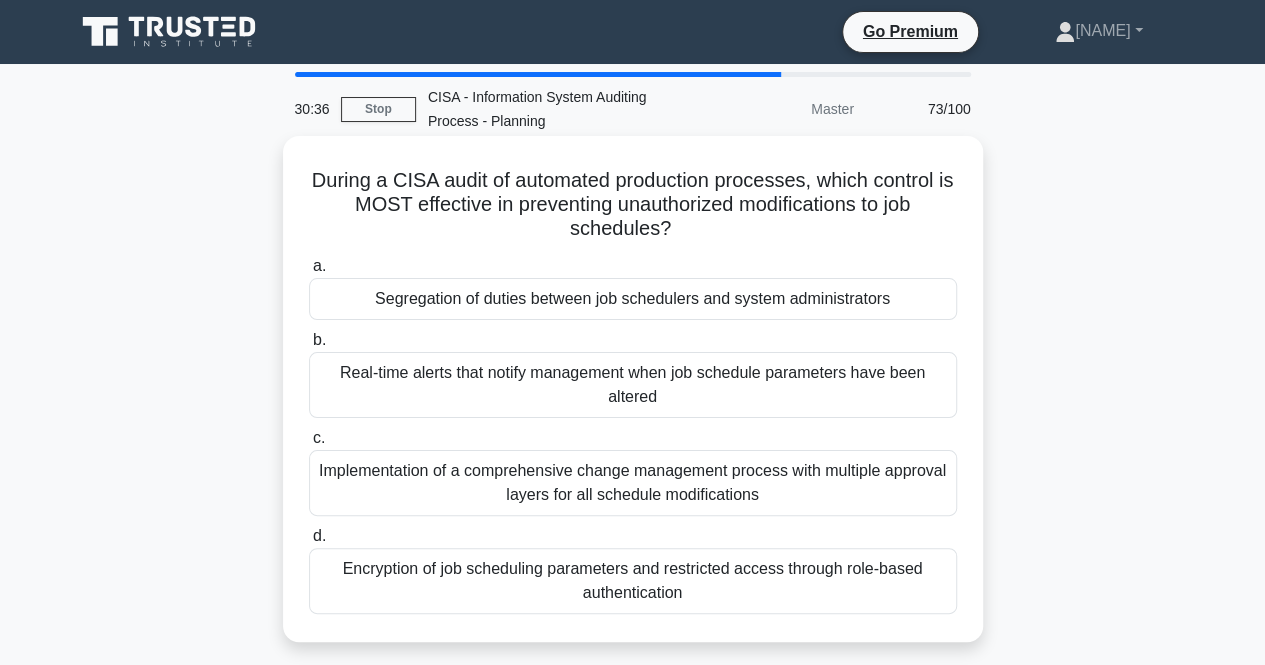 click on "Segregation of duties between job schedulers and system administrators" at bounding box center [633, 299] 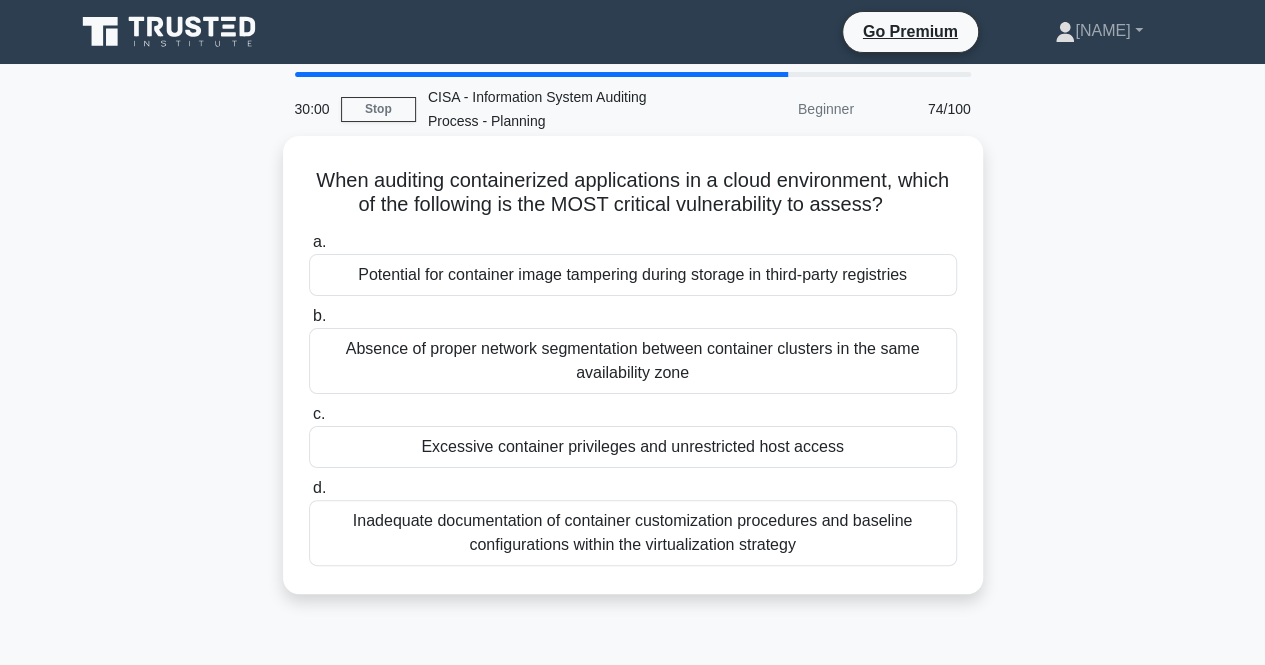 click on "Excessive container privileges and unrestricted host access" at bounding box center [633, 447] 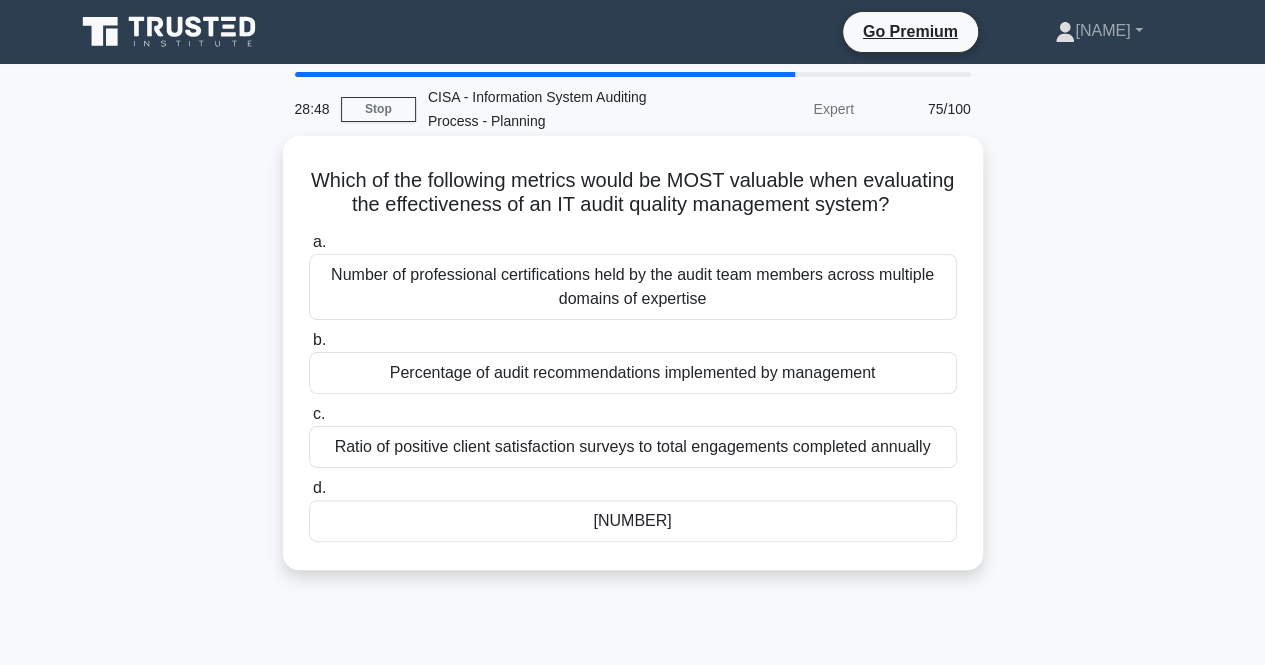 click on "Percentage of audit recommendations implemented by management" at bounding box center [633, 373] 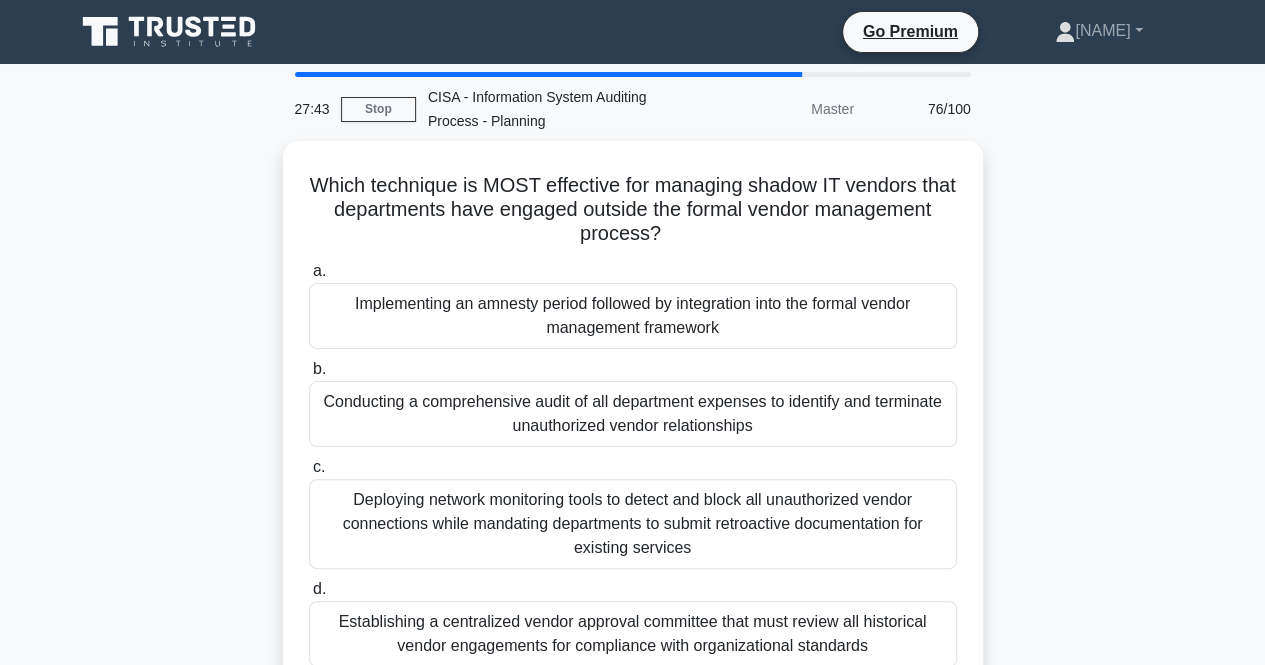 scroll, scrollTop: 0, scrollLeft: 0, axis: both 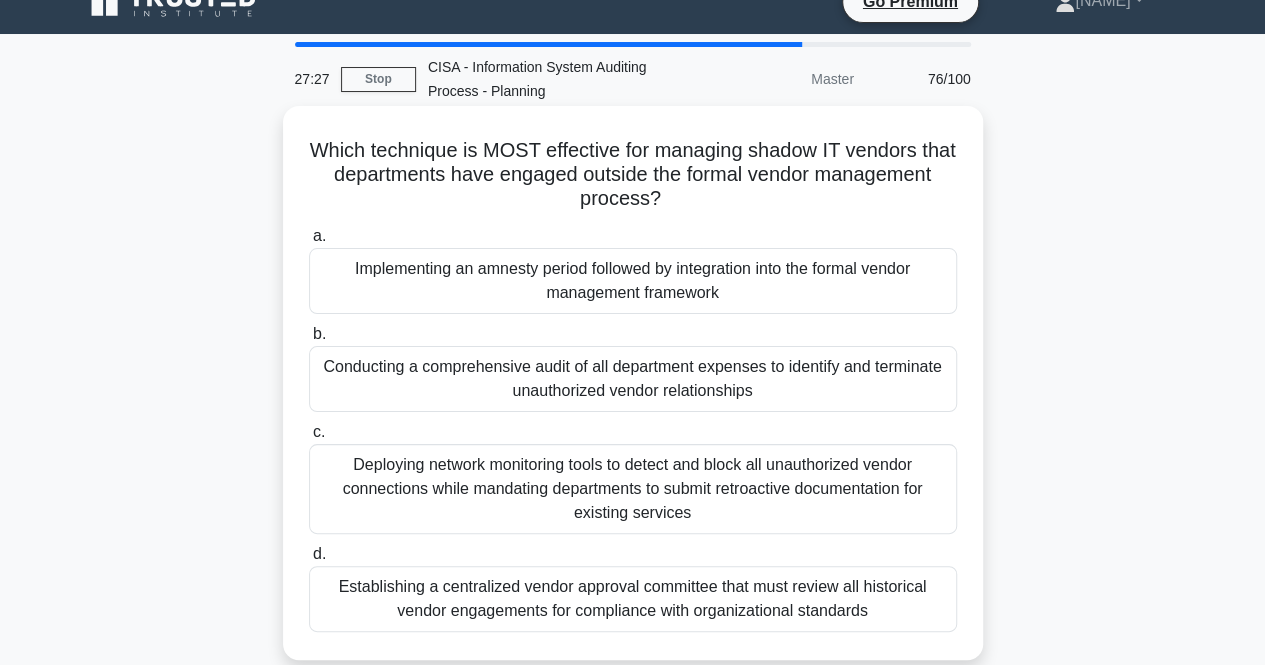 click on "Establishing a centralized vendor approval committee that must review all historical vendor engagements for compliance with organizational standards" at bounding box center (633, 599) 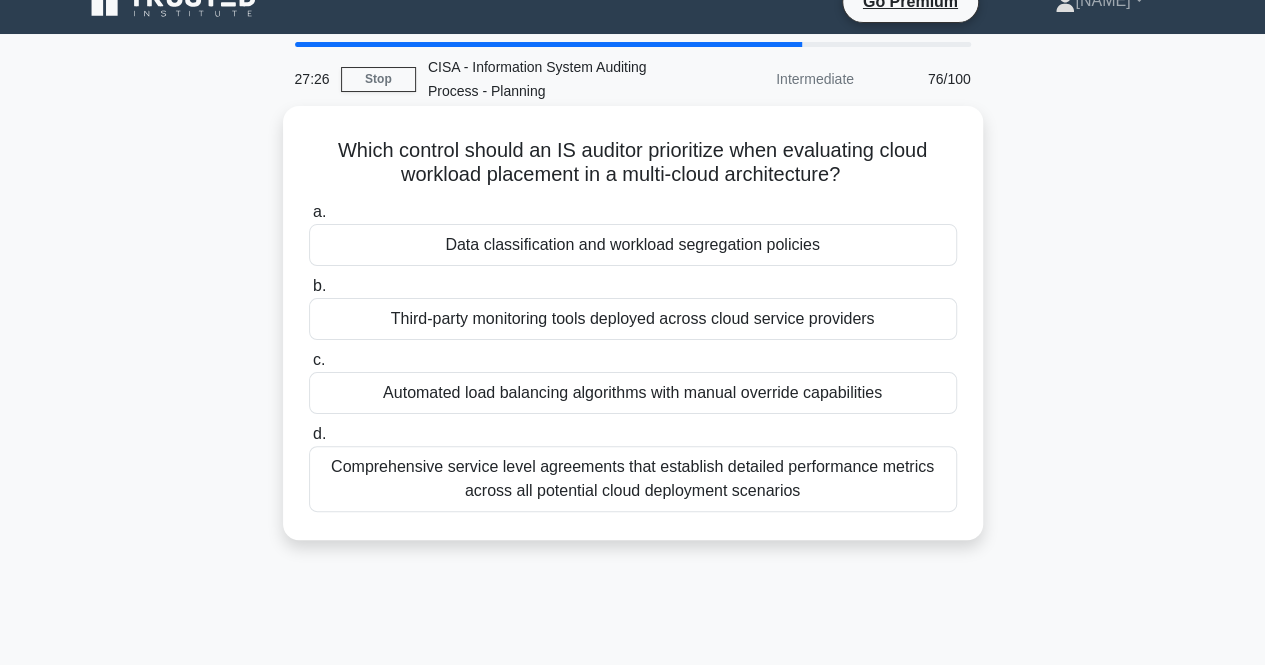 scroll, scrollTop: 0, scrollLeft: 0, axis: both 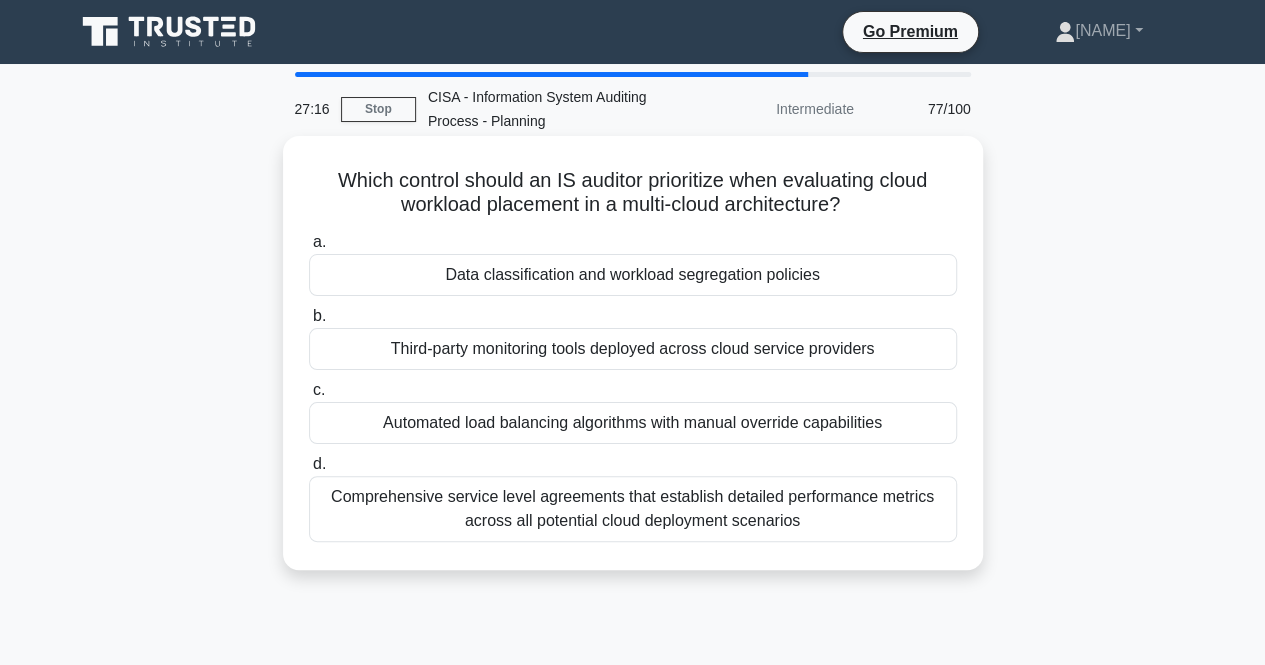 click on "Data classification and workload segregation policies" at bounding box center [633, 275] 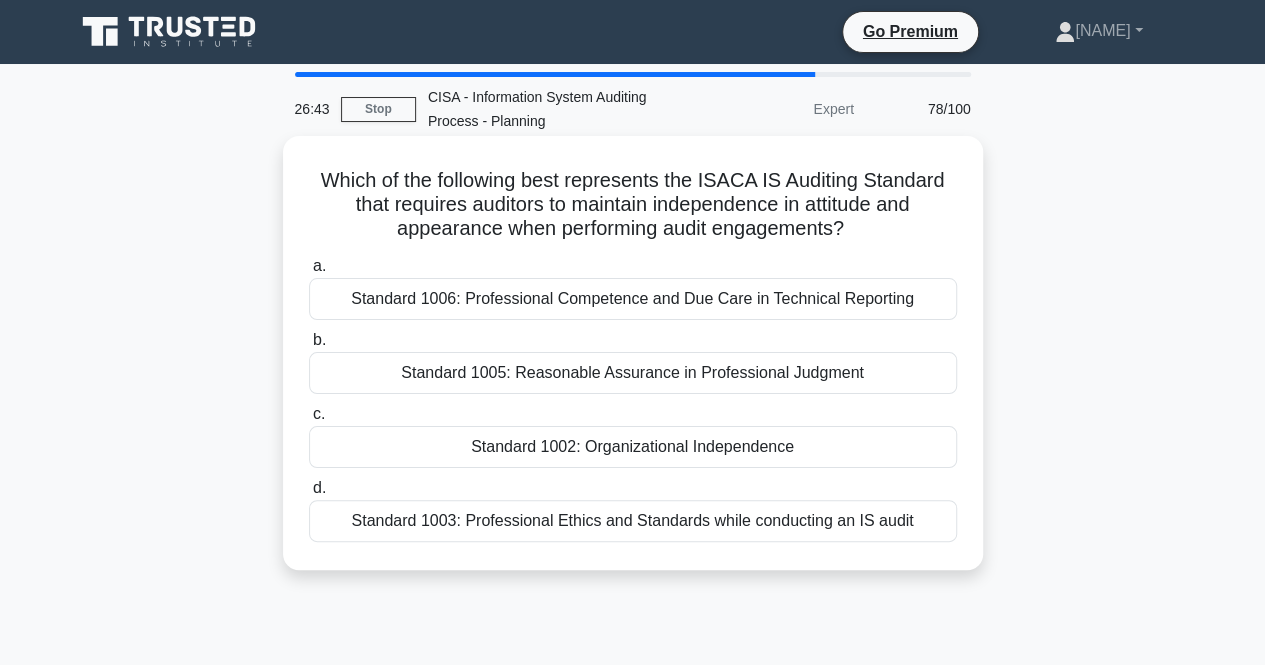 click on "Standard 1003: Professional Ethics and Standards while conducting an IS audit" at bounding box center (633, 521) 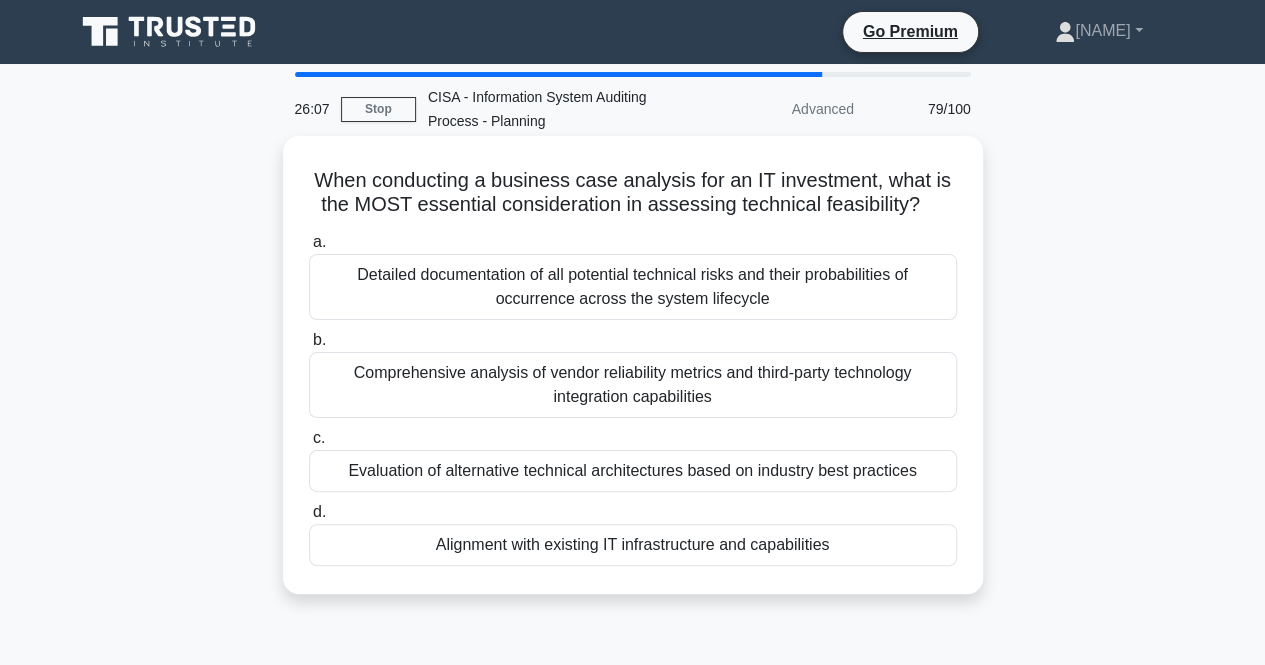 click on "Alignment with existing IT infrastructure and capabilities" at bounding box center [633, 545] 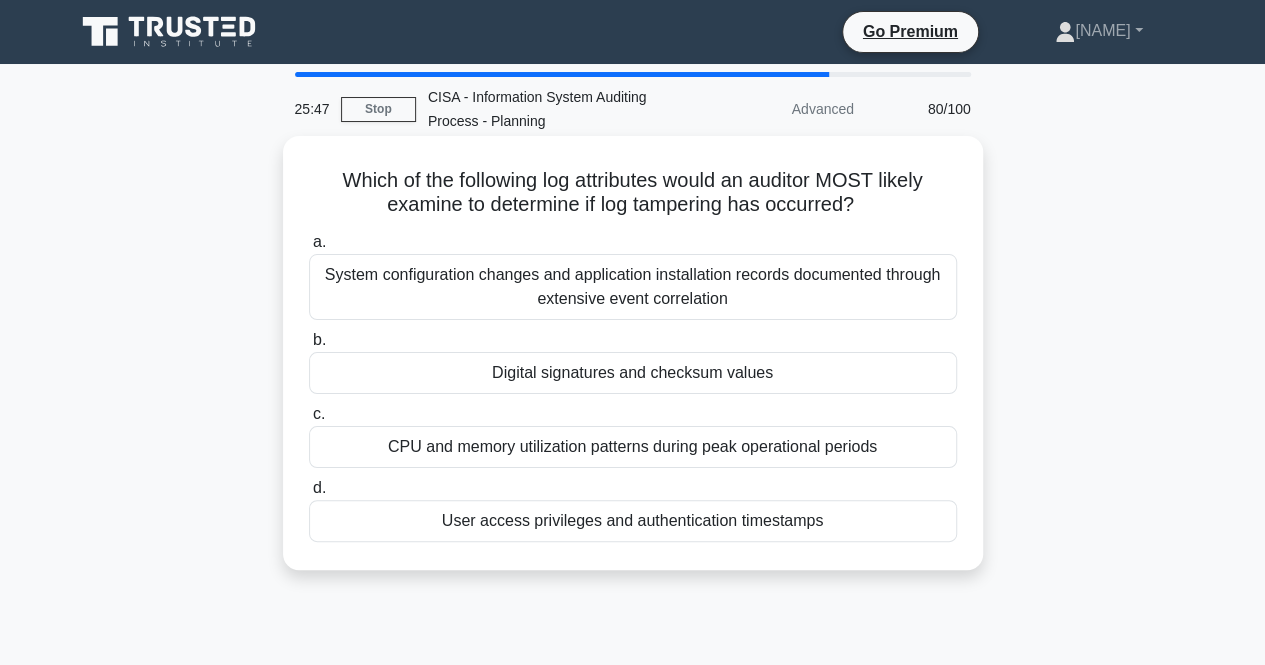 click on "Digital signatures and checksum values" at bounding box center (633, 373) 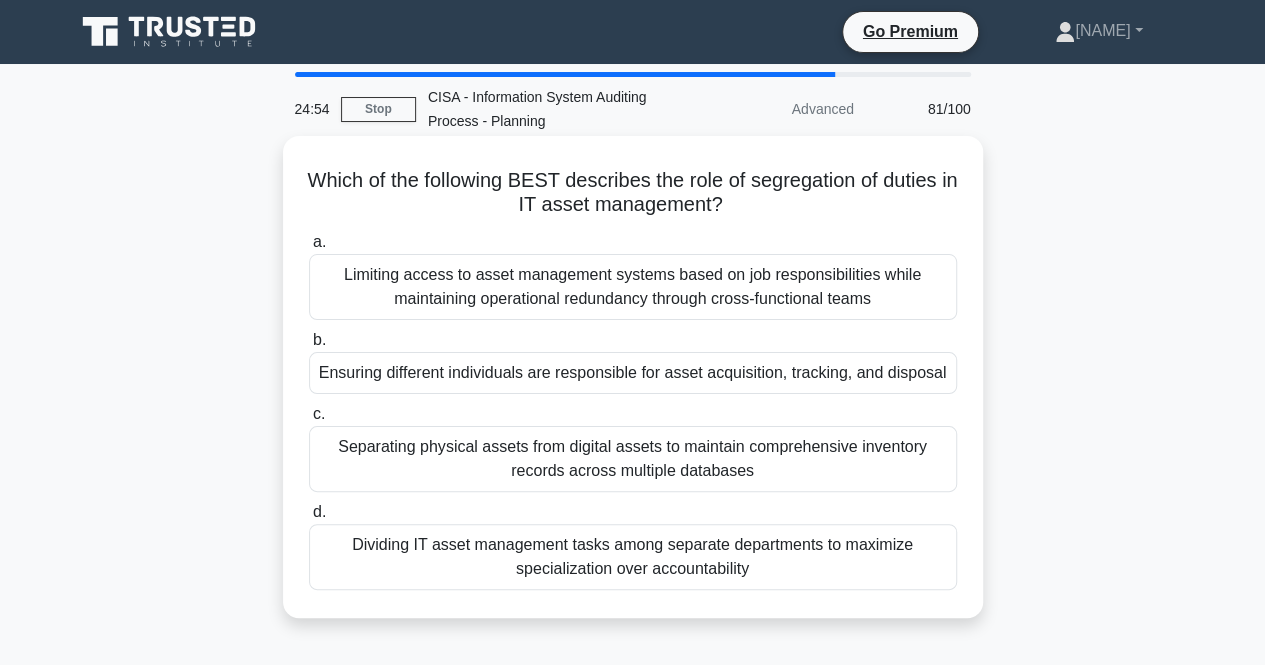 click on "Ensuring different individuals are responsible for asset acquisition, tracking, and disposal" at bounding box center (633, 373) 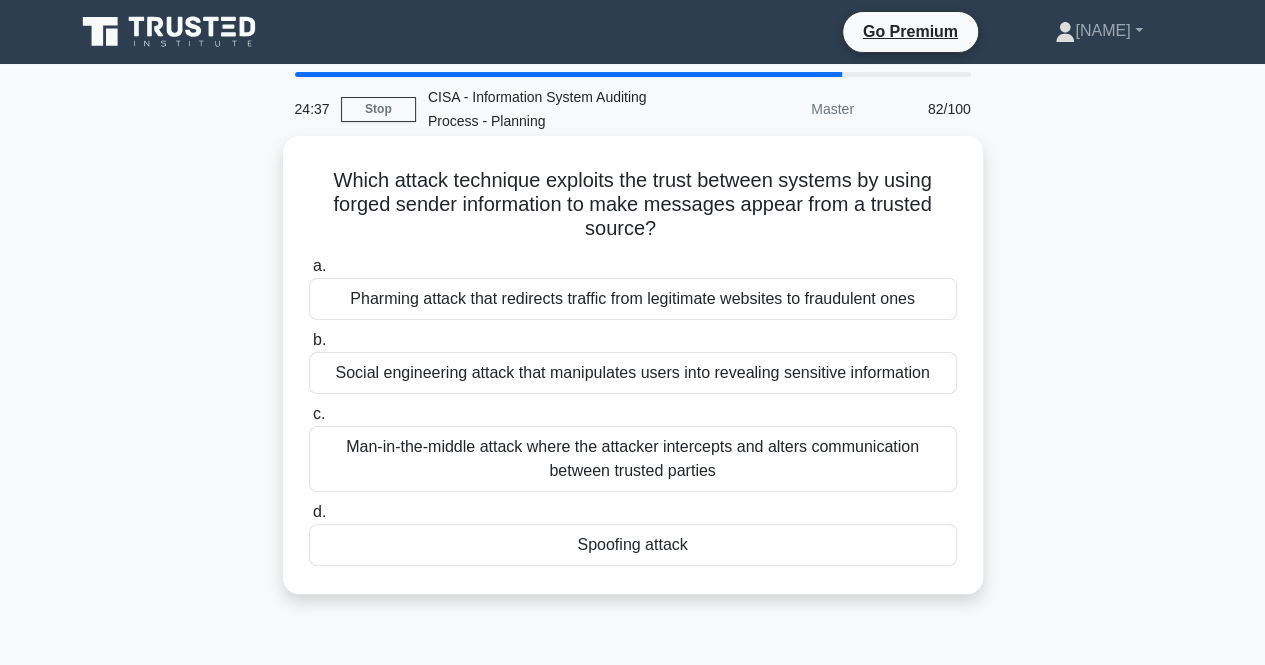 click on "Social engineering attack that manipulates users into revealing sensitive information" at bounding box center [633, 373] 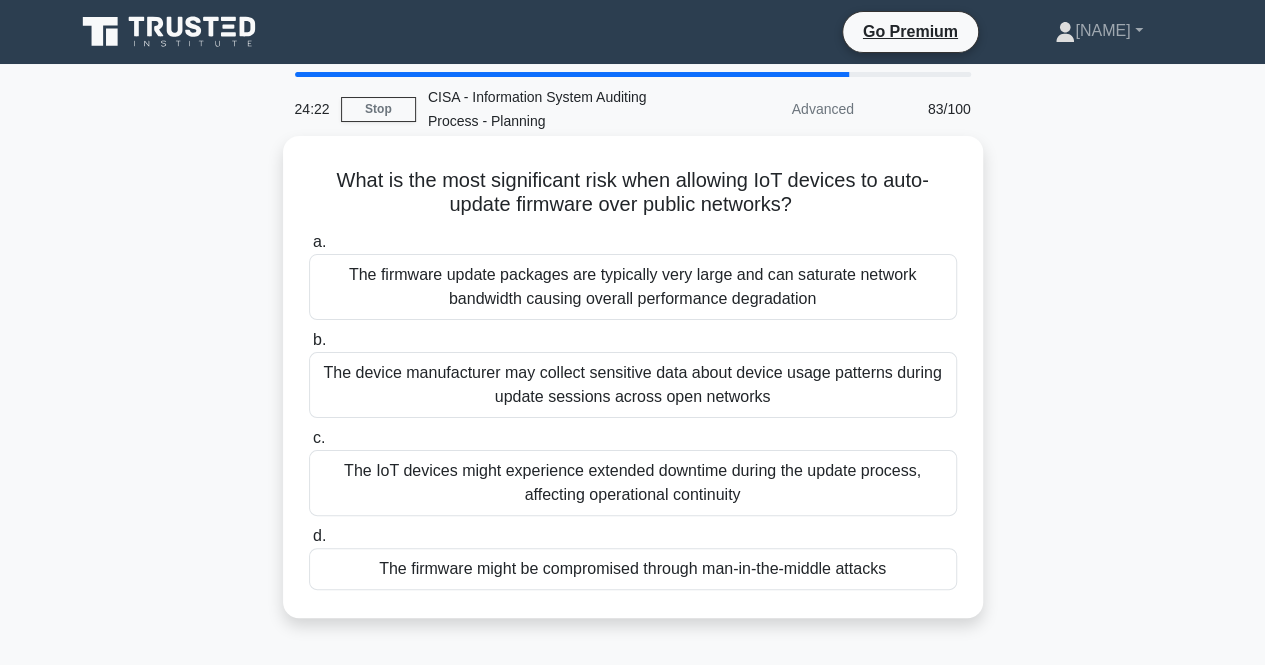 click on "The firmware might be compromised through man-in-the-middle attacks" at bounding box center [633, 569] 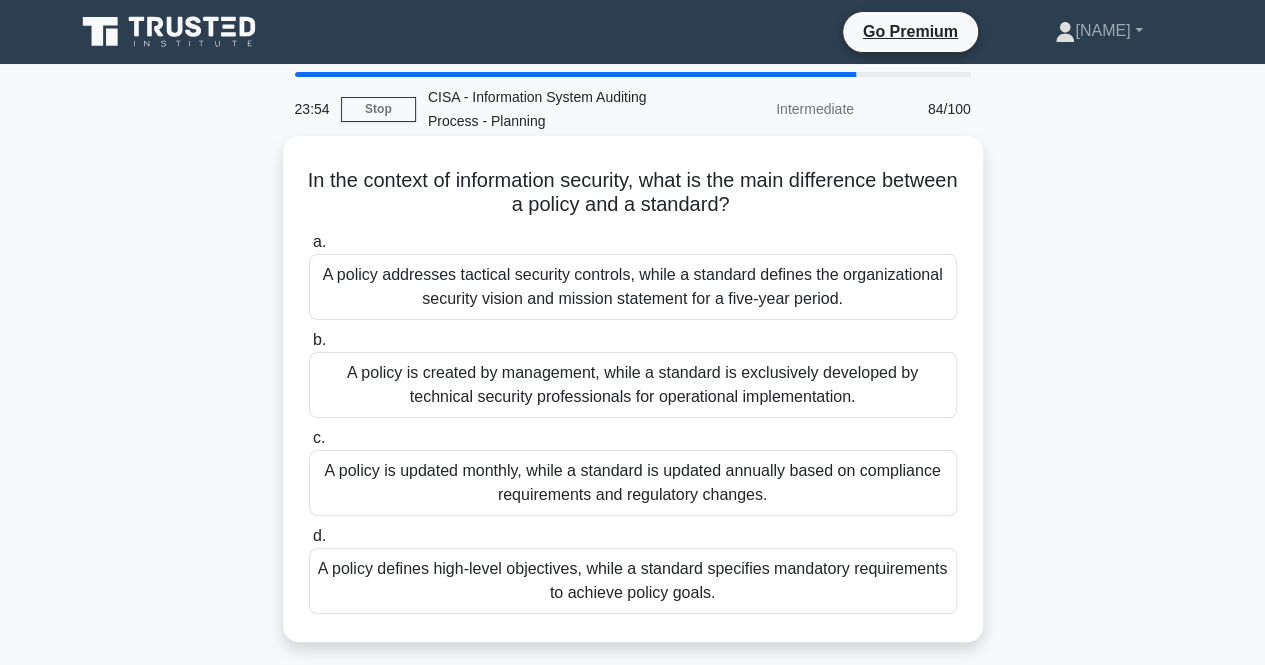 click on "A policy is created by management, while a standard is exclusively developed by technical security professionals for operational implementation." at bounding box center (633, 385) 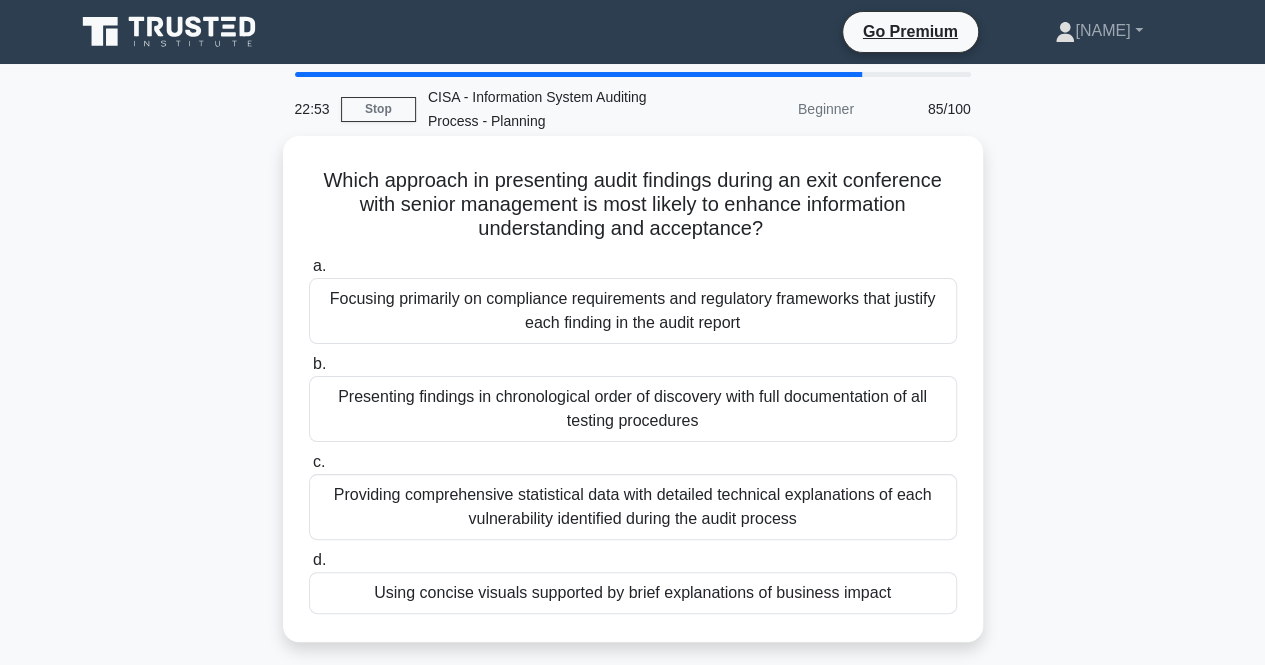 click on "Using concise visuals supported by brief explanations of business impact" at bounding box center (633, 593) 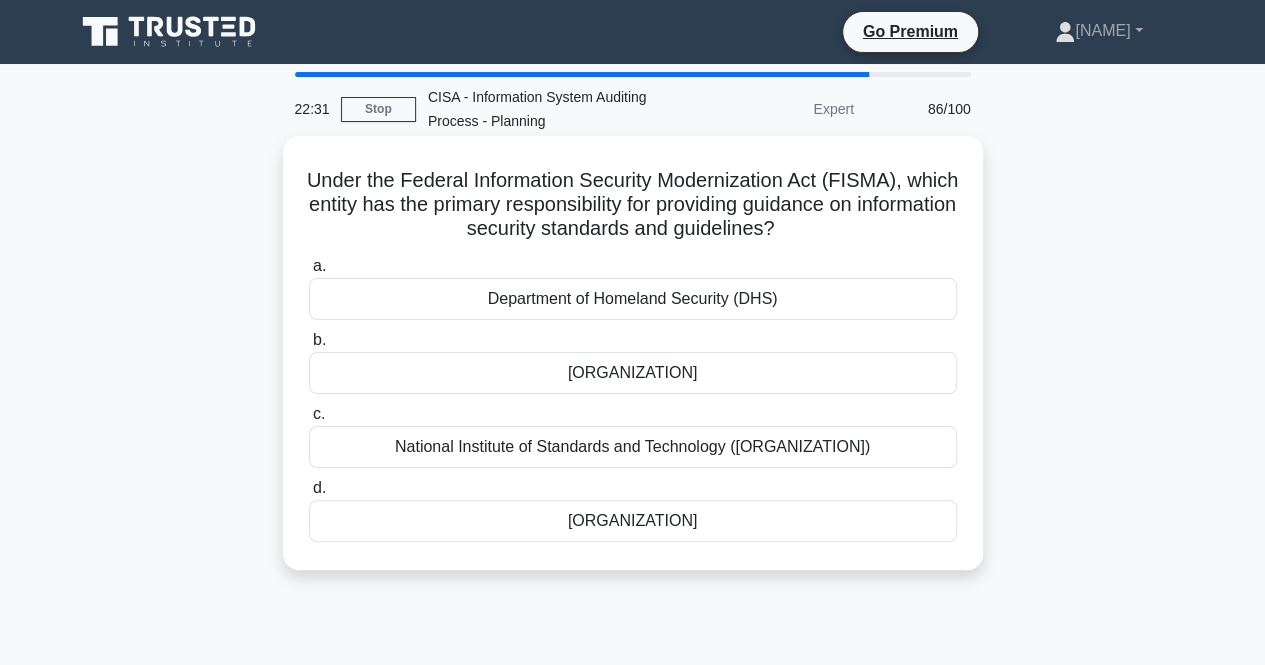 click on "Department of Homeland Security (DHS)" at bounding box center (633, 299) 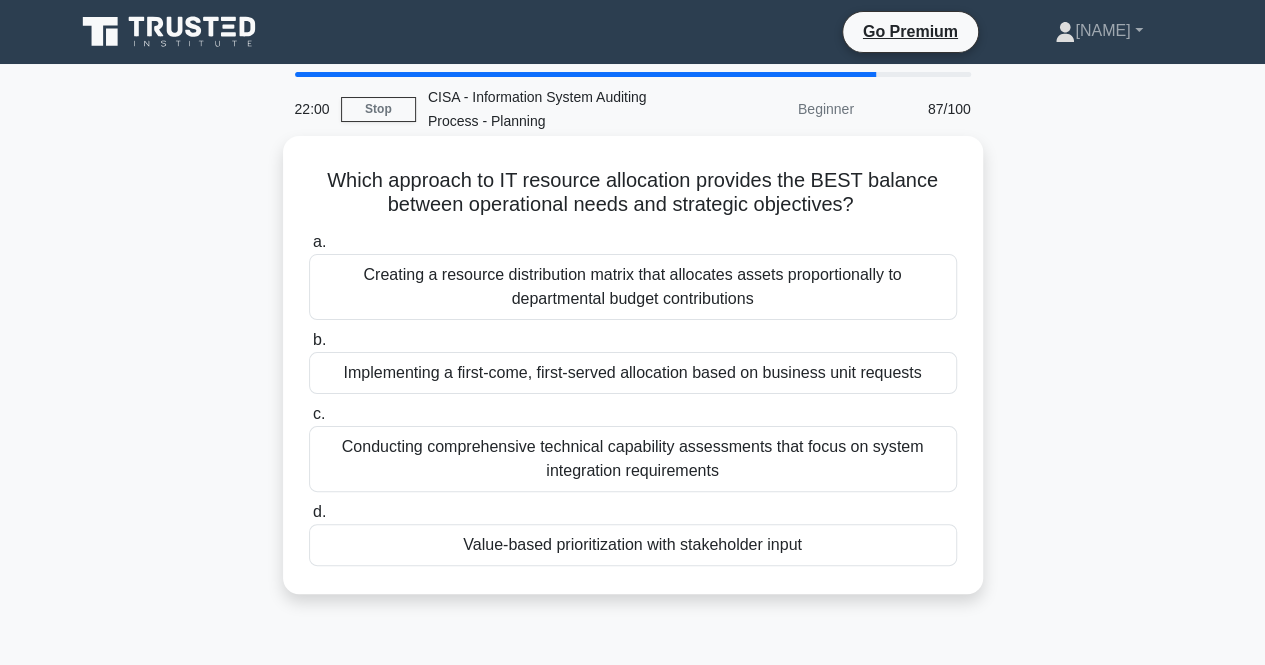 click on "Value-based prioritization with stakeholder input" at bounding box center [633, 545] 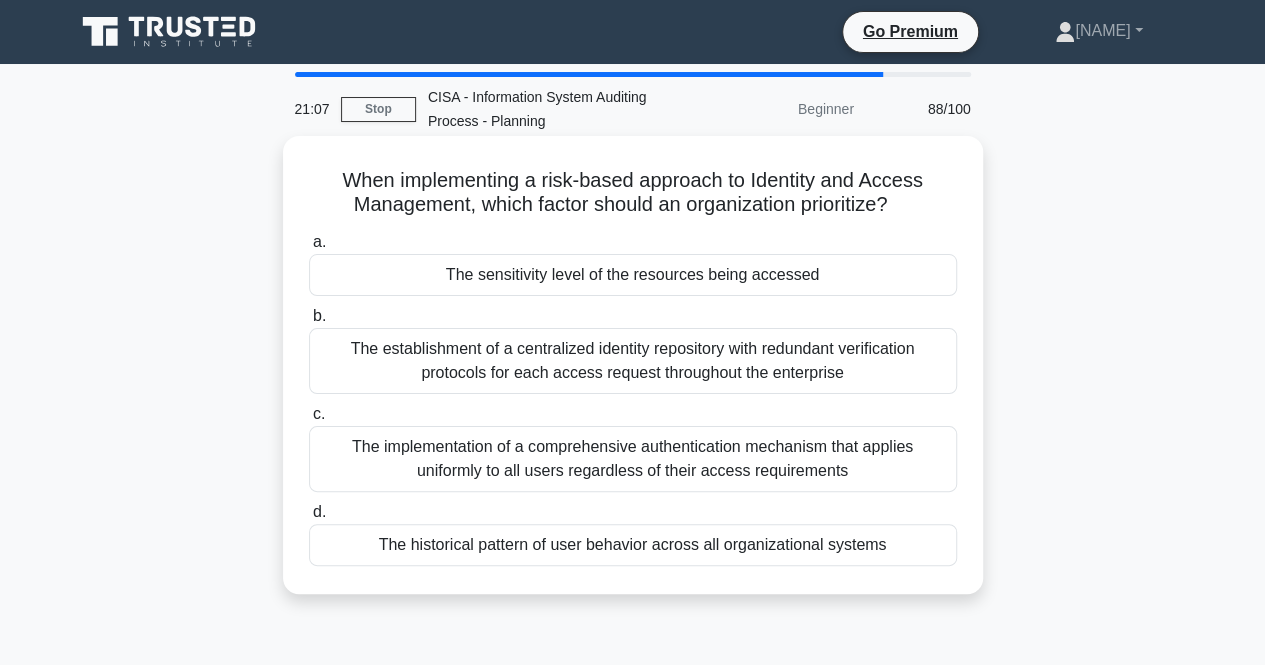 click on "The sensitivity level of the resources being accessed" at bounding box center (633, 275) 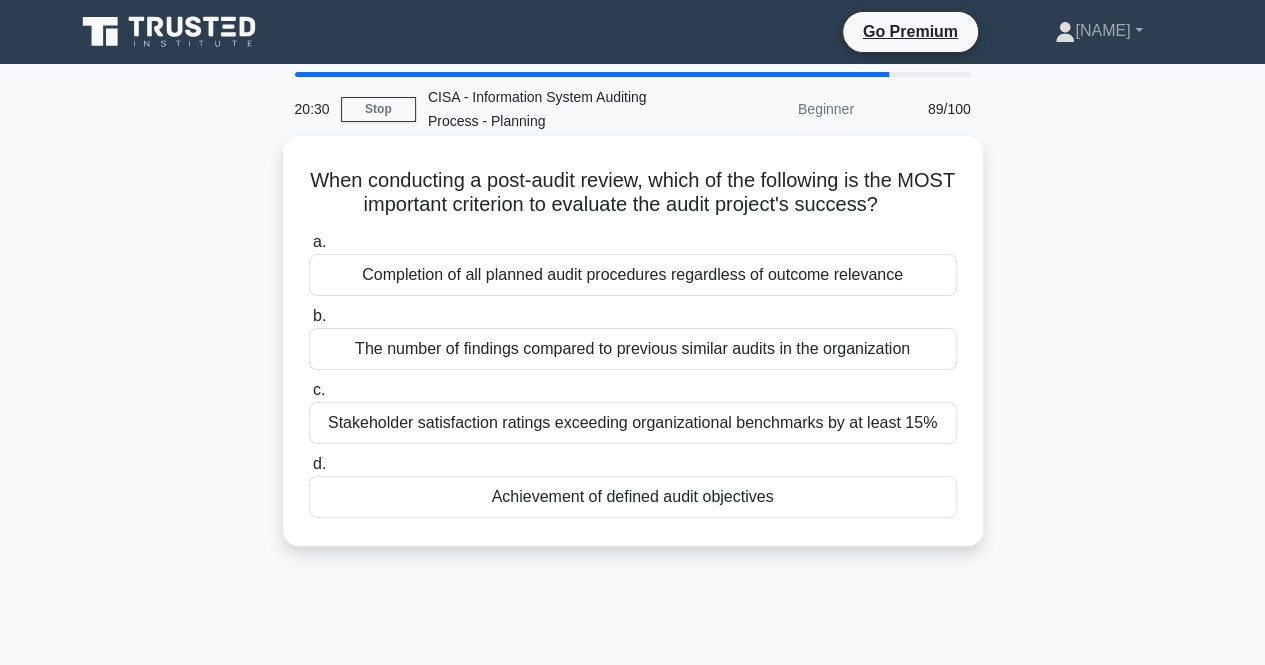 click on "Achievement of defined audit objectives" at bounding box center [633, 497] 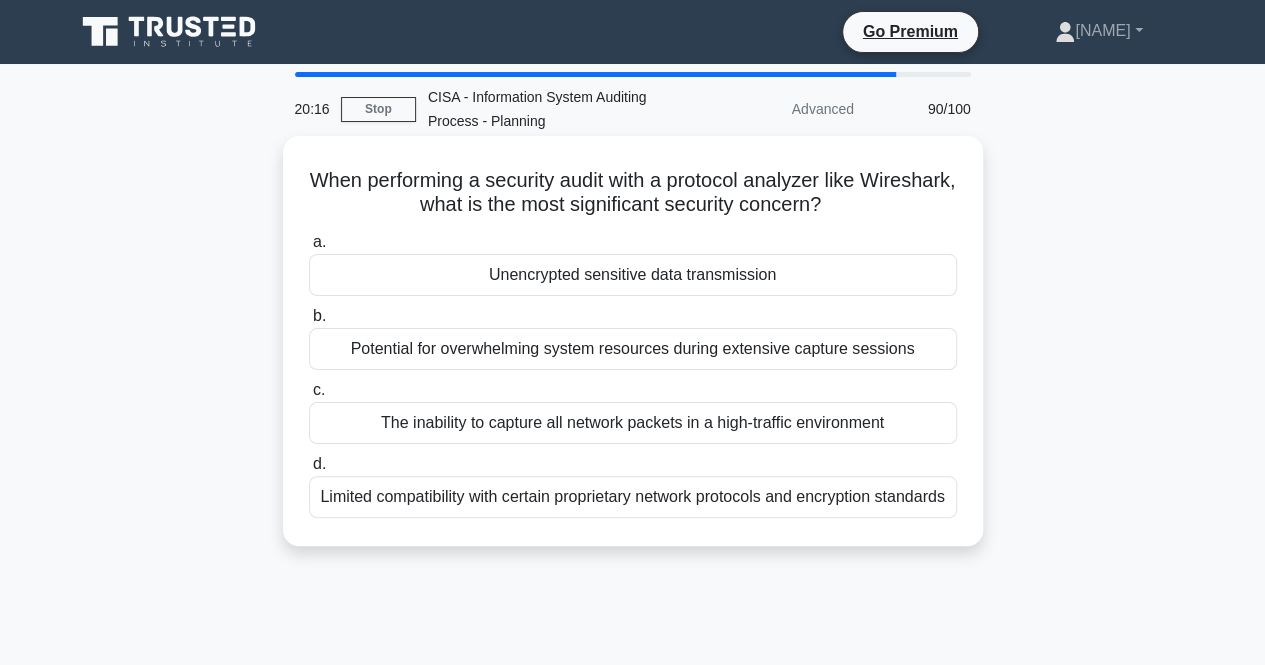 click on "Unencrypted sensitive data transmission" at bounding box center (633, 275) 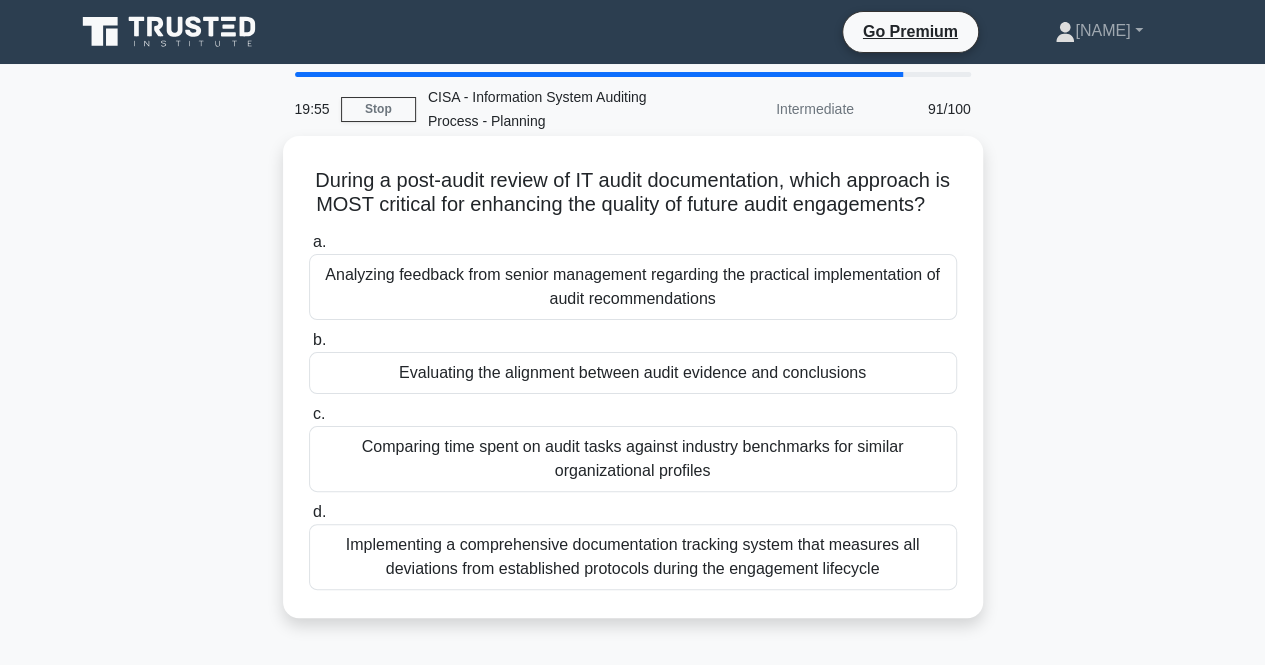 click on "Analyzing feedback from senior management regarding the practical implementation of audit recommendations" at bounding box center (633, 287) 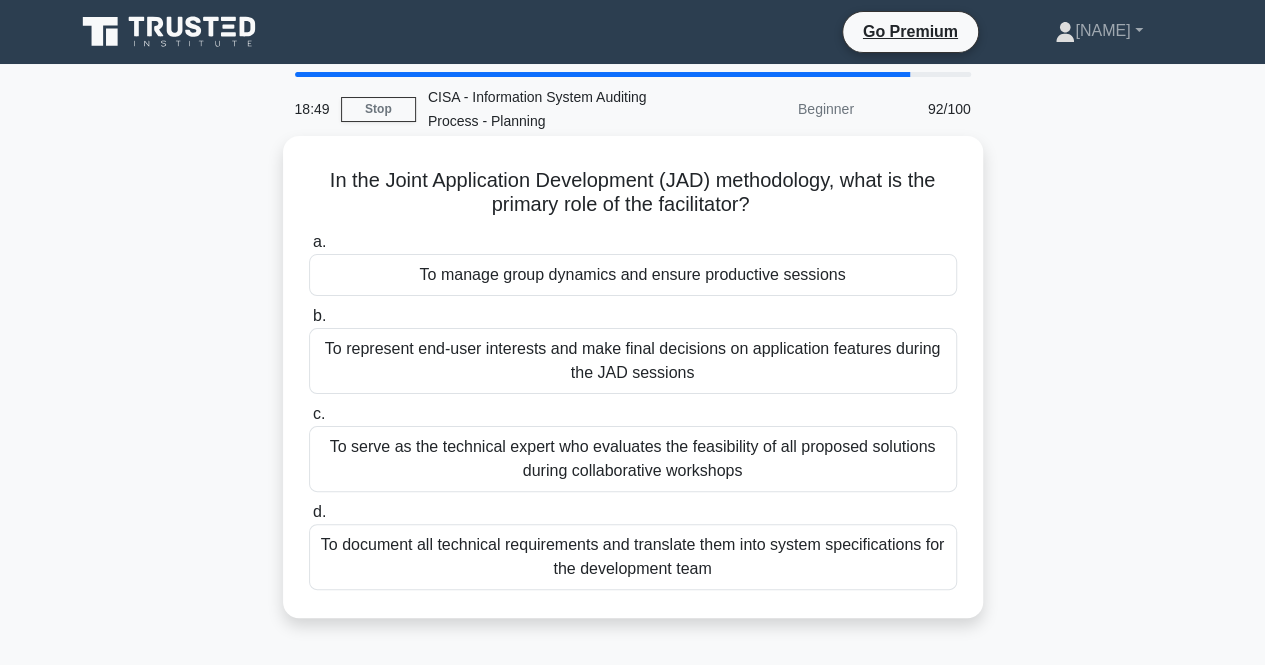 click on "To manage group dynamics and ensure productive sessions" at bounding box center (633, 275) 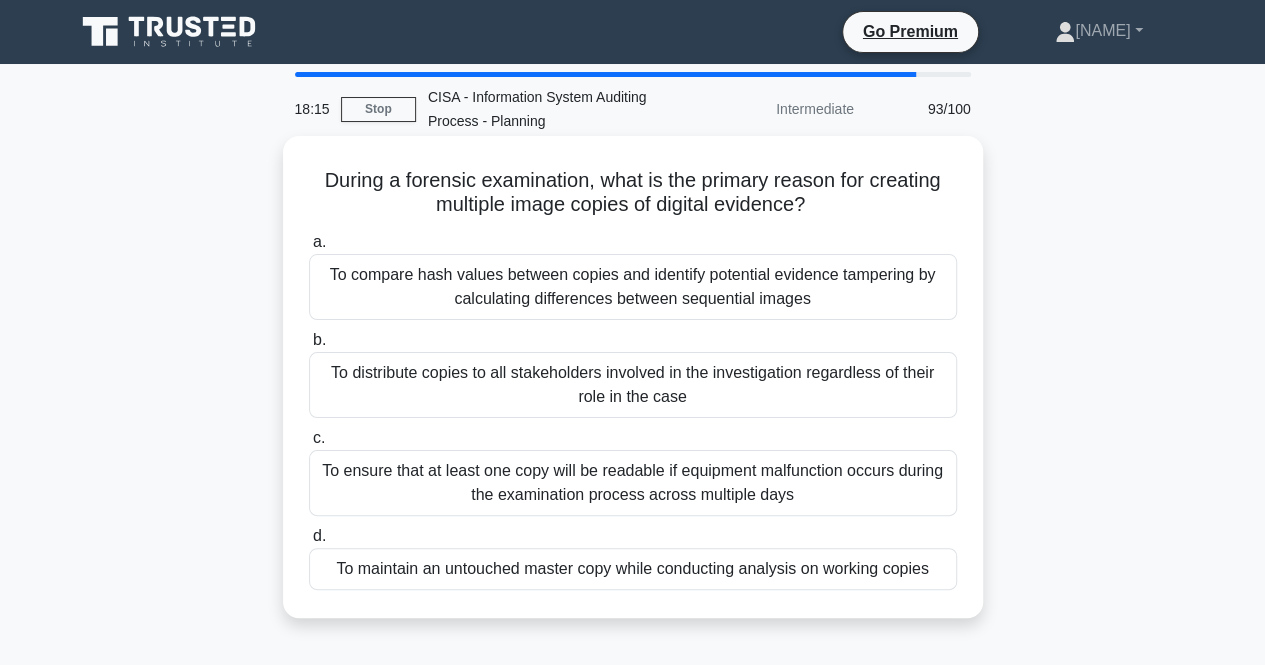 click on "To maintain an untouched master copy while conducting analysis on working copies" at bounding box center (633, 569) 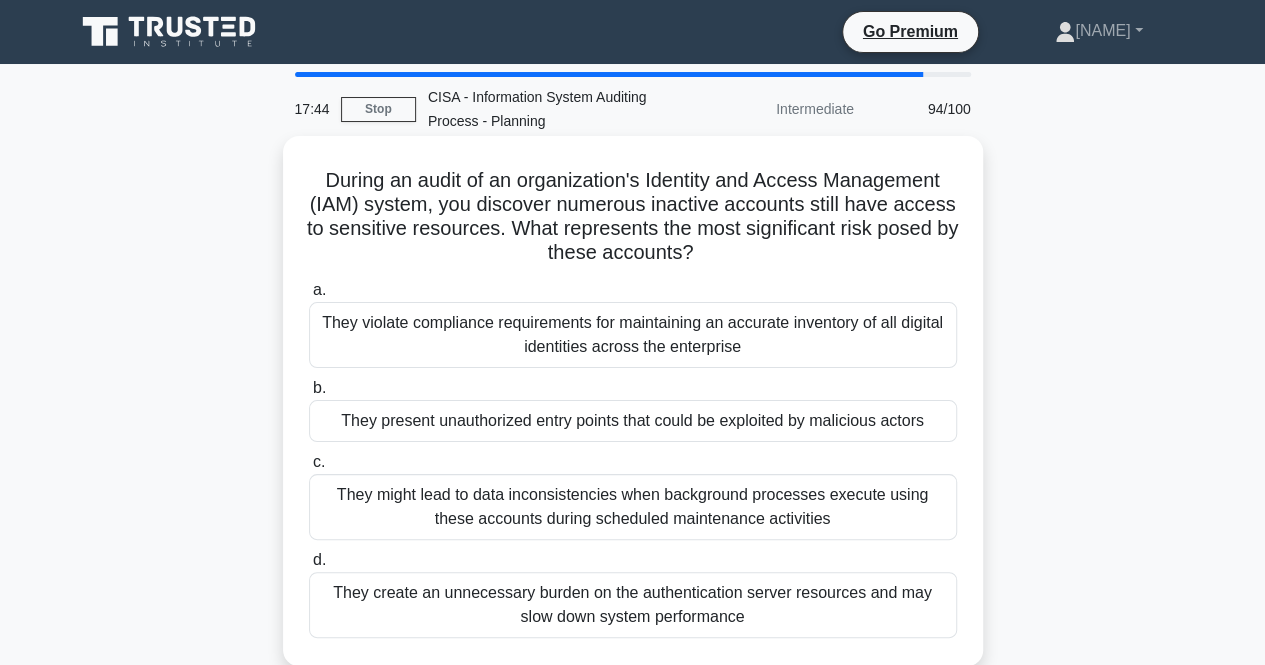 click on "They violate compliance requirements for maintaining an accurate inventory of all digital identities across the enterprise" at bounding box center (633, 335) 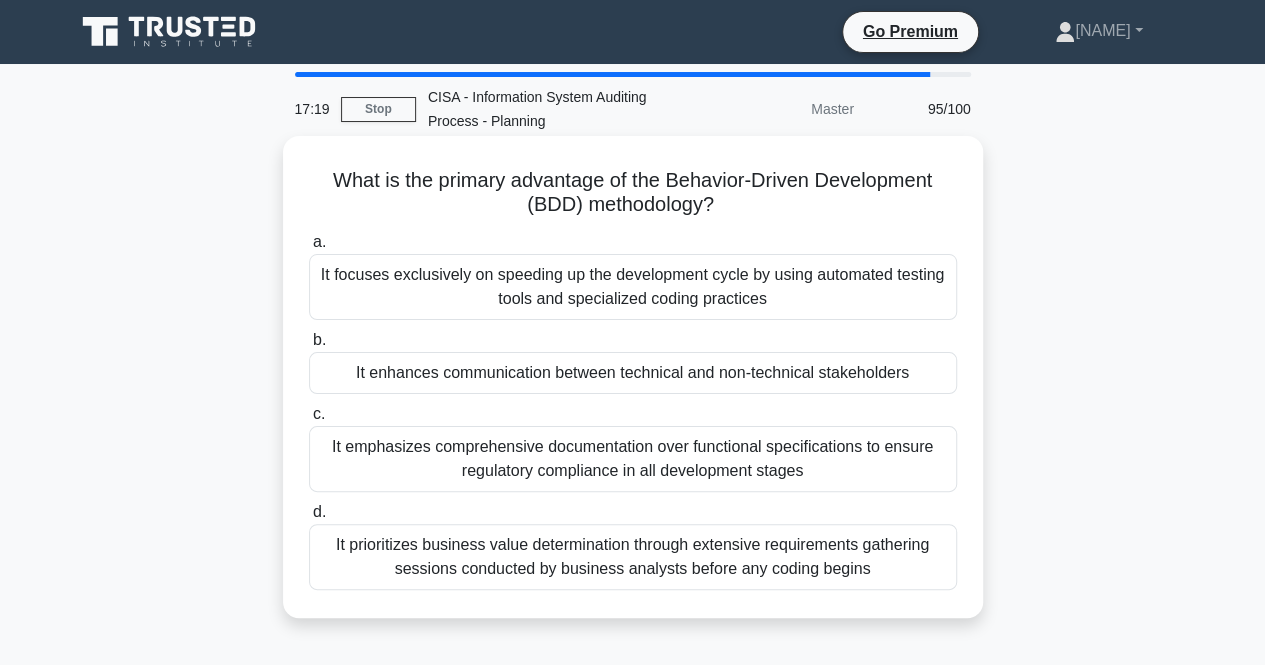 click on "It enhances communication between technical and non-technical stakeholders" at bounding box center (633, 373) 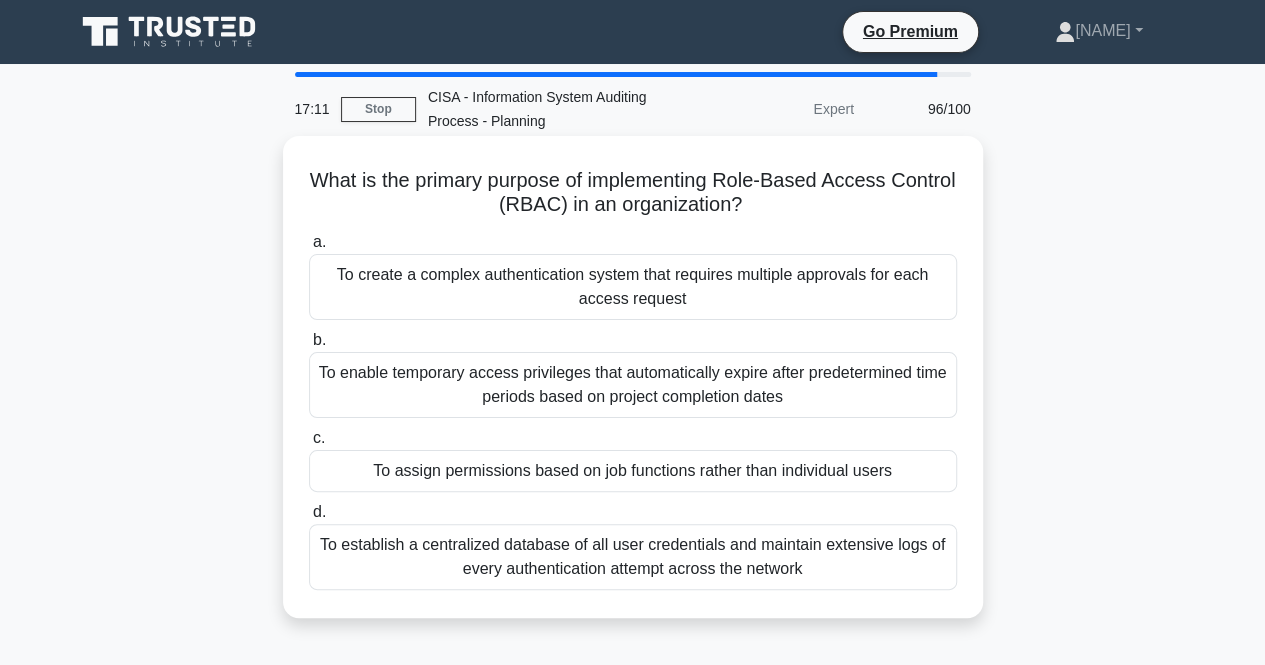 drag, startPoint x: 622, startPoint y: 385, endPoint x: 713, endPoint y: 391, distance: 91.197586 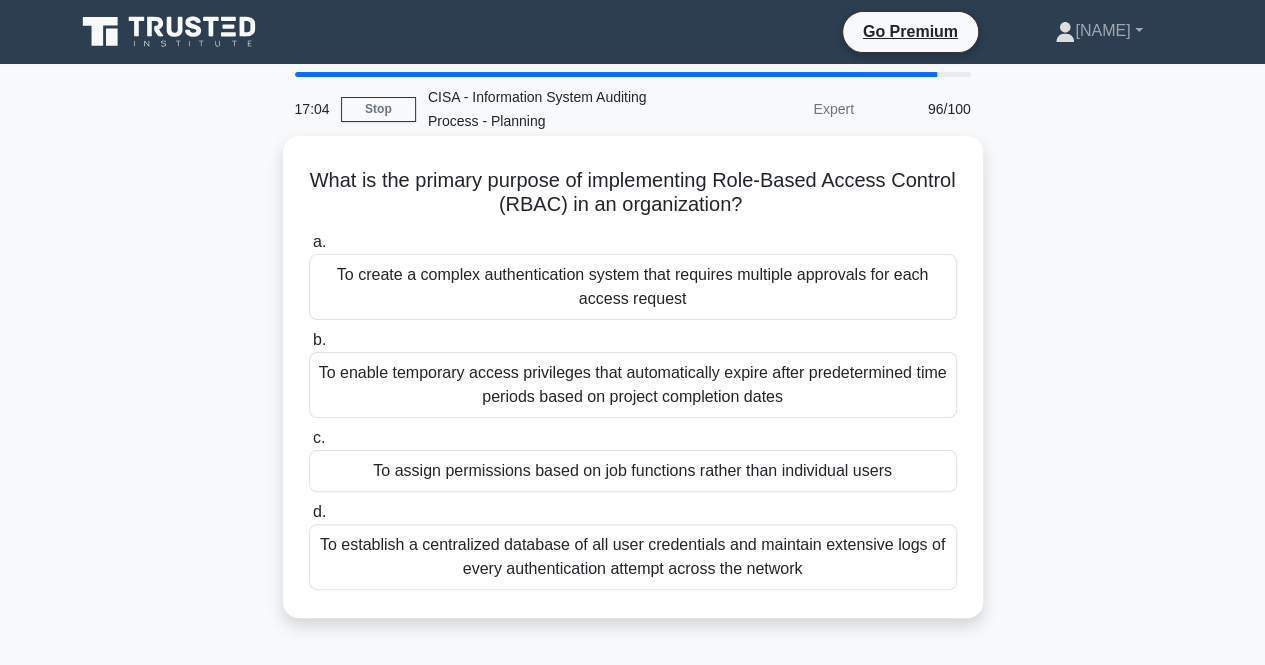 click on "To assign permissions based on job functions rather than individual users" at bounding box center (633, 471) 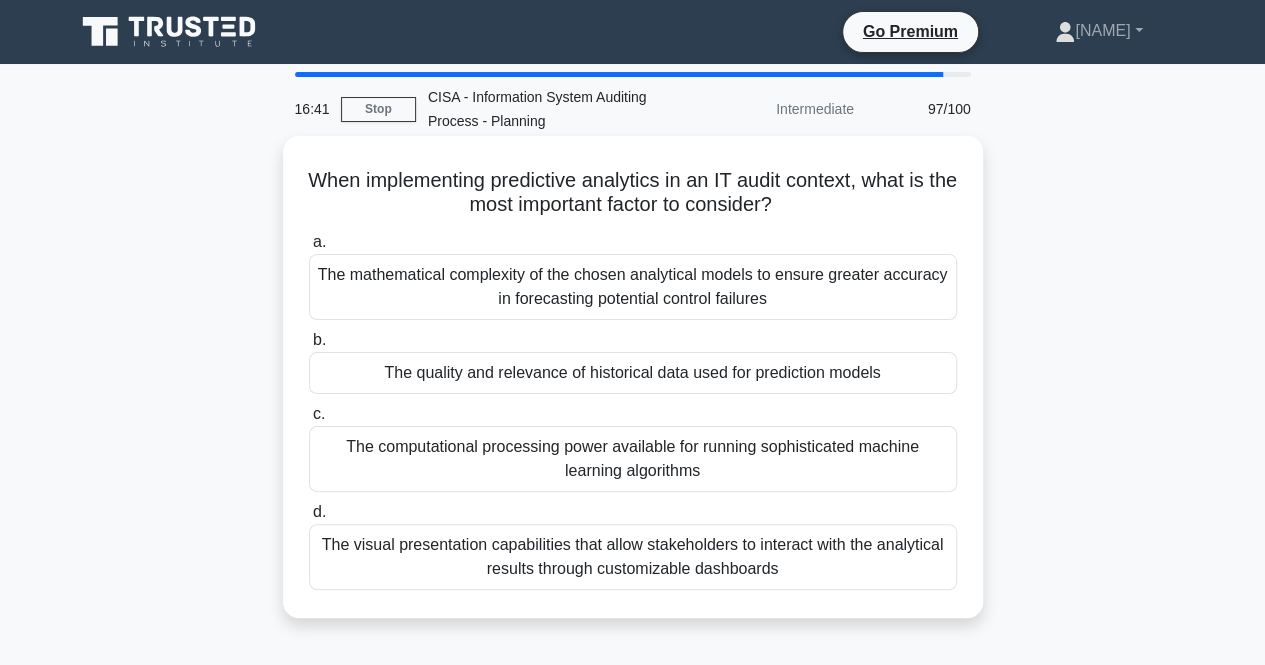click on "The mathematical complexity of the chosen analytical models to ensure greater accuracy in forecasting potential control failures" at bounding box center (633, 287) 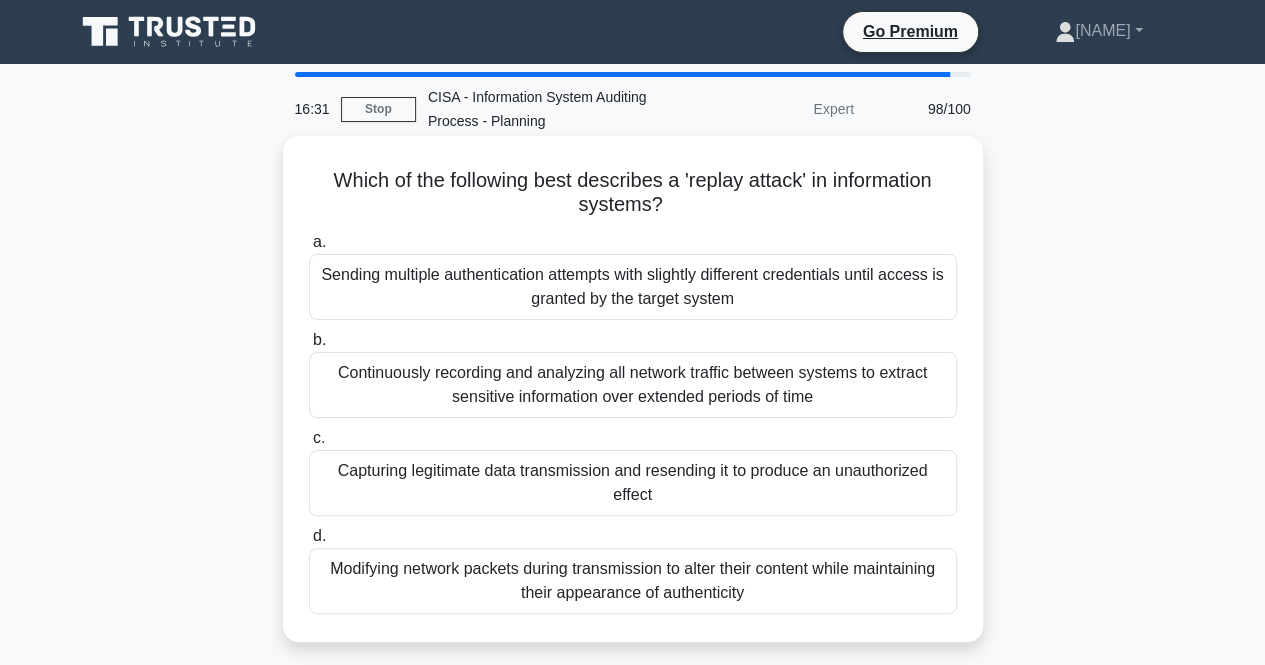 click on "Modifying network packets during transmission to alter their content while maintaining their appearance of authenticity" at bounding box center (633, 581) 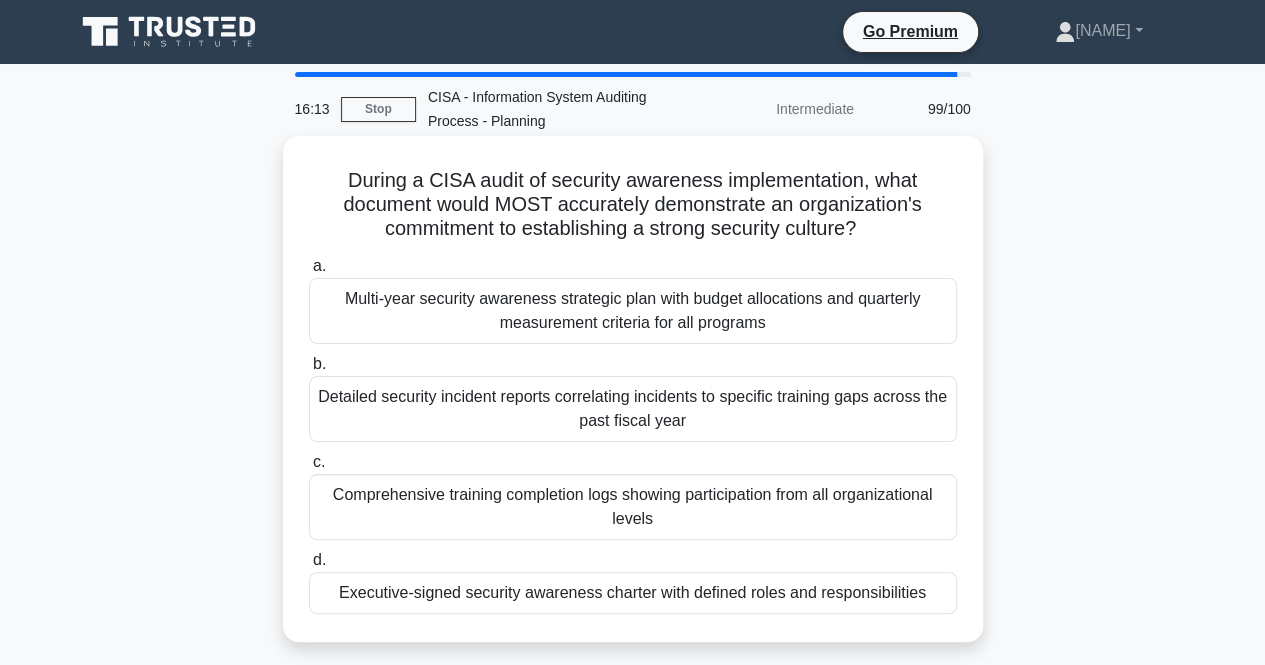 click on "Executive-signed security awareness charter with defined roles and responsibilities" at bounding box center (633, 593) 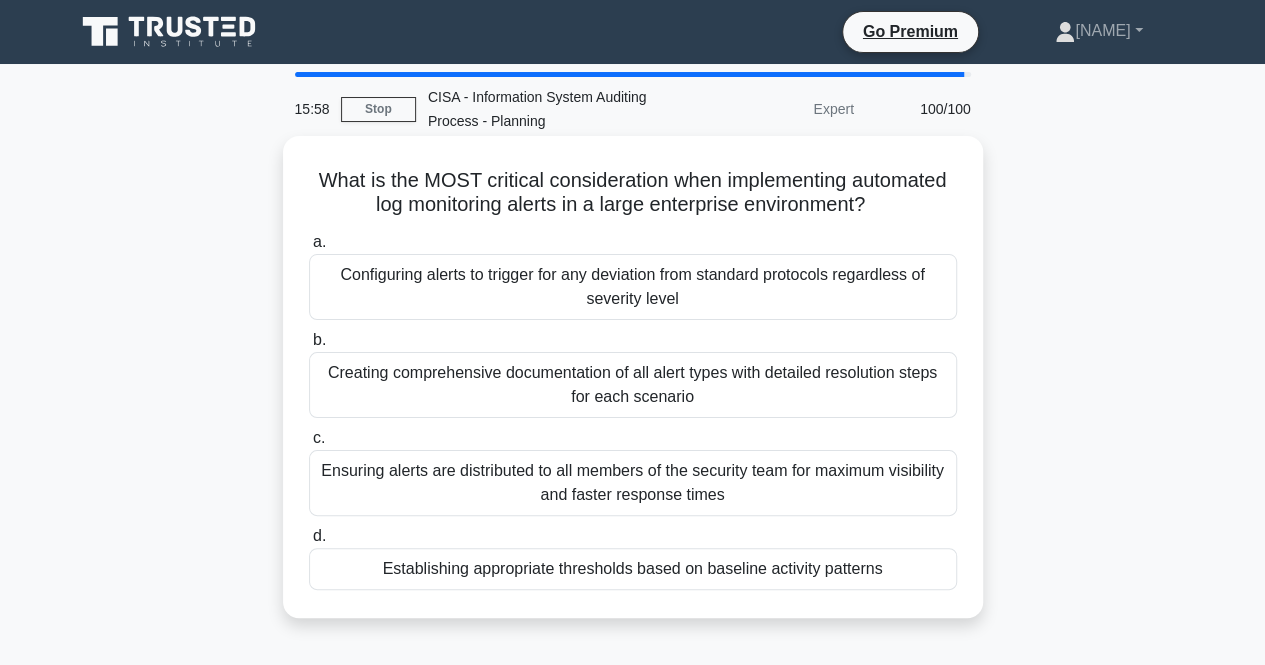 click on "Establishing appropriate thresholds based on baseline activity patterns" at bounding box center [633, 569] 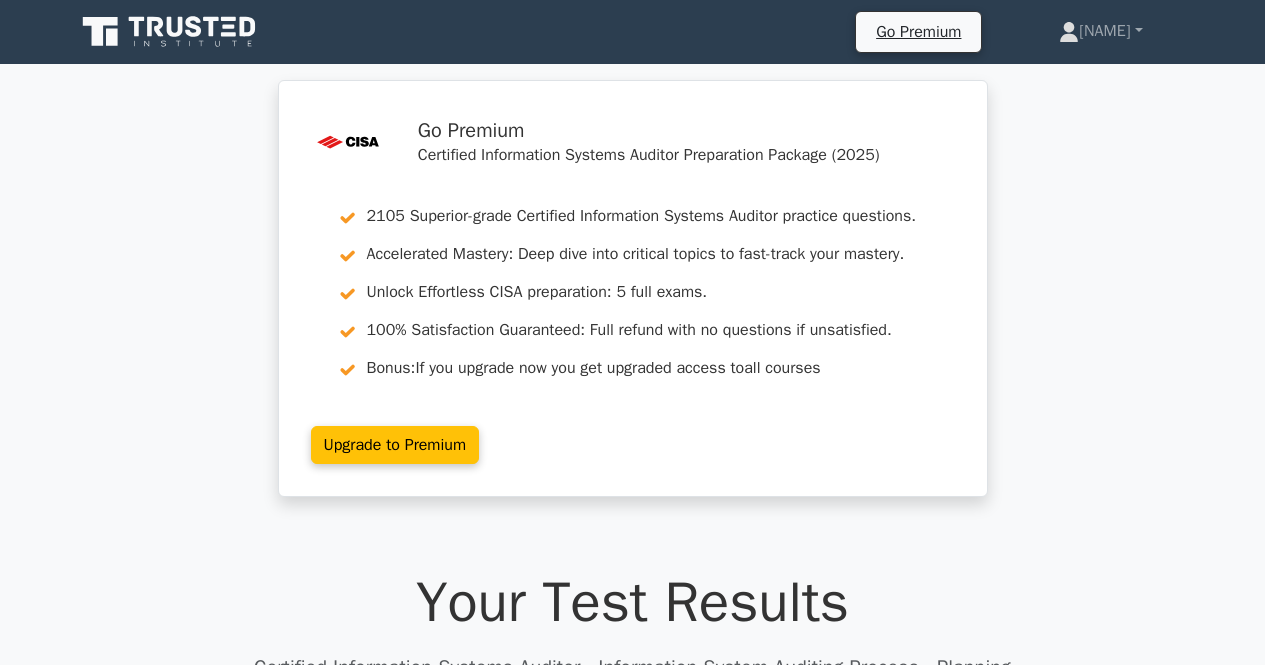 scroll, scrollTop: 0, scrollLeft: 0, axis: both 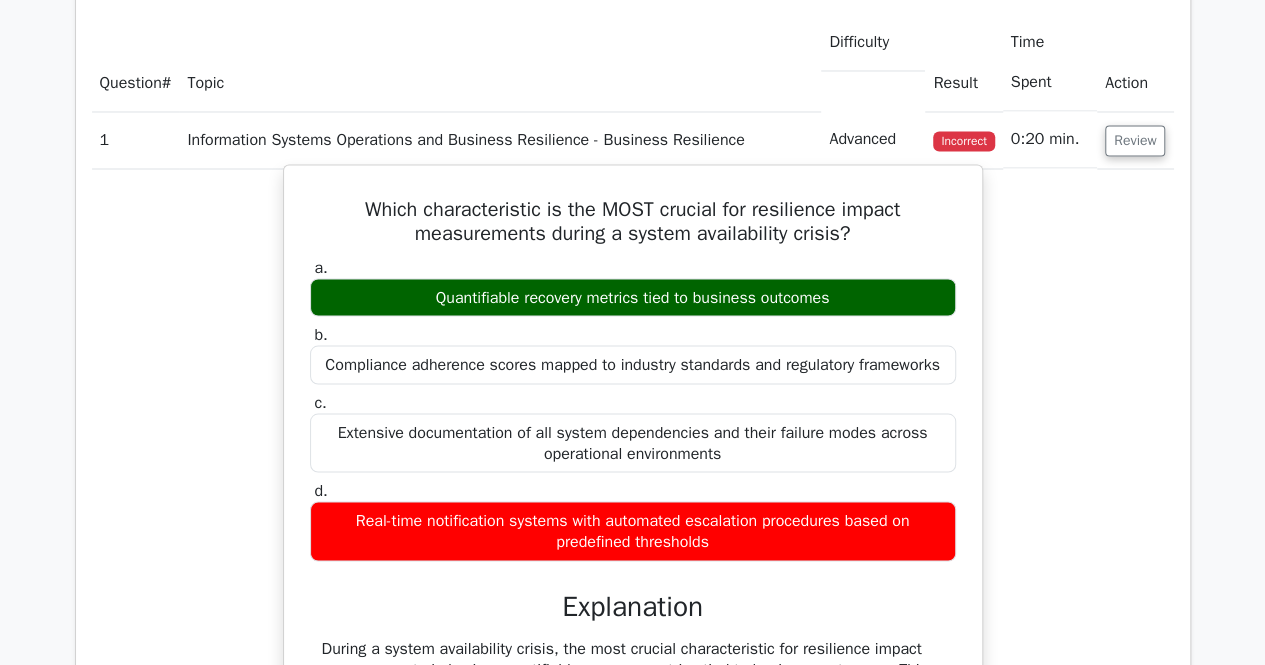 click on "Which characteristic is the MOST crucial for resilience impact measurements during a system availability crisis?" at bounding box center (633, 221) 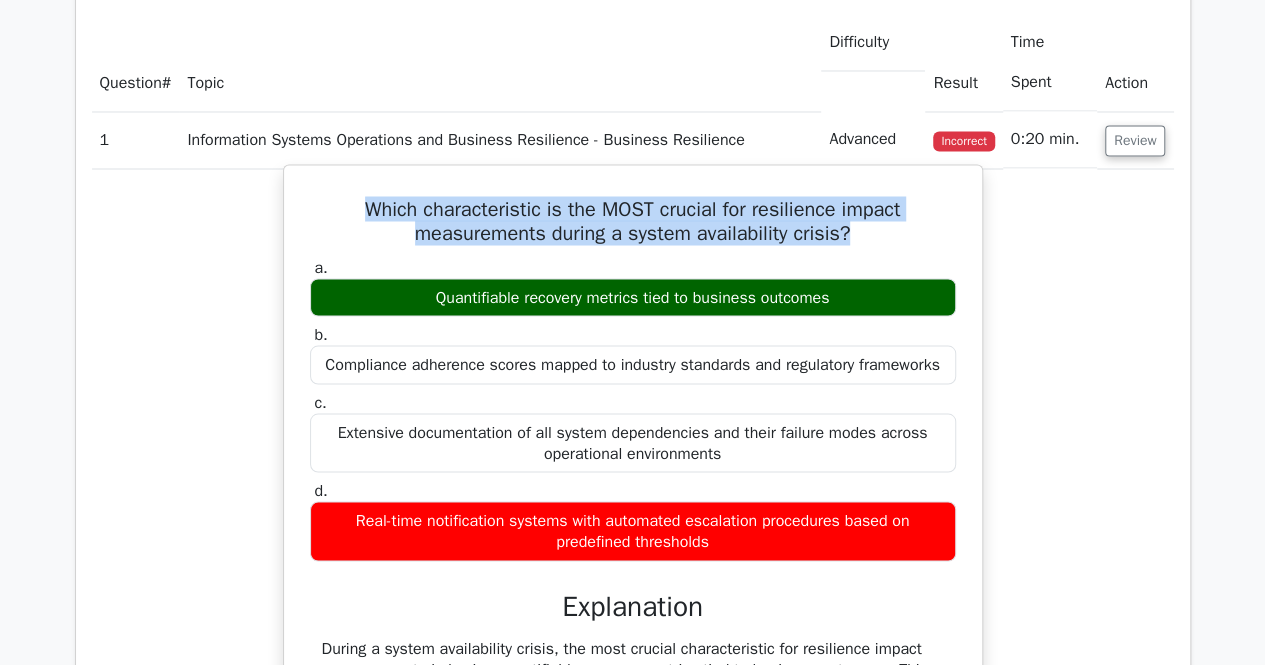 drag, startPoint x: 358, startPoint y: 202, endPoint x: 866, endPoint y: 229, distance: 508.717 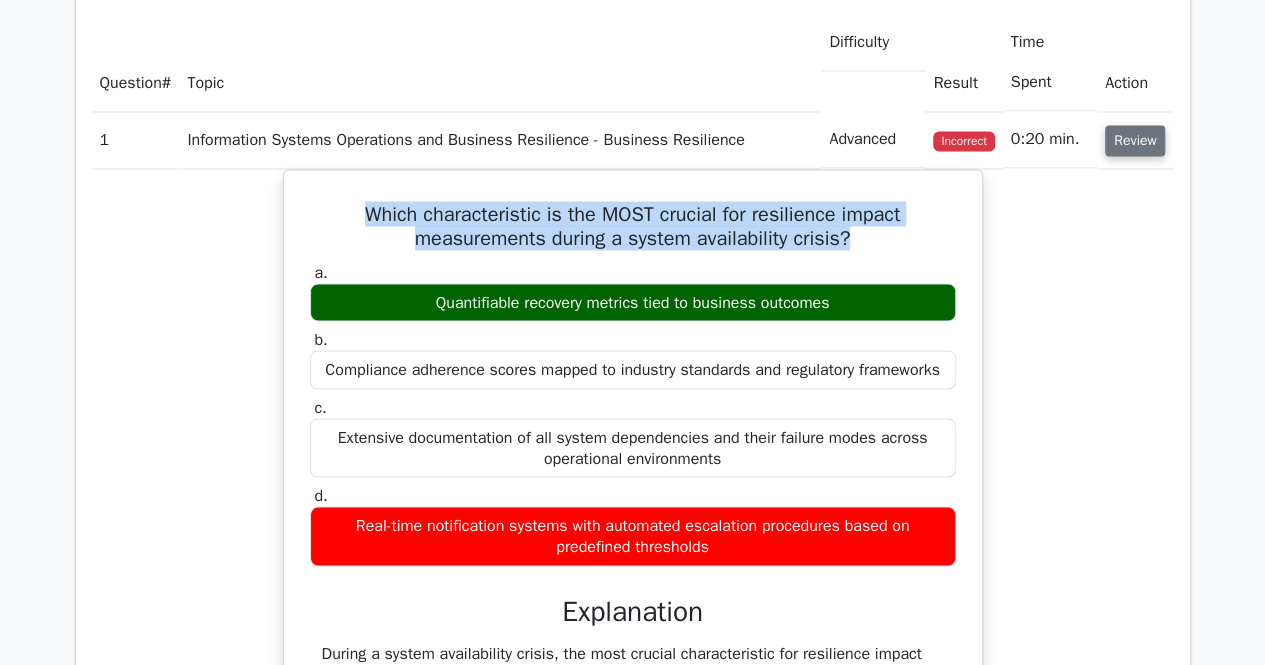 click on "Review" at bounding box center [1135, 140] 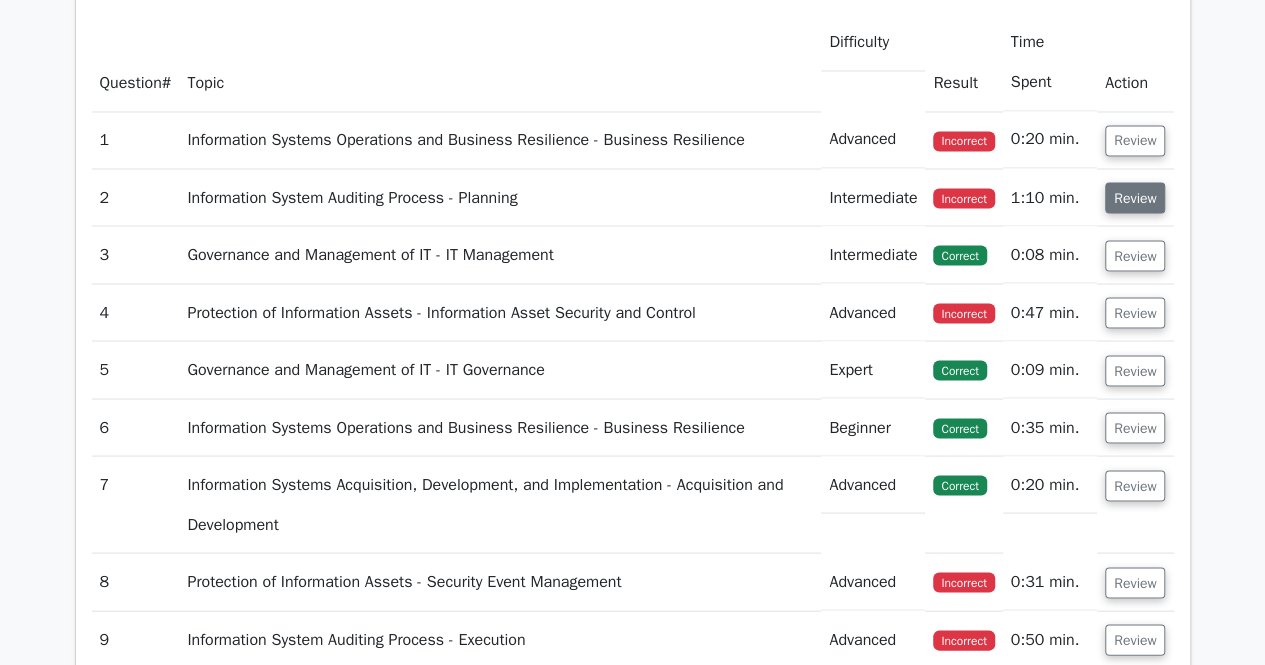 click on "Review" at bounding box center (1135, 197) 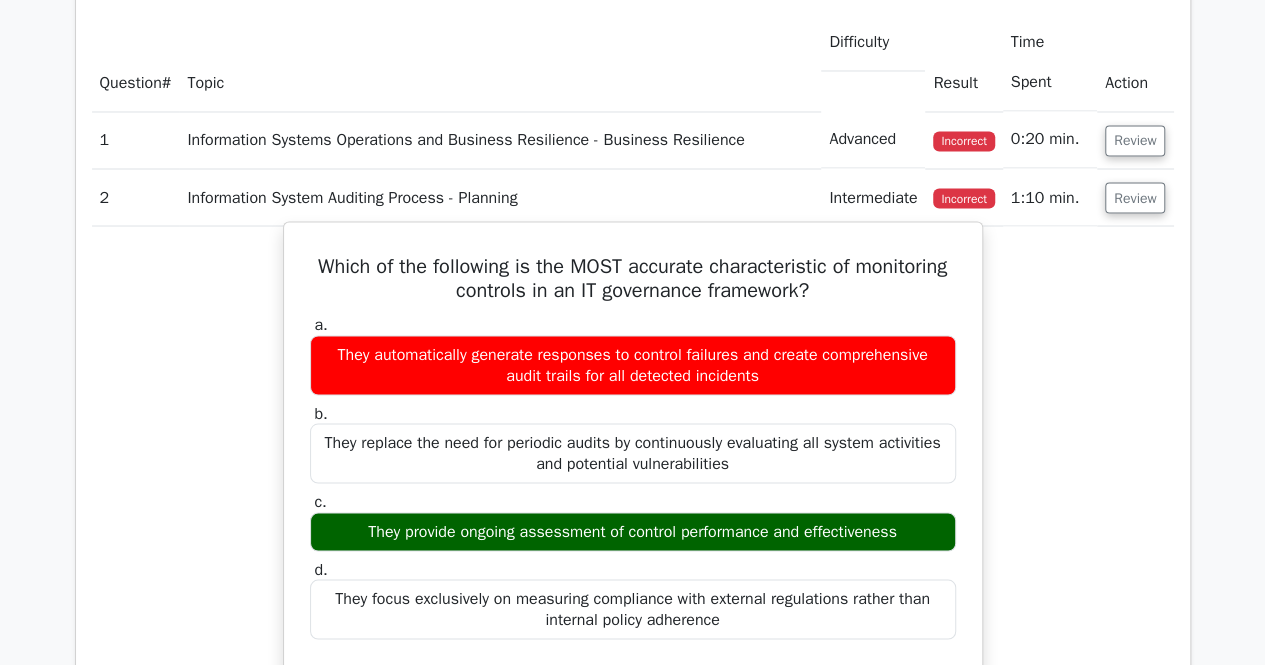 click on "Which of the following is the MOST accurate characteristic of monitoring controls in an IT governance framework?" at bounding box center [633, 278] 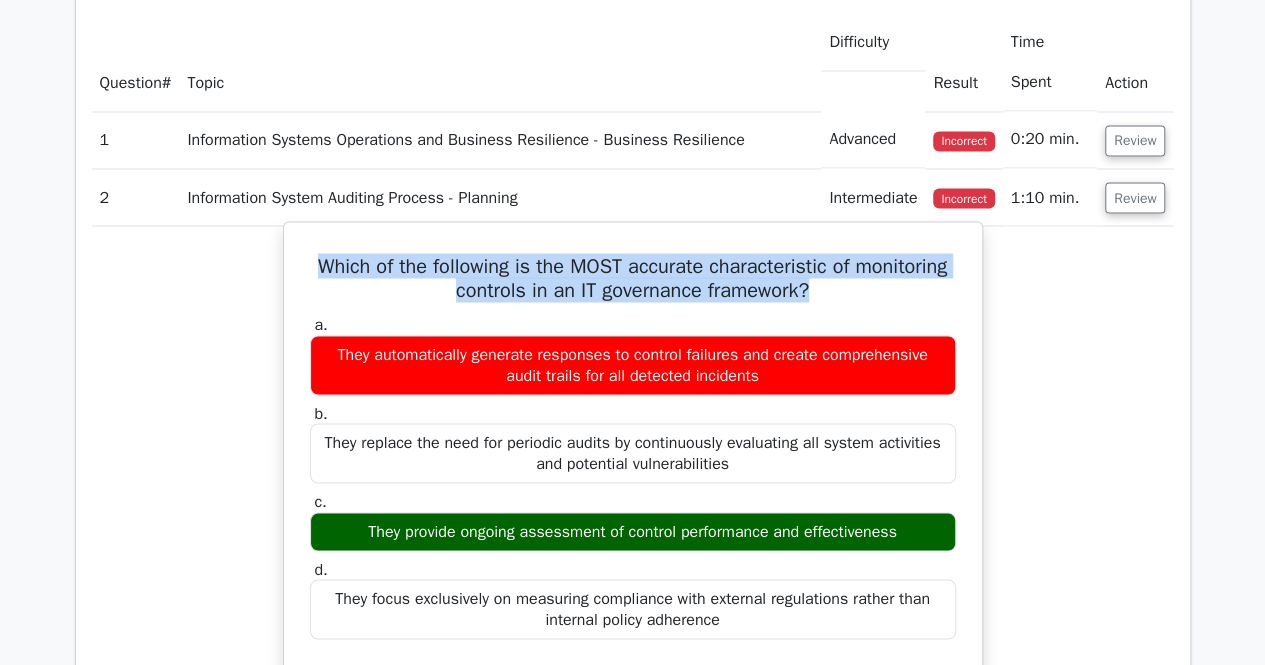 drag, startPoint x: 357, startPoint y: 261, endPoint x: 876, endPoint y: 279, distance: 519.3121 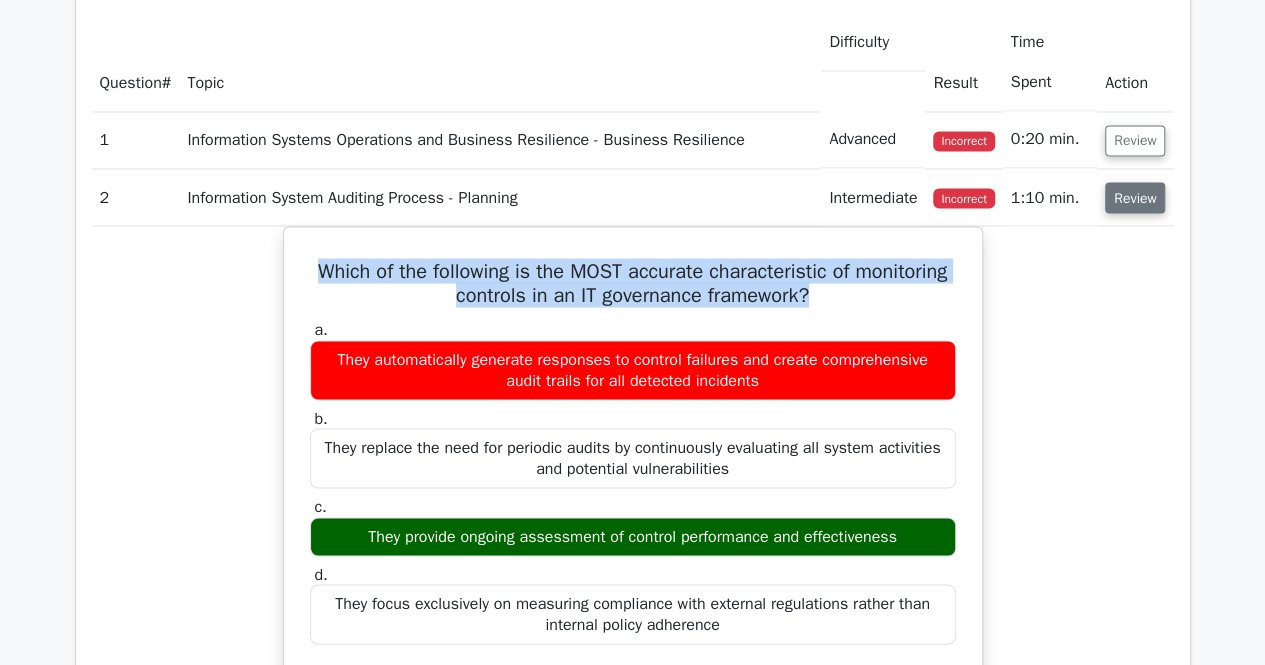 click on "Review" at bounding box center [1135, 197] 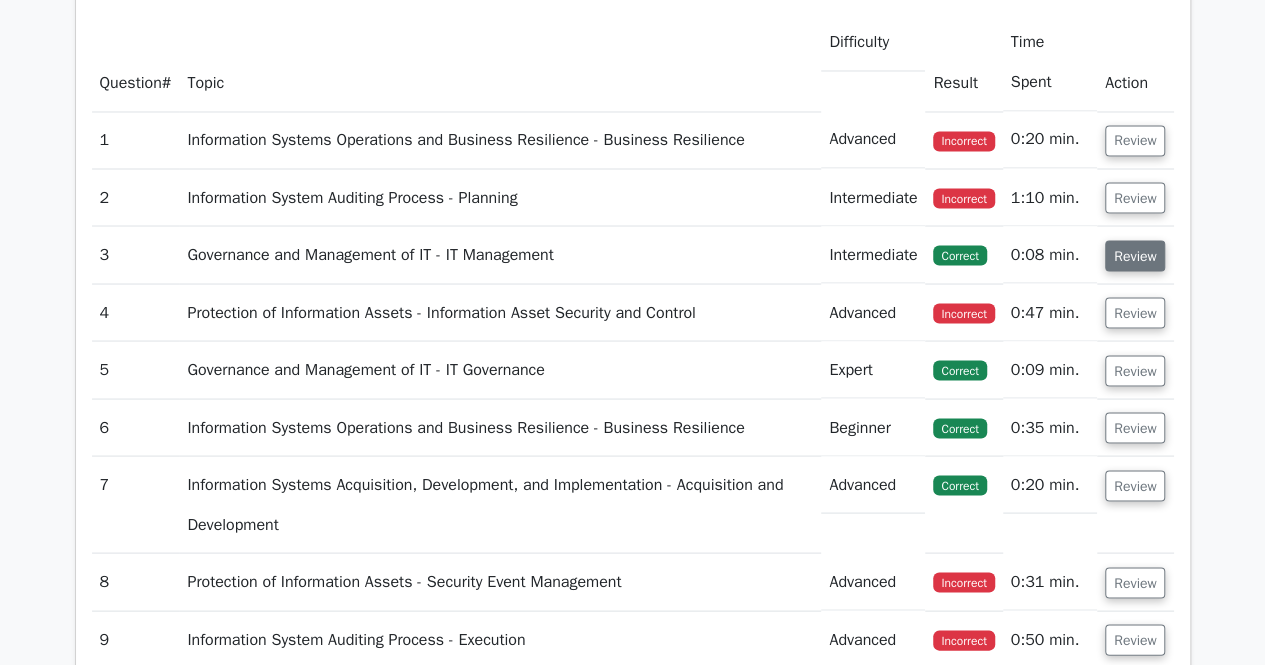 click on "Review" at bounding box center (1135, 255) 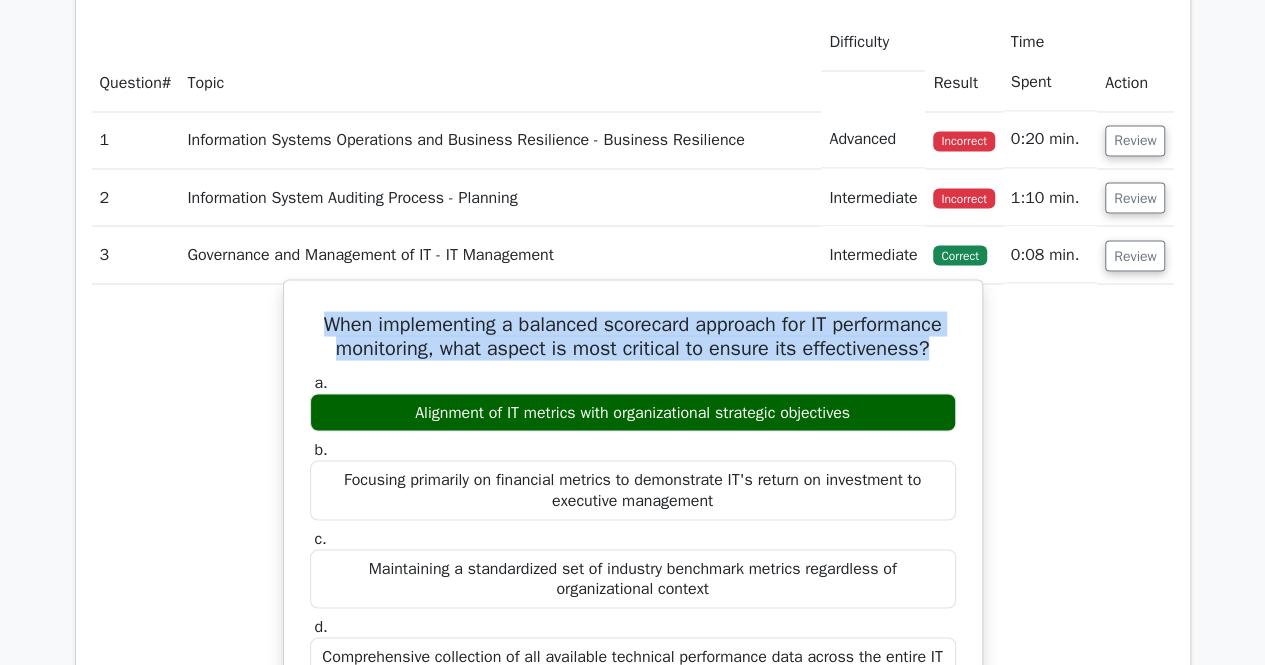 drag, startPoint x: 311, startPoint y: 319, endPoint x: 947, endPoint y: 352, distance: 636.8555 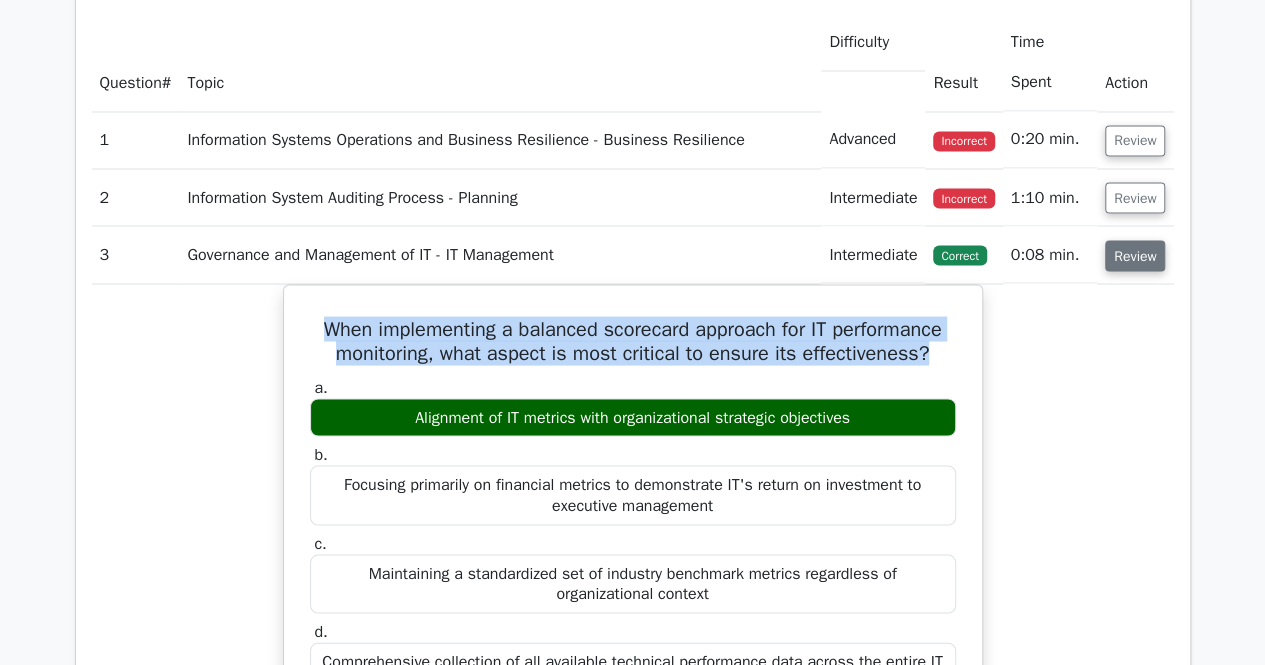 click on "Review" at bounding box center (1135, 255) 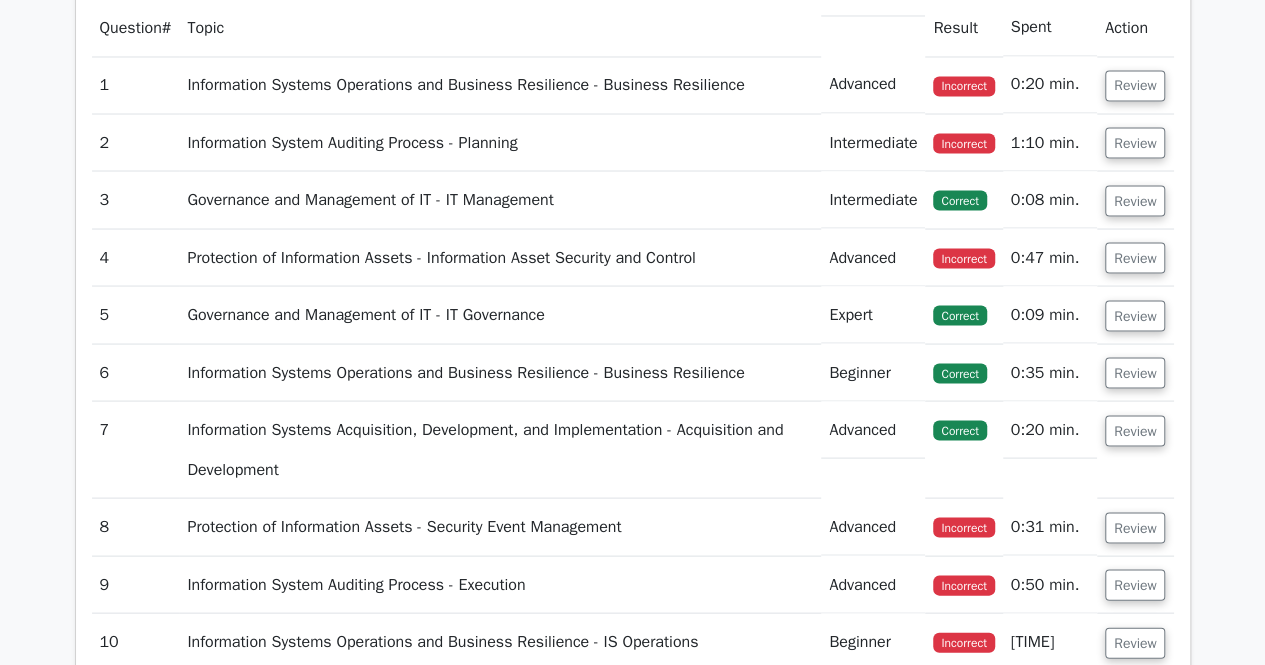 scroll, scrollTop: 1865, scrollLeft: 0, axis: vertical 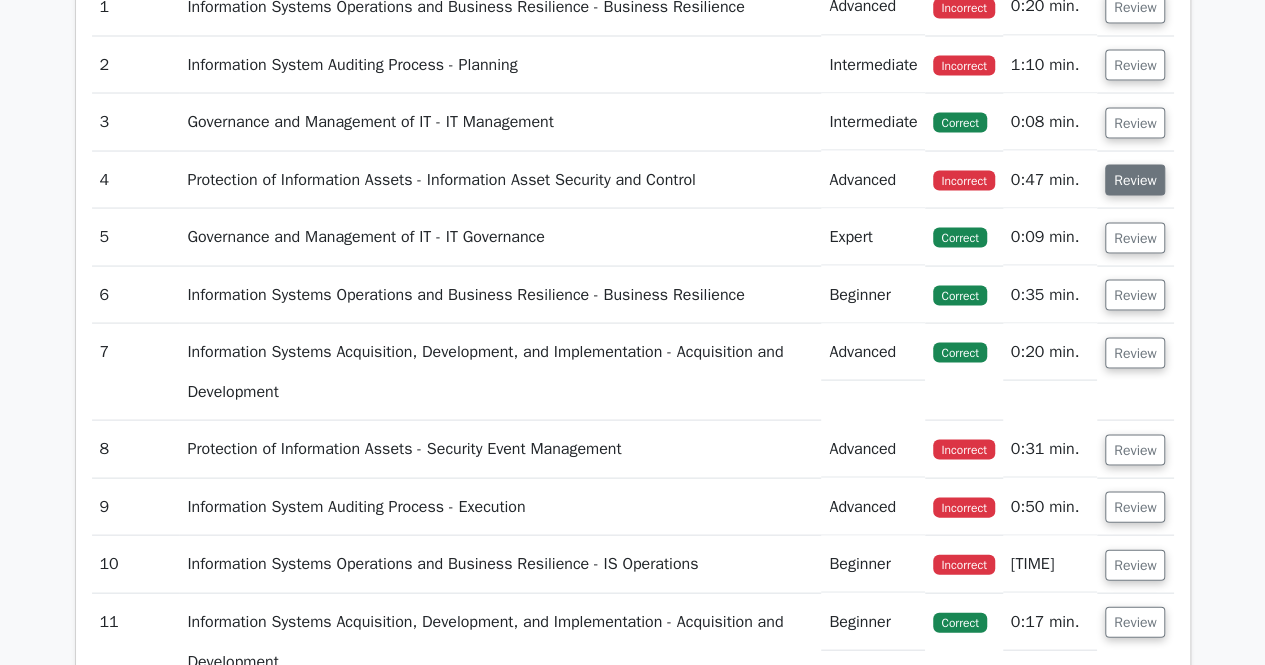 click on "Review" at bounding box center [1135, 179] 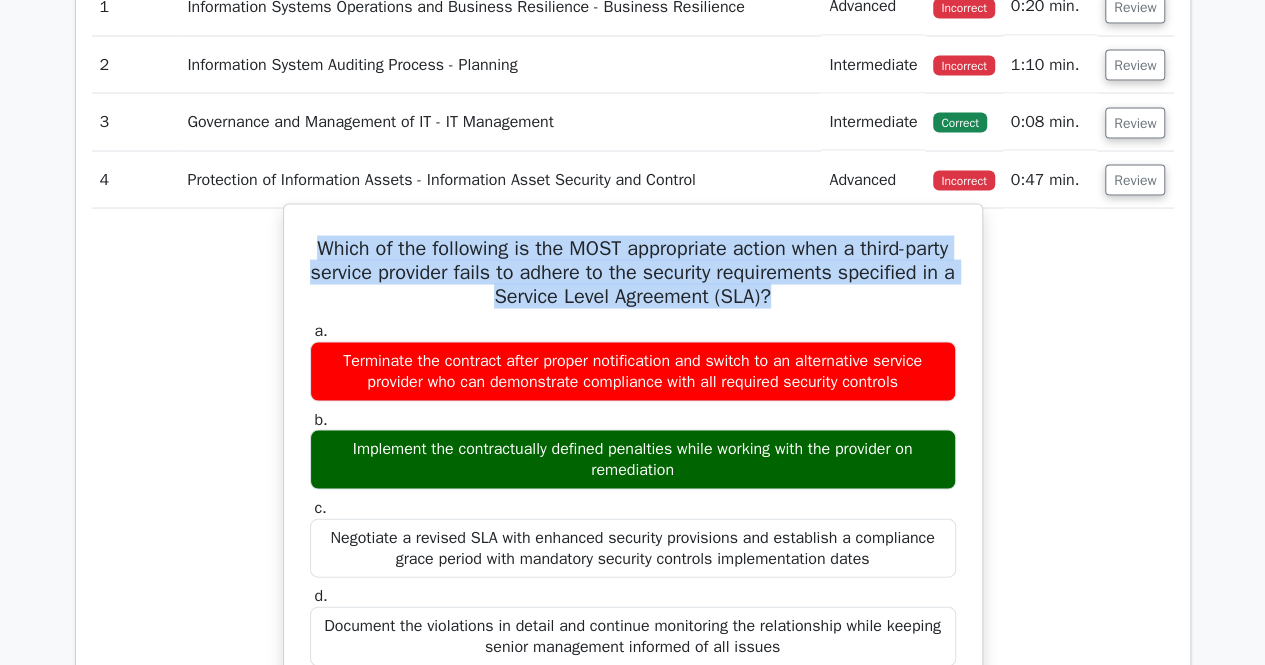 drag, startPoint x: 324, startPoint y: 241, endPoint x: 848, endPoint y: 285, distance: 525.84406 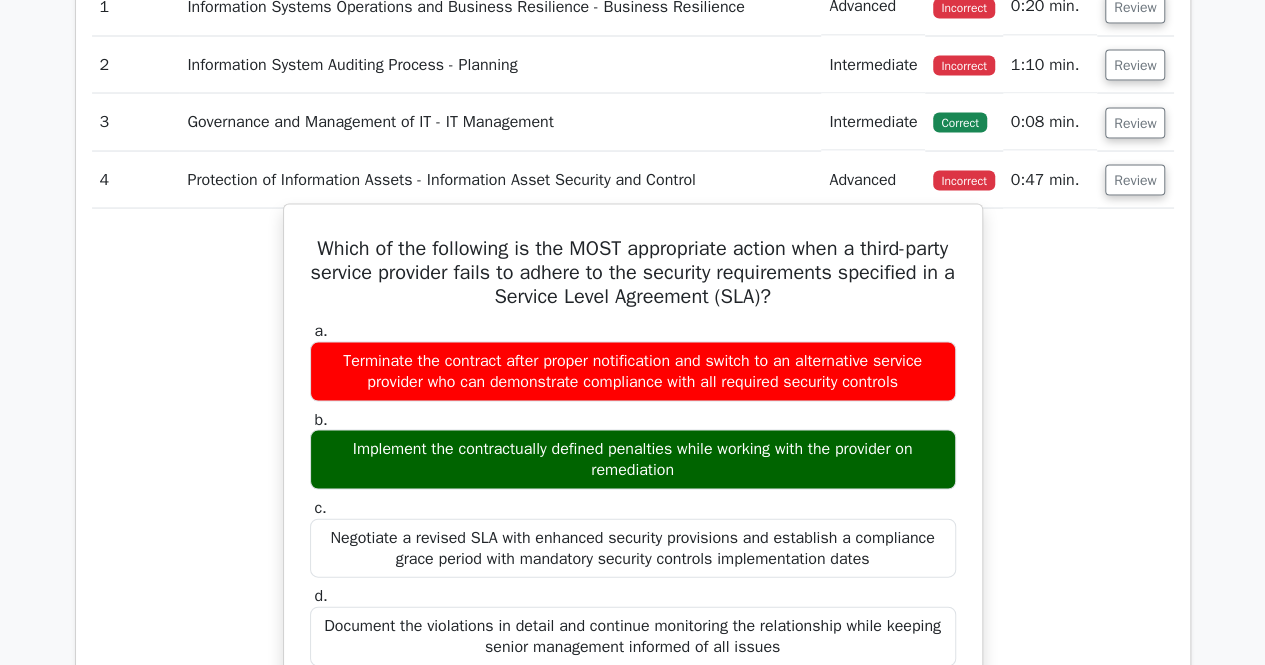 click on "Implement the contractually defined penalties while working with the provider on remediation" at bounding box center [633, 459] 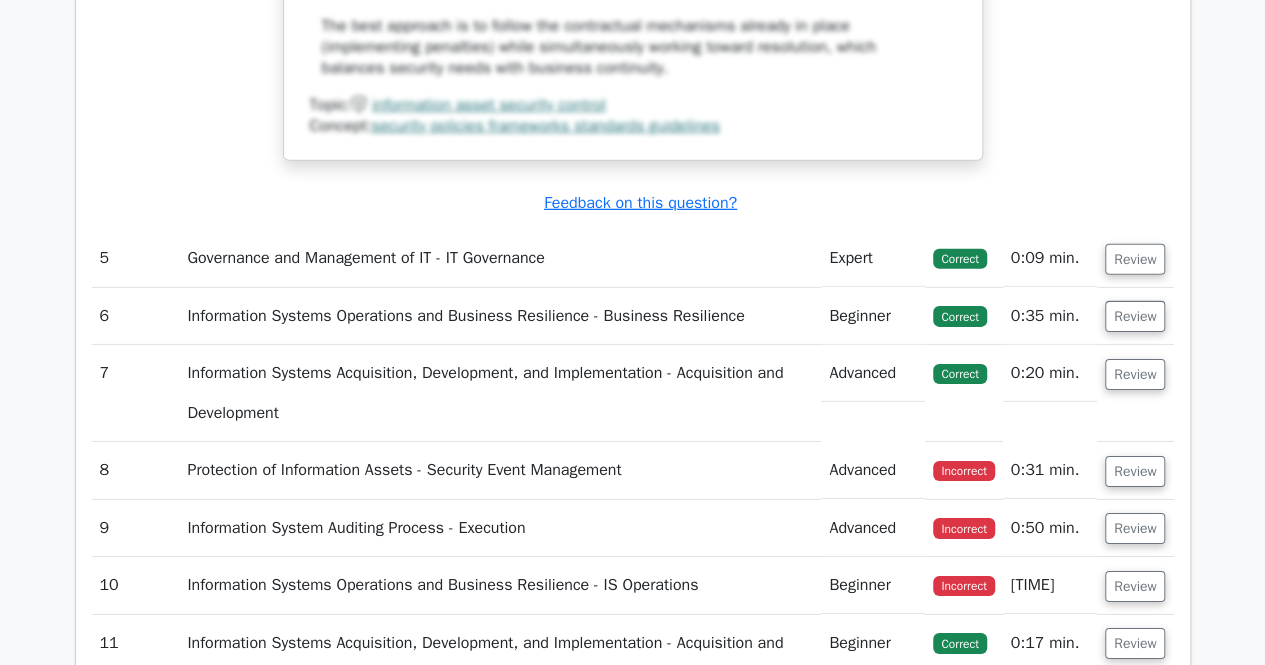 scroll, scrollTop: 3049, scrollLeft: 0, axis: vertical 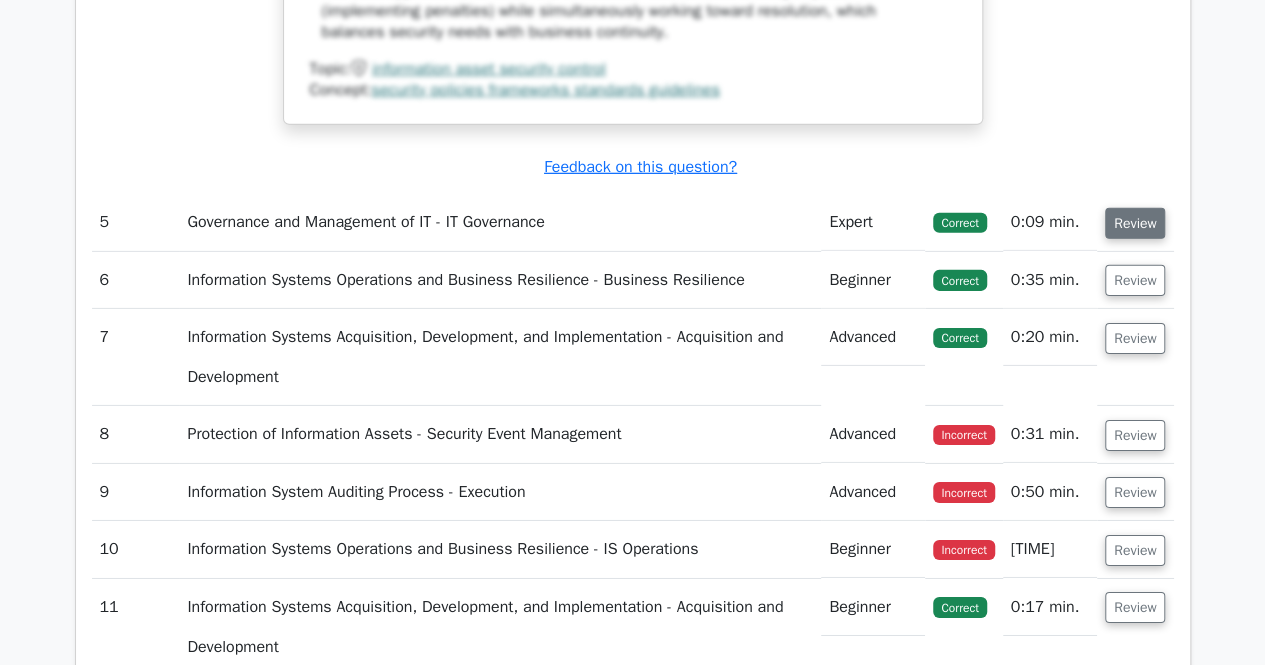 click on "Review" at bounding box center (1135, 223) 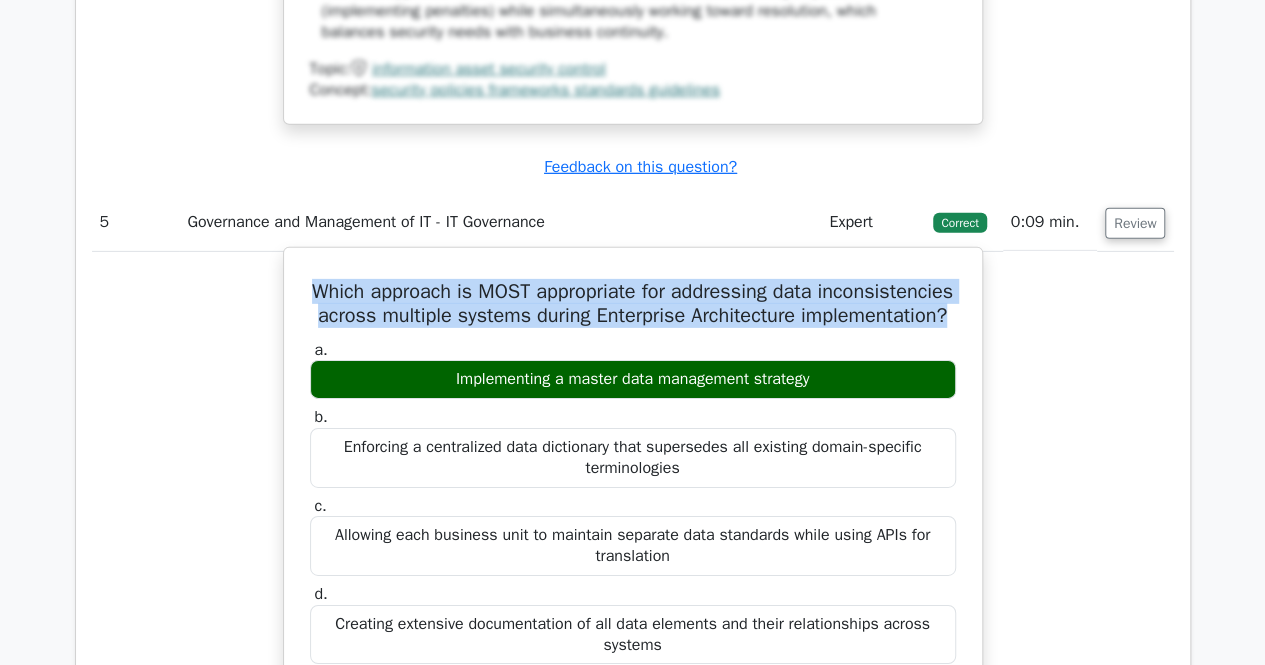drag, startPoint x: 378, startPoint y: 282, endPoint x: 719, endPoint y: 332, distance: 344.6462 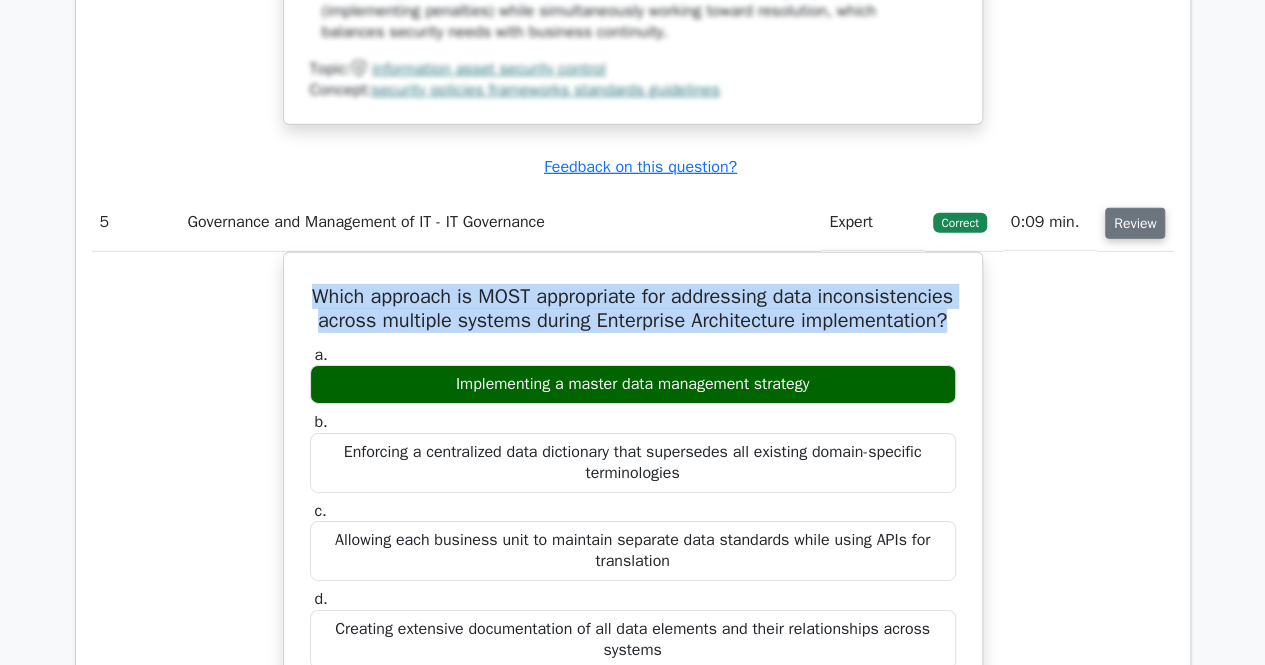 click on "Review" at bounding box center [1135, 223] 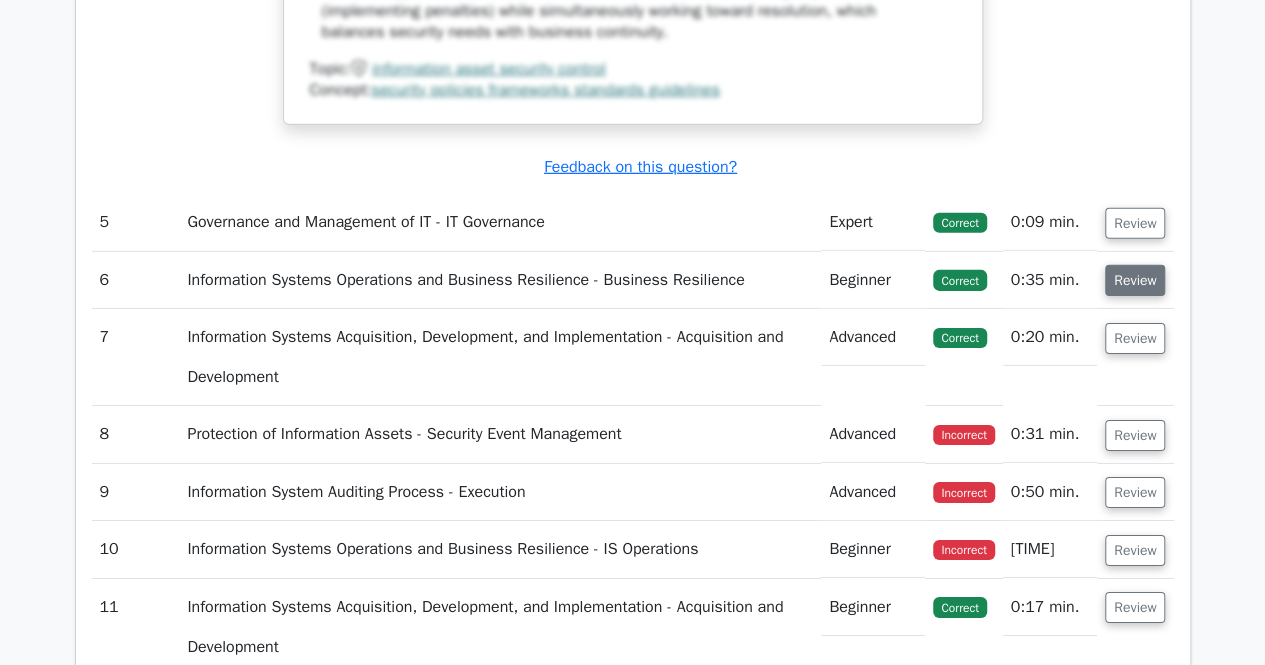 click on "Review" at bounding box center [1135, 280] 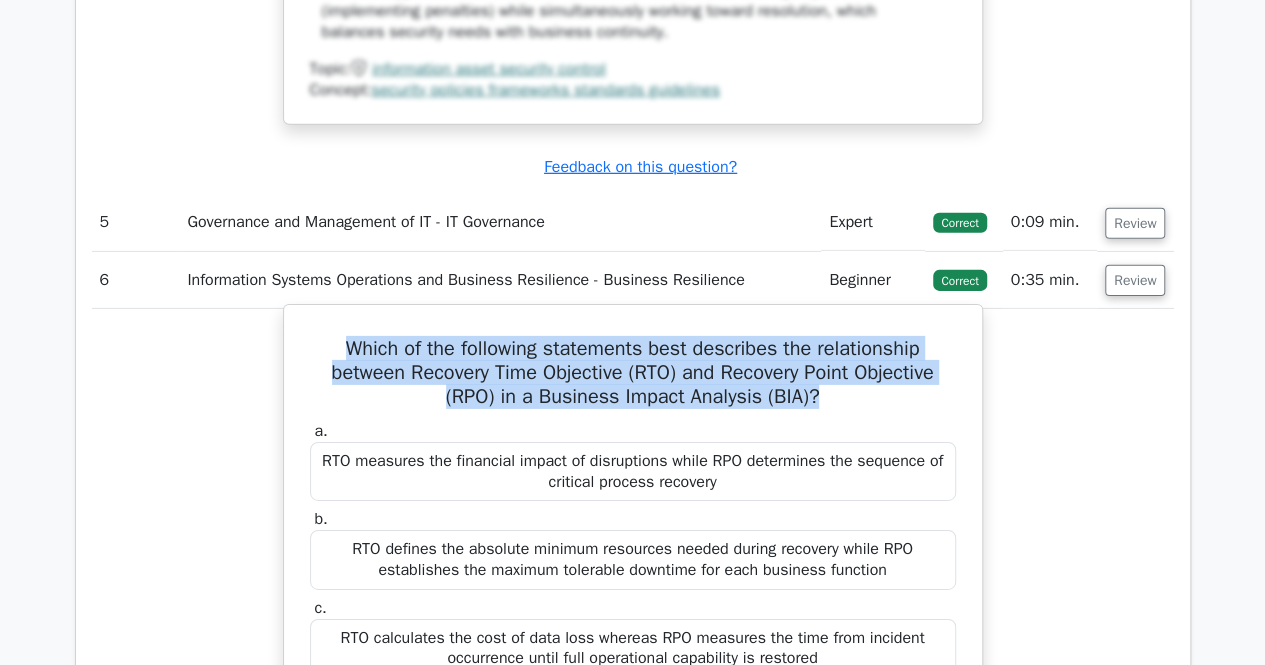 drag, startPoint x: 333, startPoint y: 338, endPoint x: 840, endPoint y: 377, distance: 508.4978 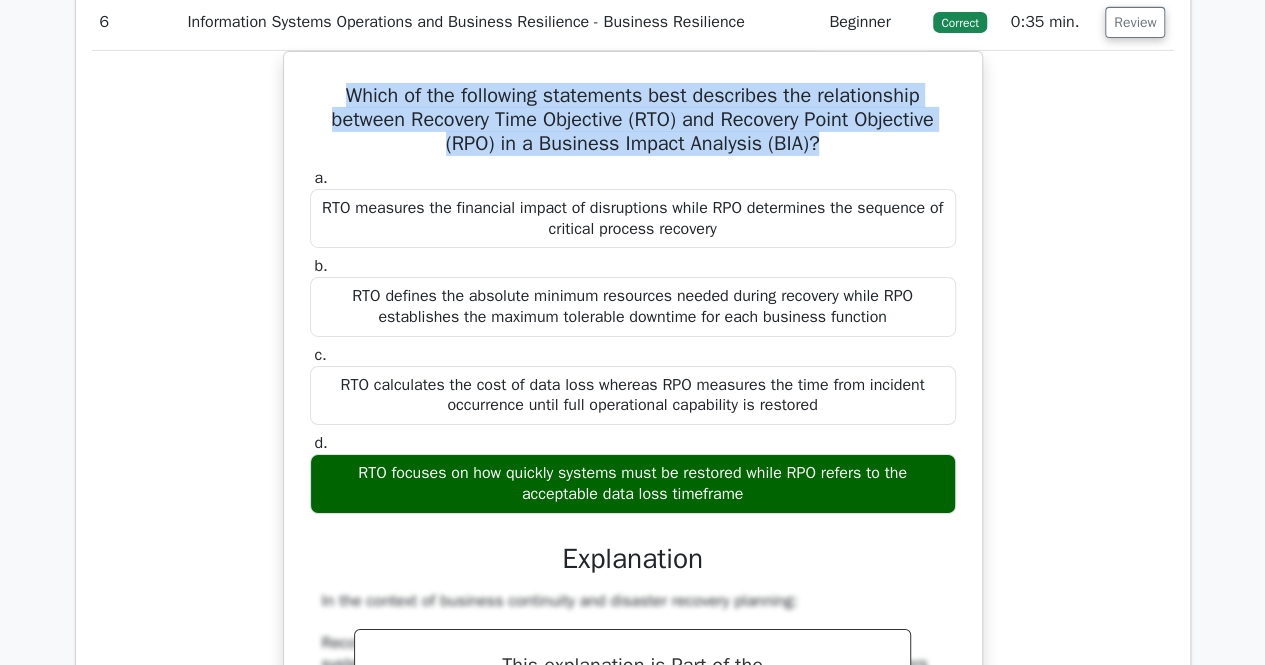 scroll, scrollTop: 3546, scrollLeft: 0, axis: vertical 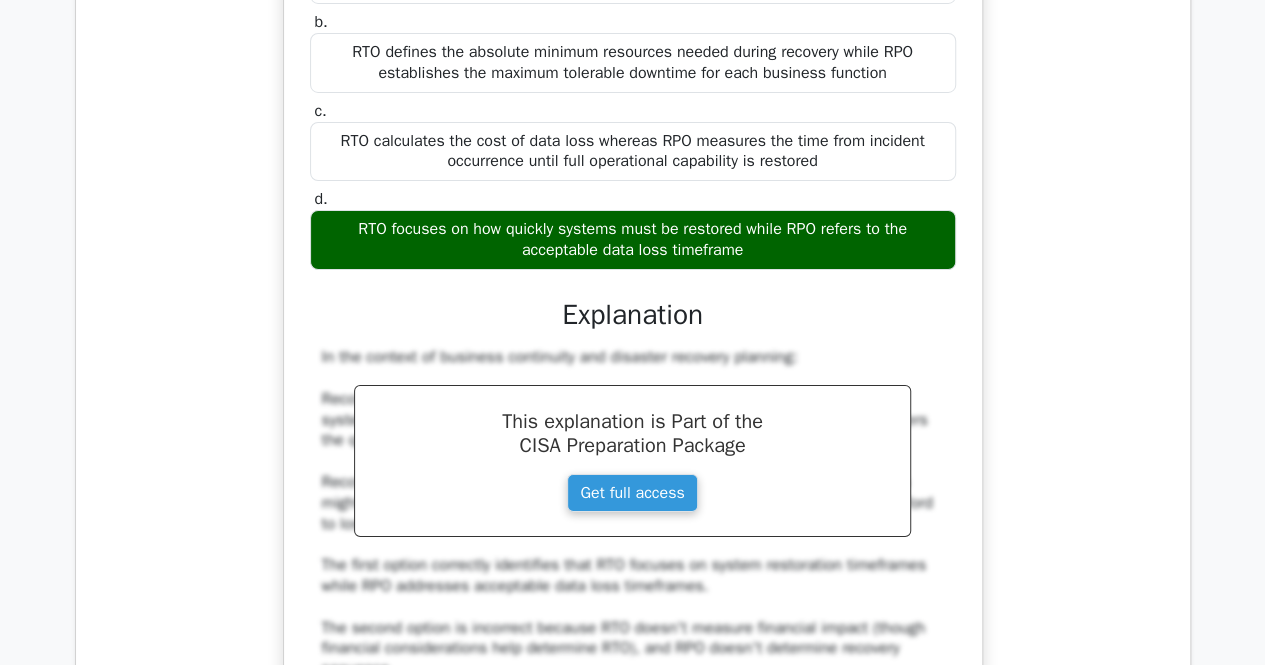 drag, startPoint x: 347, startPoint y: 216, endPoint x: 762, endPoint y: 243, distance: 415.87738 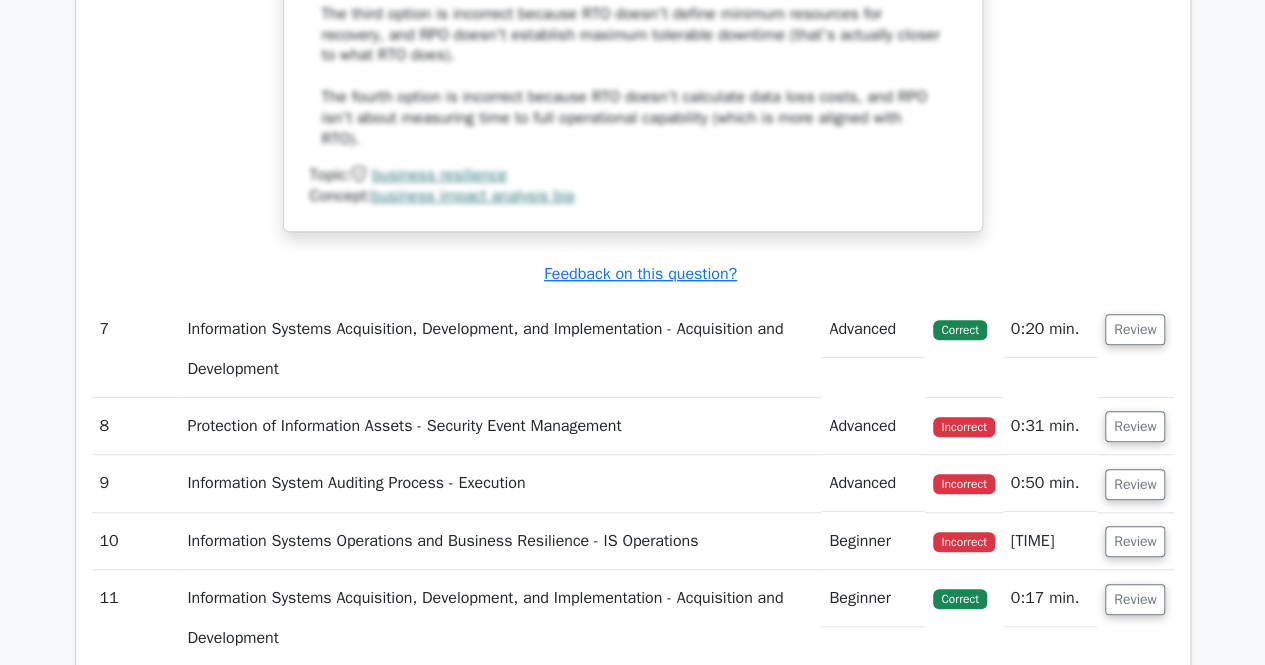 scroll, scrollTop: 4393, scrollLeft: 0, axis: vertical 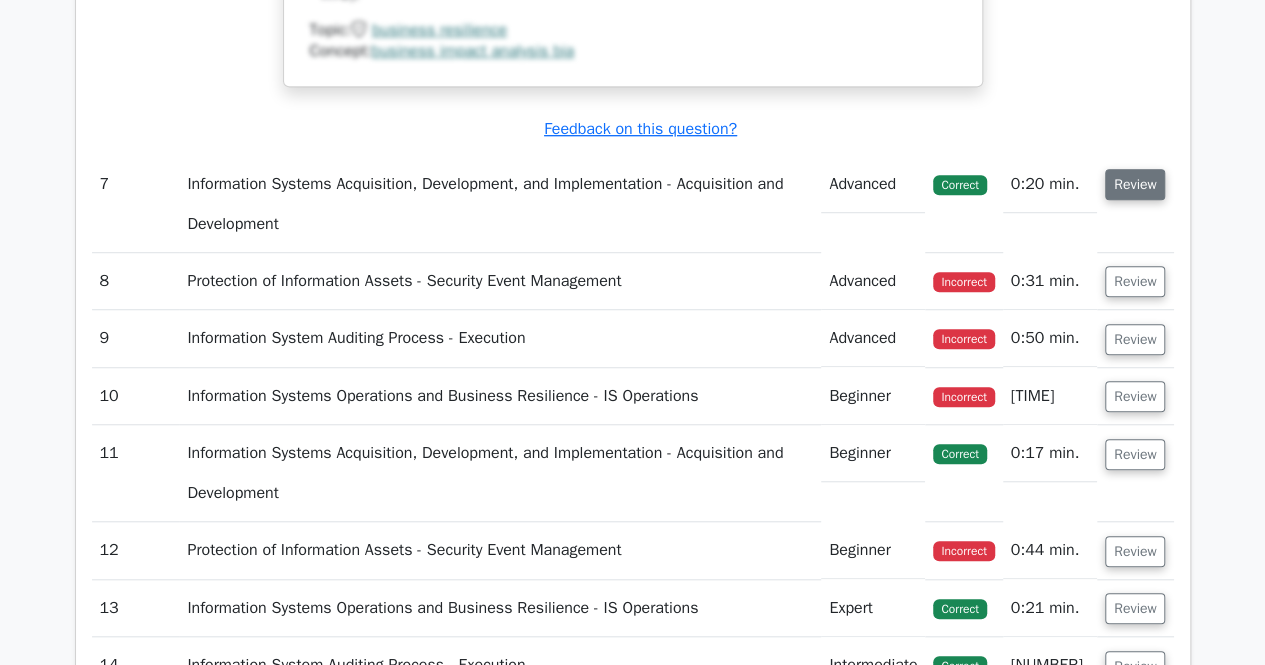 click on "Review" at bounding box center (1135, 184) 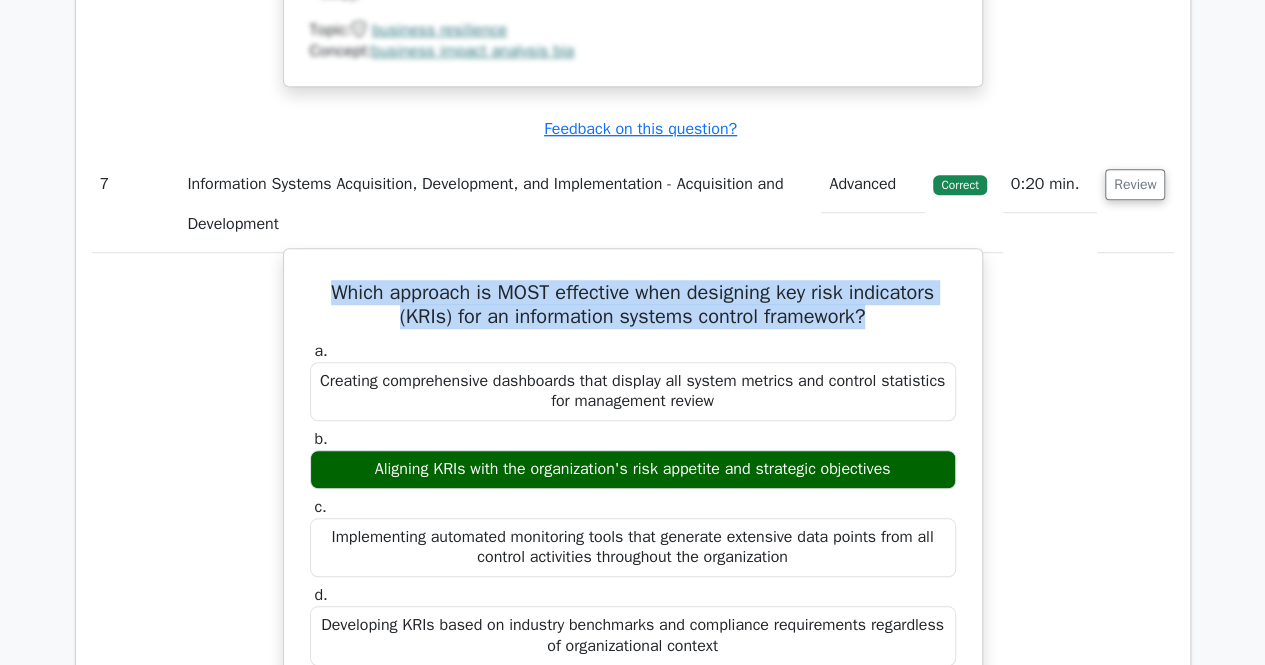 drag, startPoint x: 320, startPoint y: 277, endPoint x: 893, endPoint y: 307, distance: 573.7848 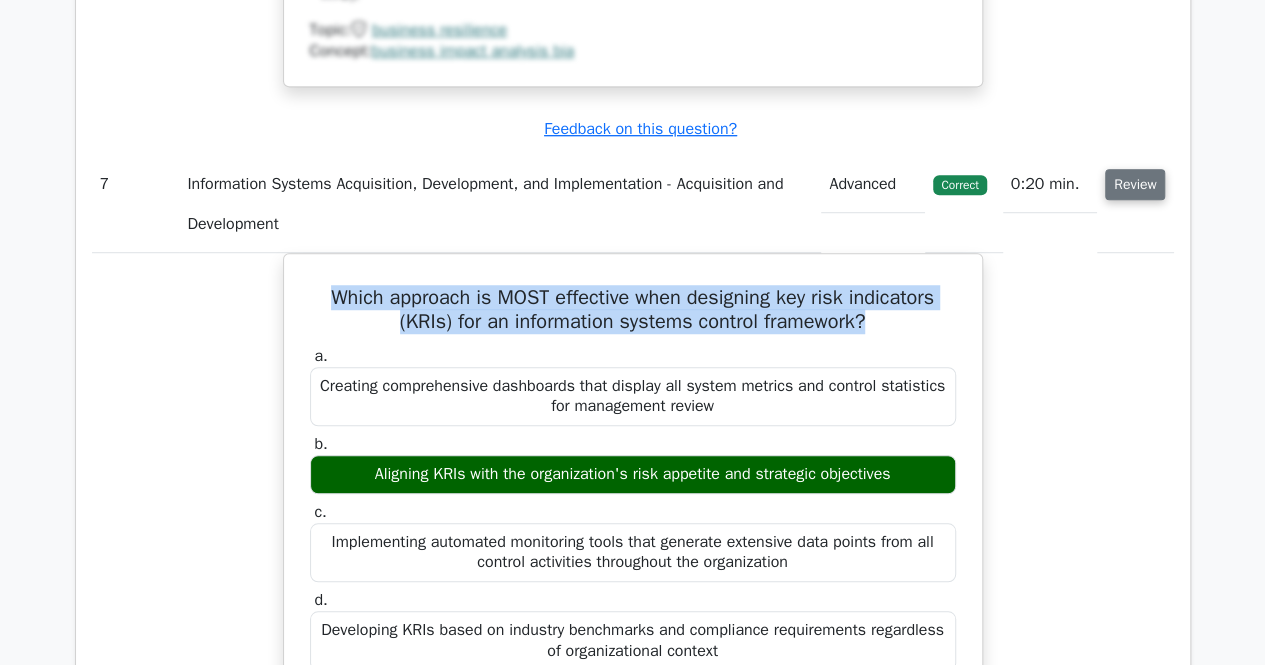 click on "Review" at bounding box center [1135, 184] 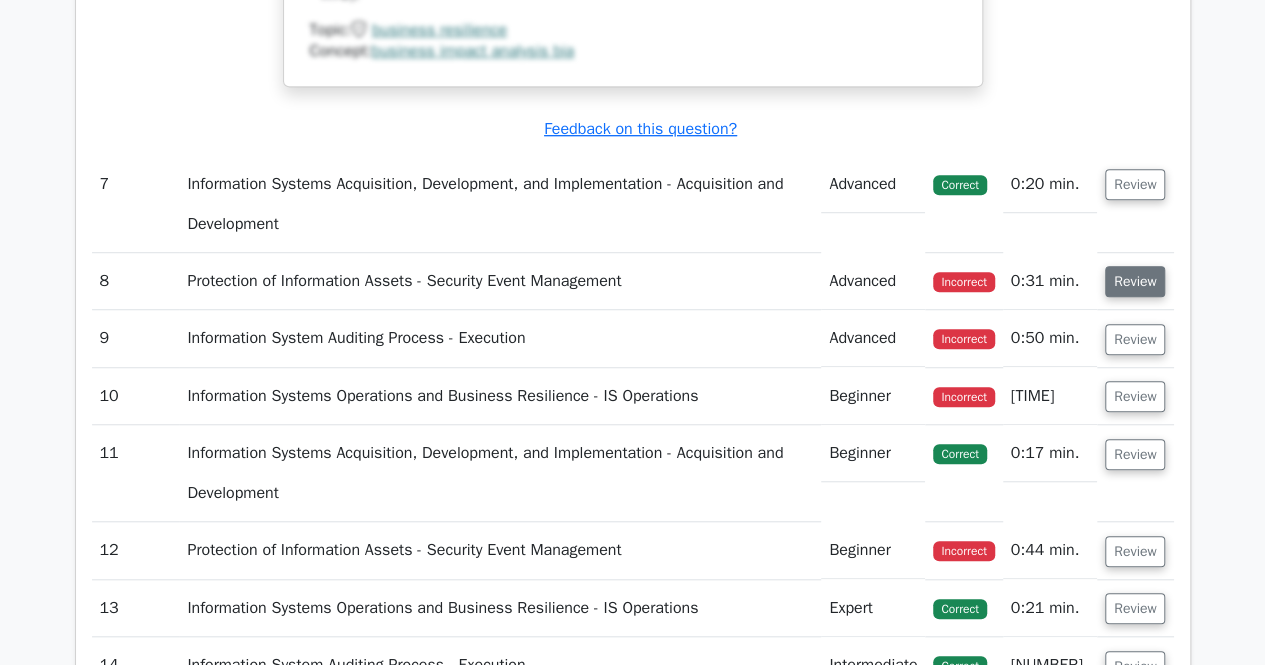 click on "Review" at bounding box center (1135, 281) 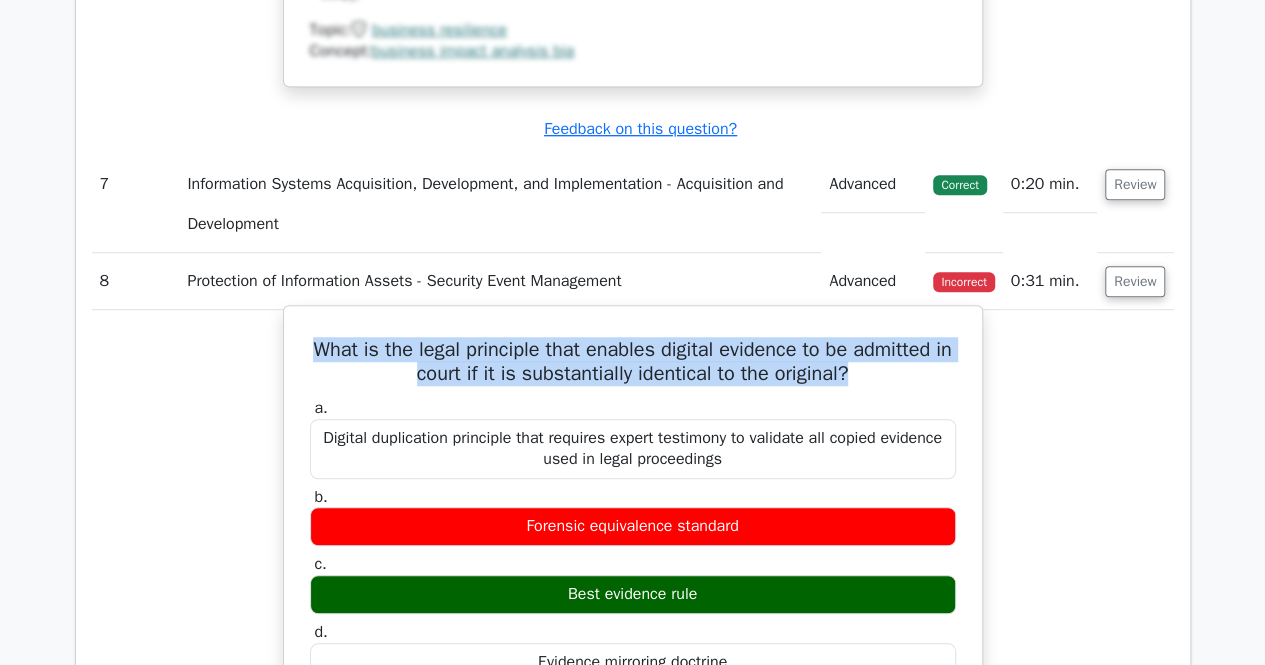 drag, startPoint x: 314, startPoint y: 334, endPoint x: 868, endPoint y: 362, distance: 554.70715 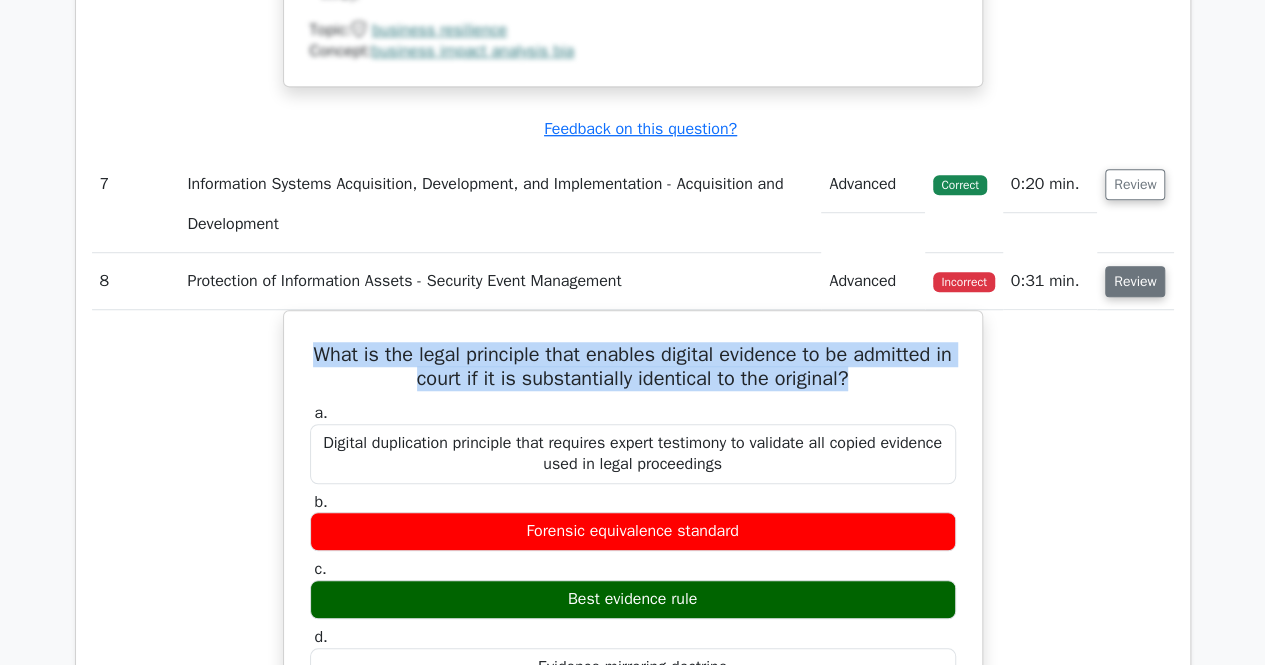 click on "Review" at bounding box center [1135, 281] 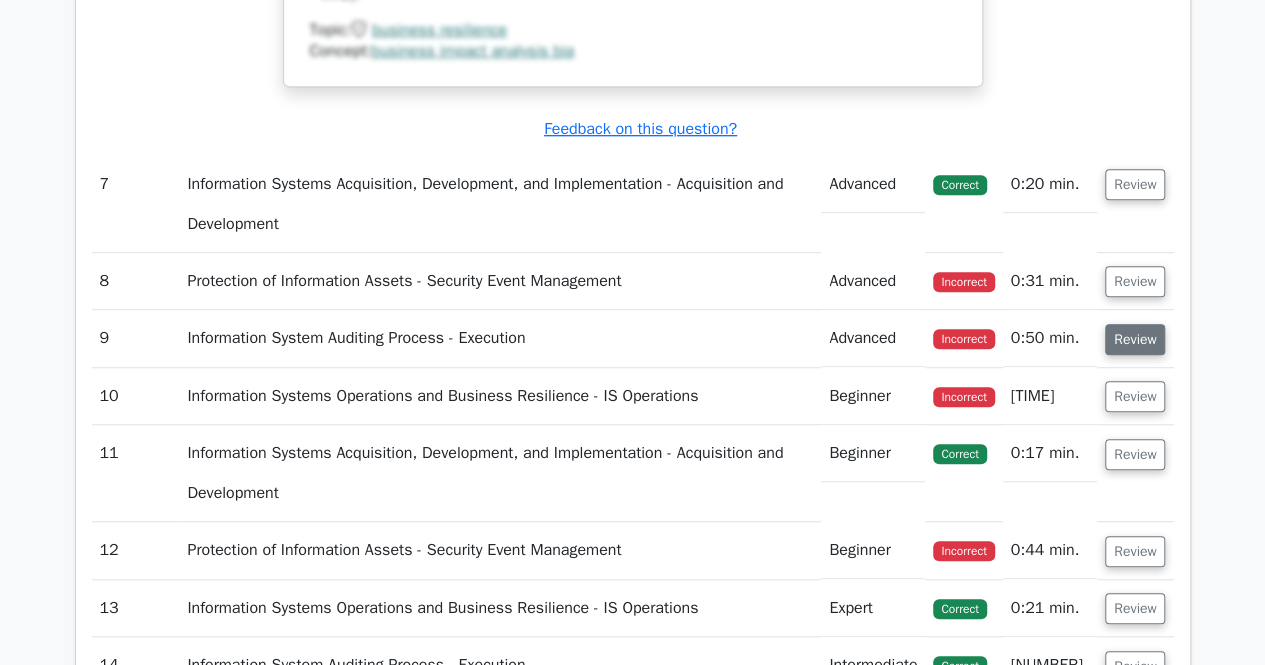 click on "Review" at bounding box center [1135, 339] 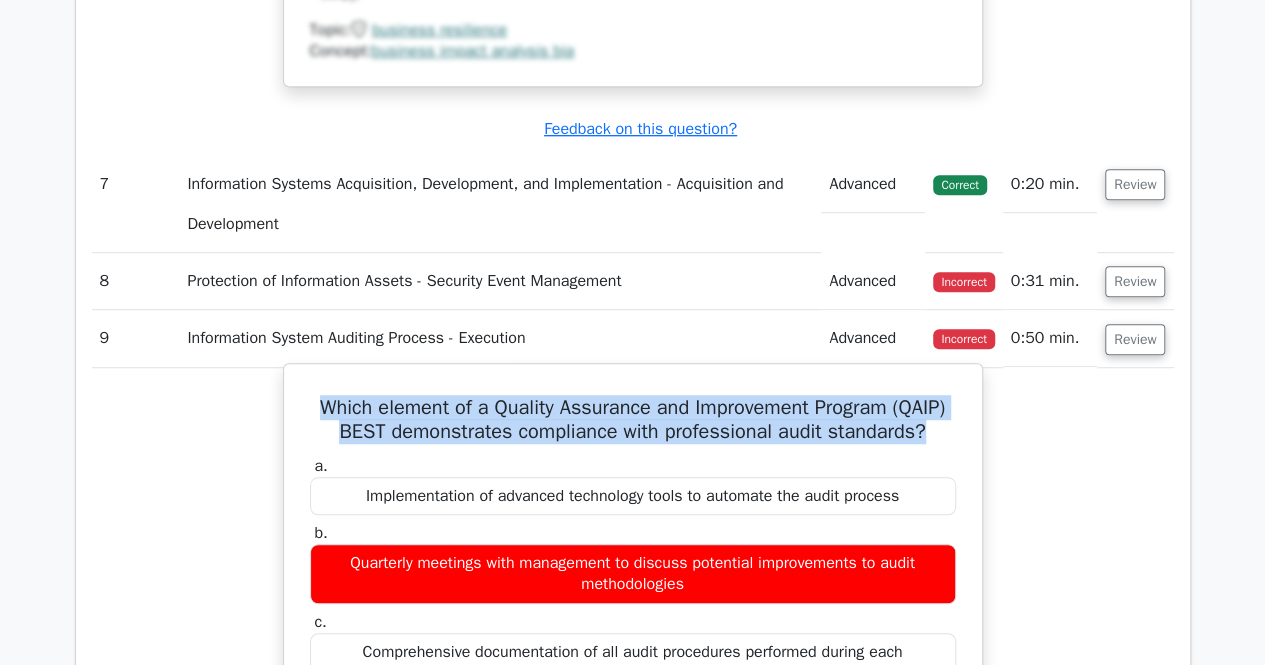 drag, startPoint x: 340, startPoint y: 393, endPoint x: 696, endPoint y: 442, distance: 359.35638 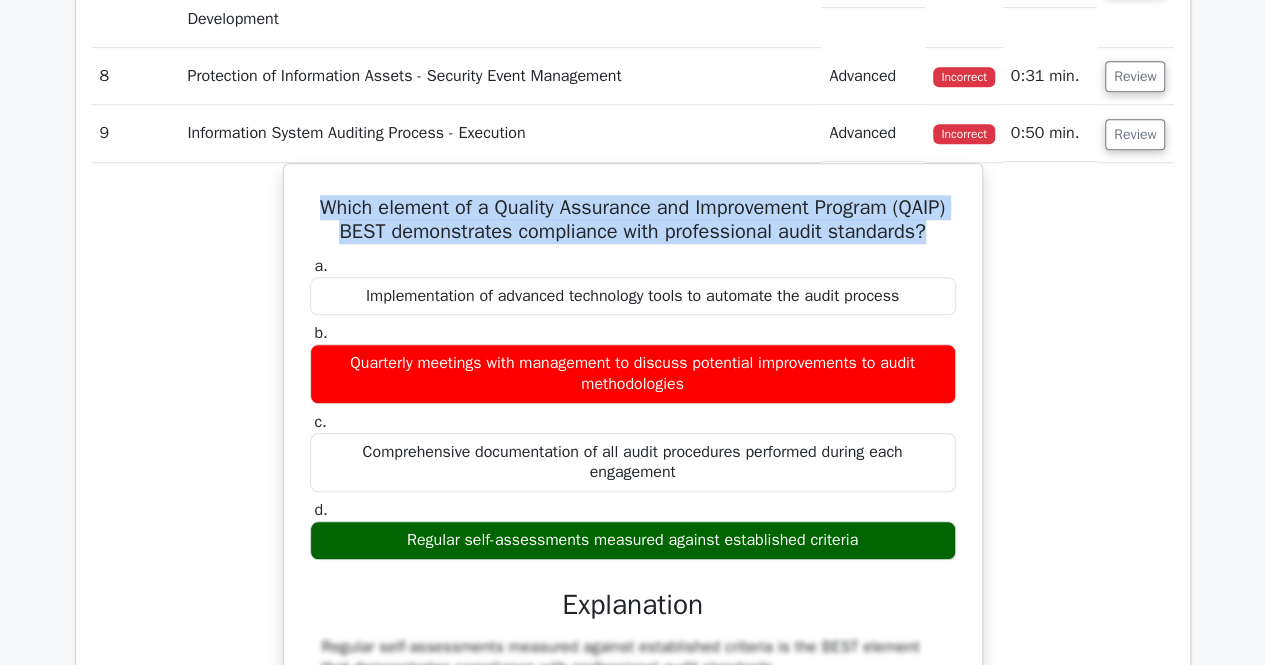 scroll, scrollTop: 4667, scrollLeft: 0, axis: vertical 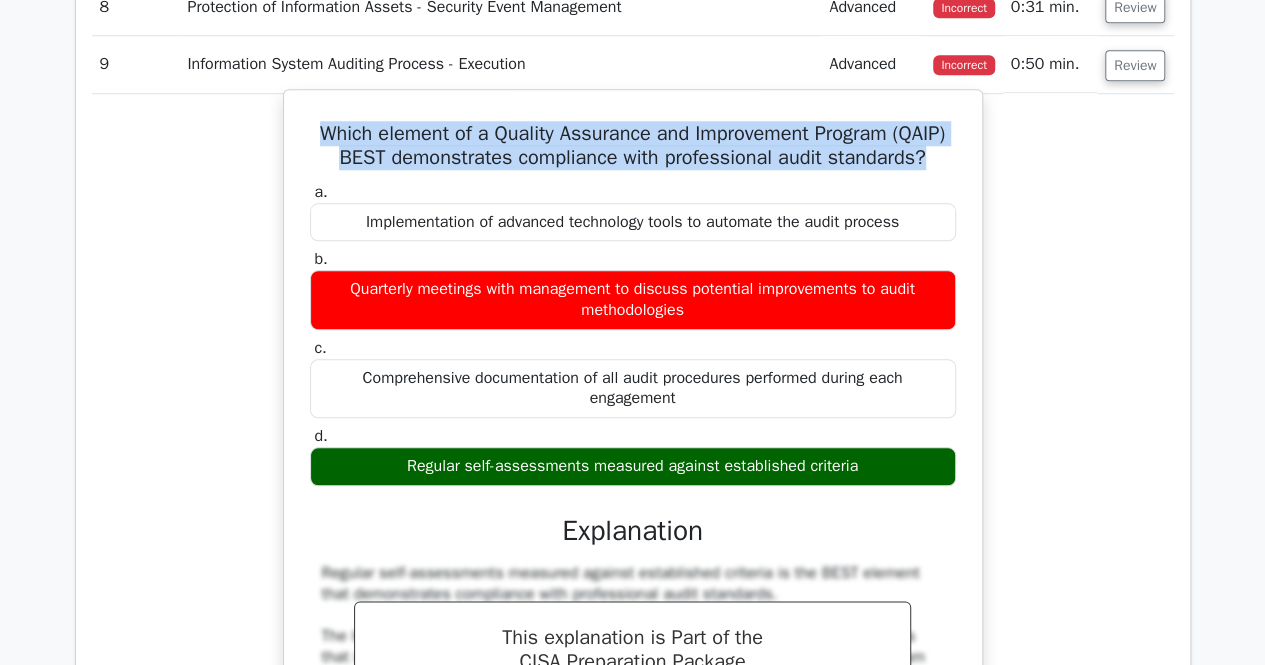drag, startPoint x: 399, startPoint y: 474, endPoint x: 866, endPoint y: 473, distance: 467.00107 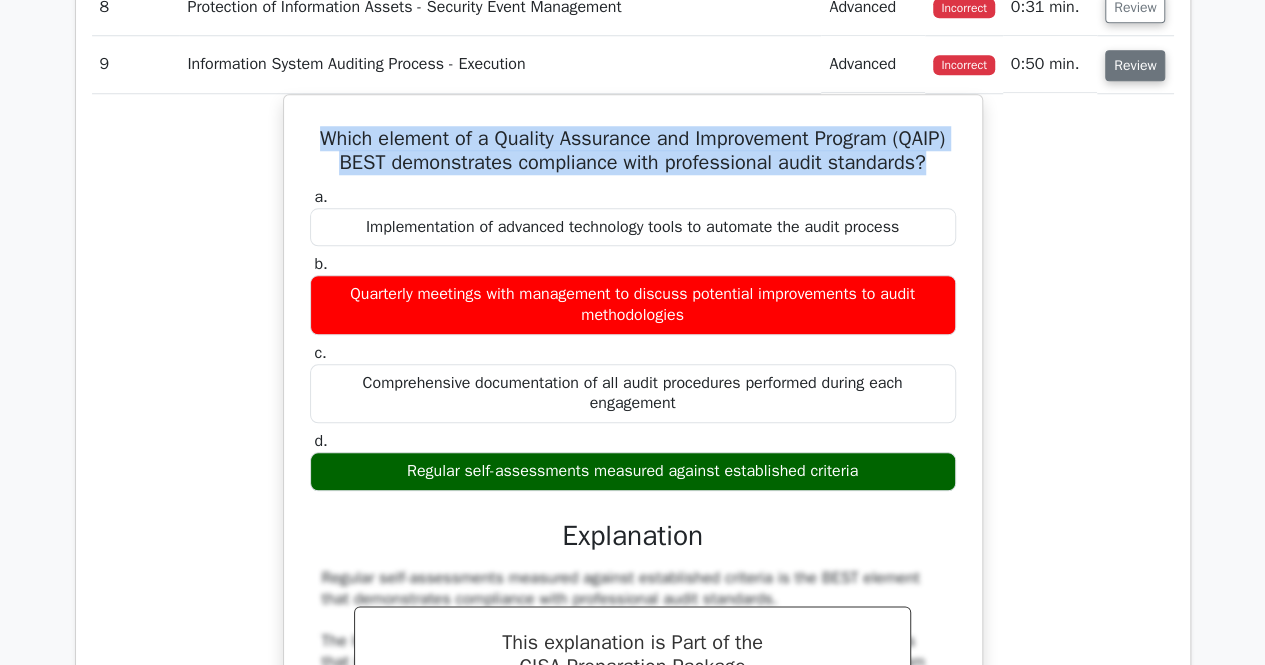 click on "Review" at bounding box center (1135, 65) 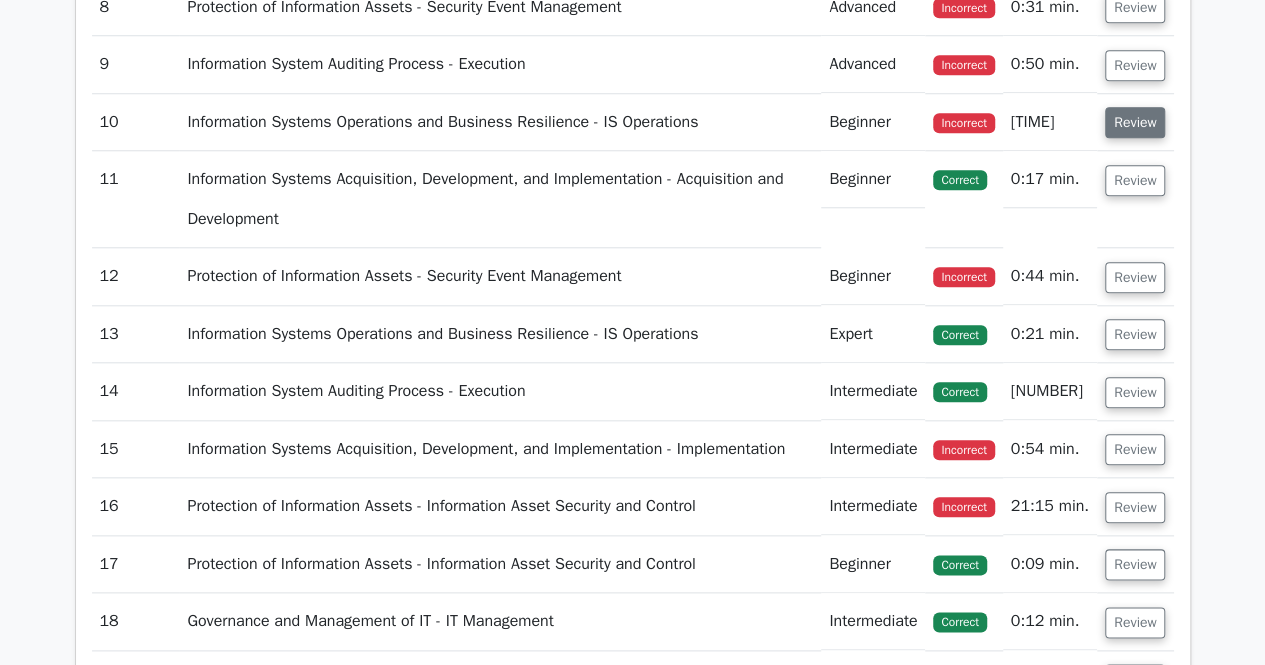 click on "Review" at bounding box center (1135, 122) 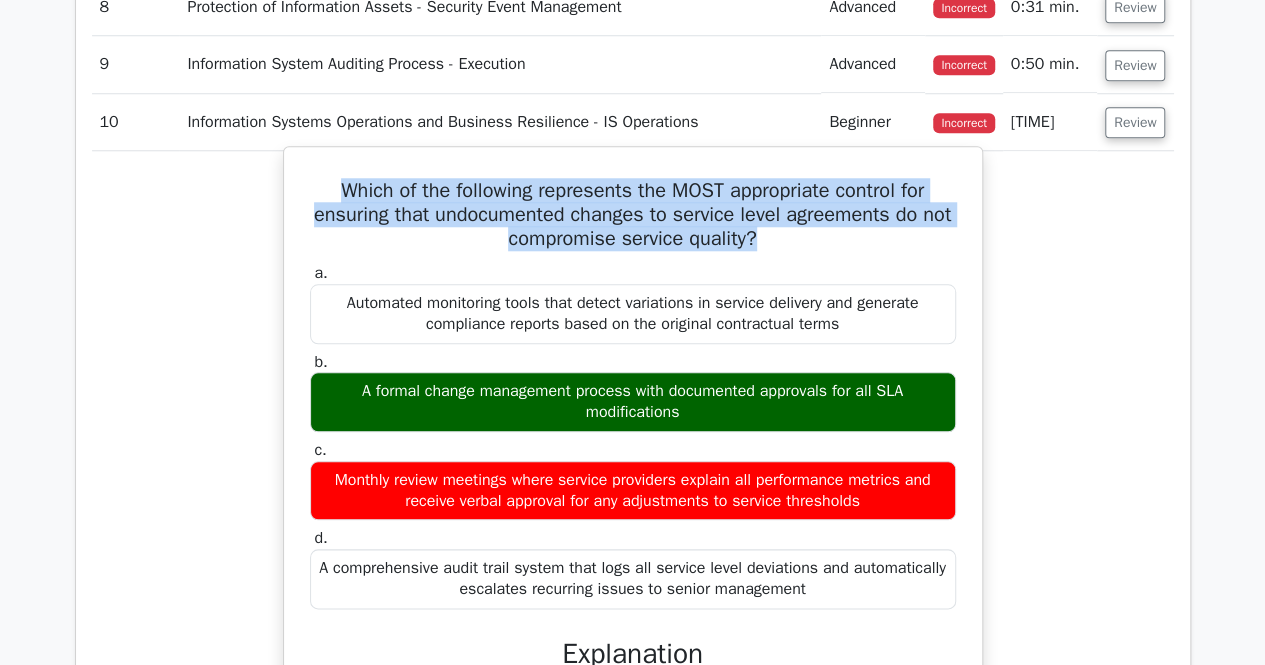 drag, startPoint x: 326, startPoint y: 169, endPoint x: 795, endPoint y: 228, distance: 472.69653 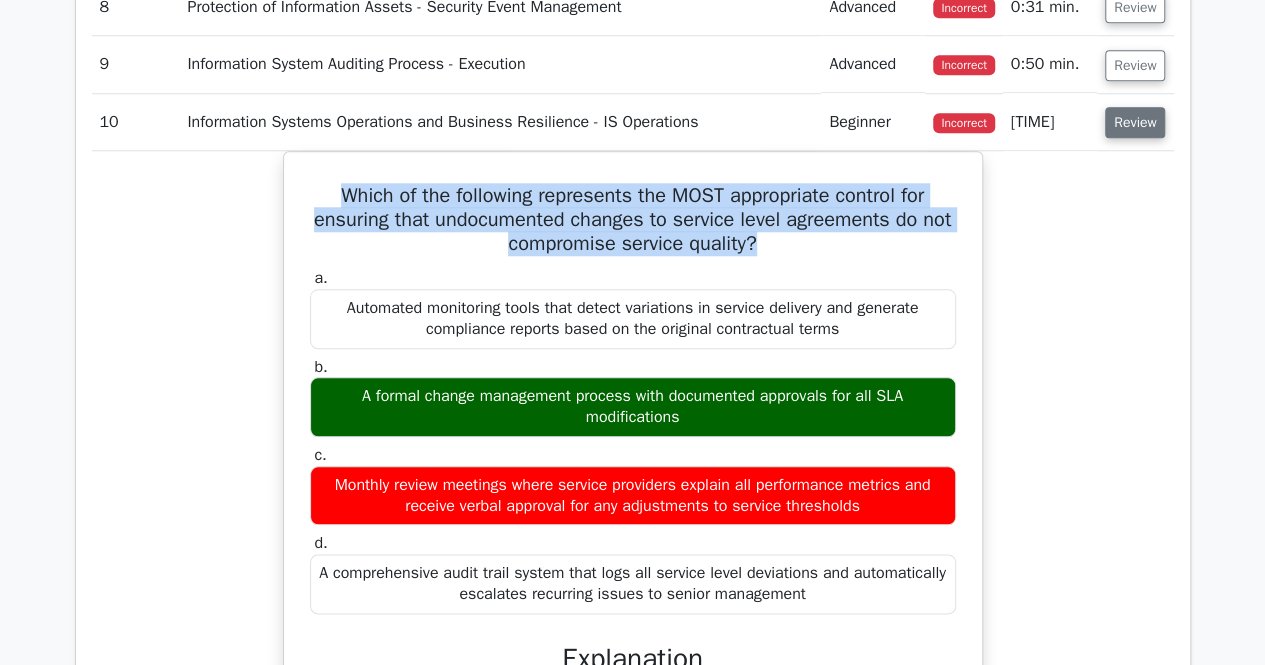 click on "Review" at bounding box center [1135, 122] 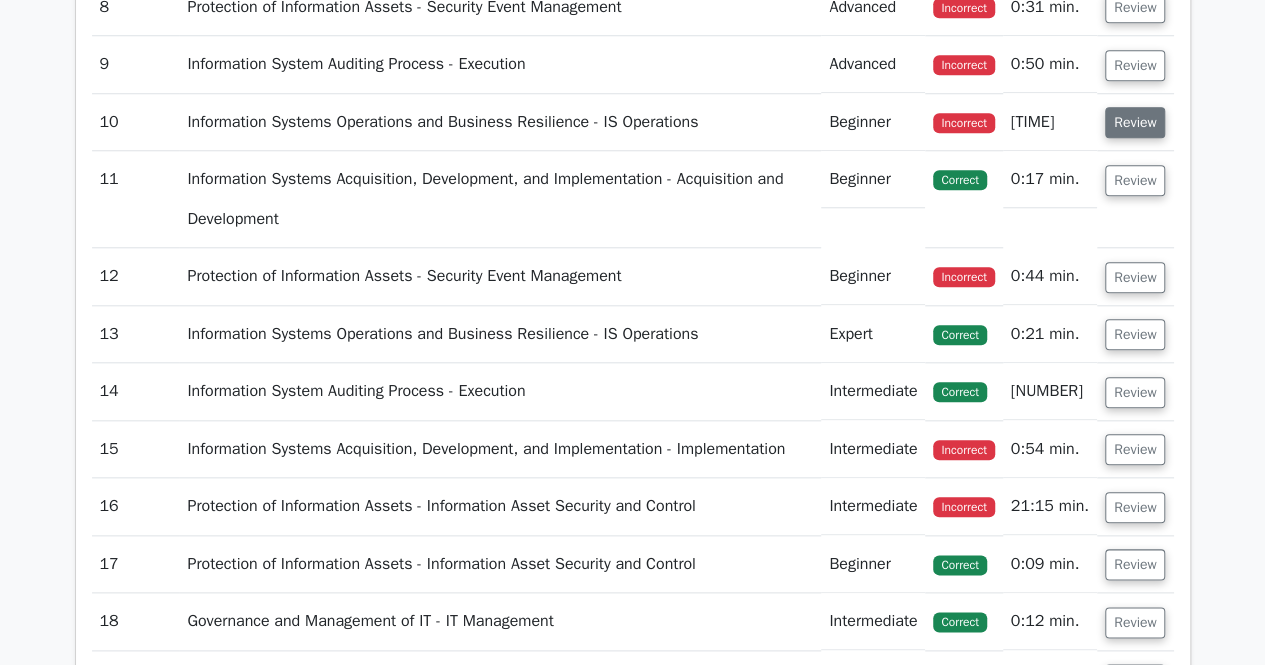 click on "Review" at bounding box center [1135, 122] 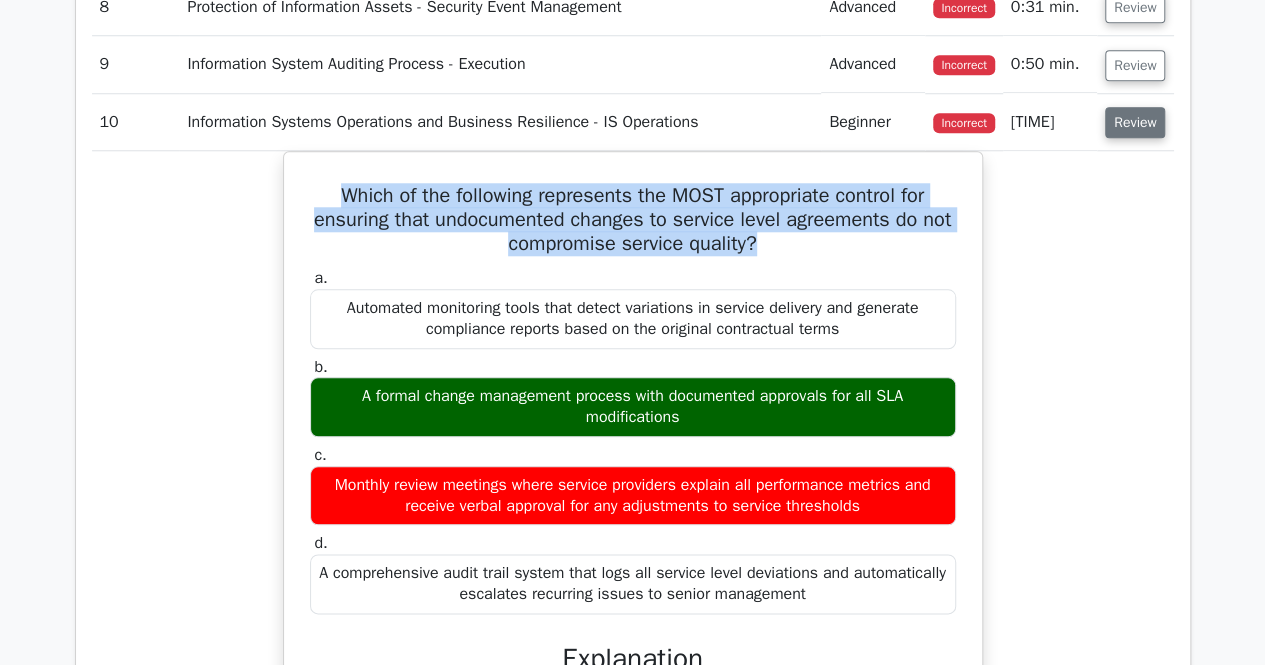 click on "Review" at bounding box center (1135, 122) 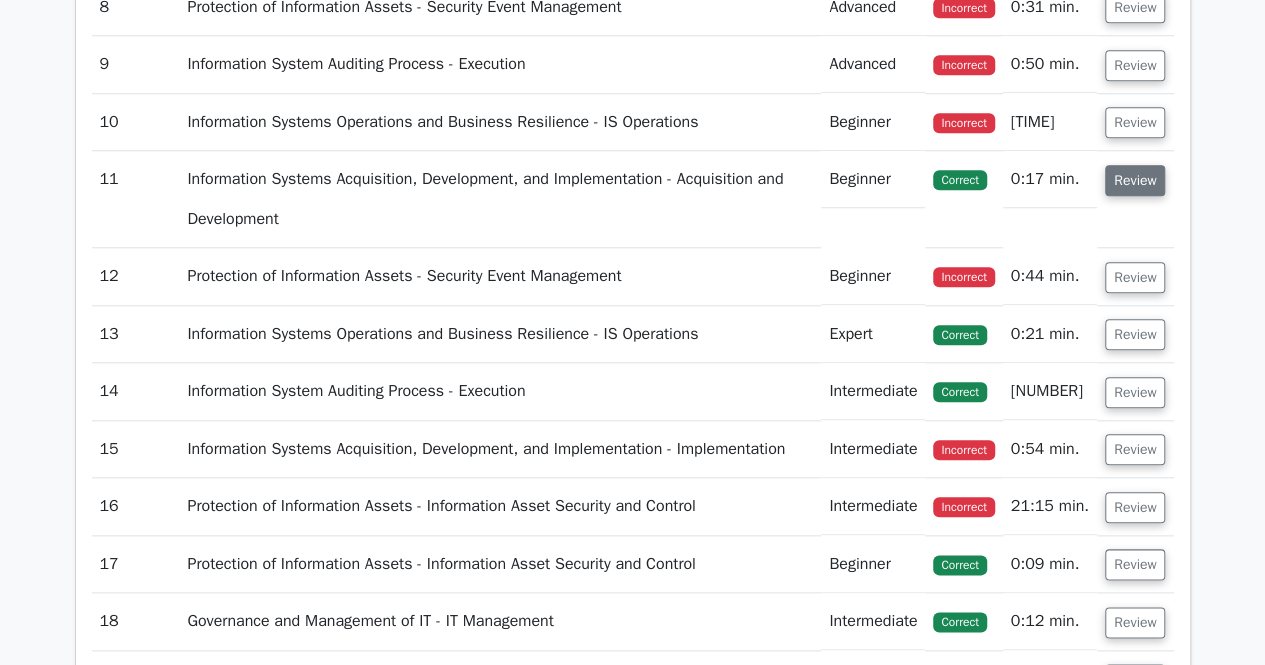 click on "Review" at bounding box center [1135, 180] 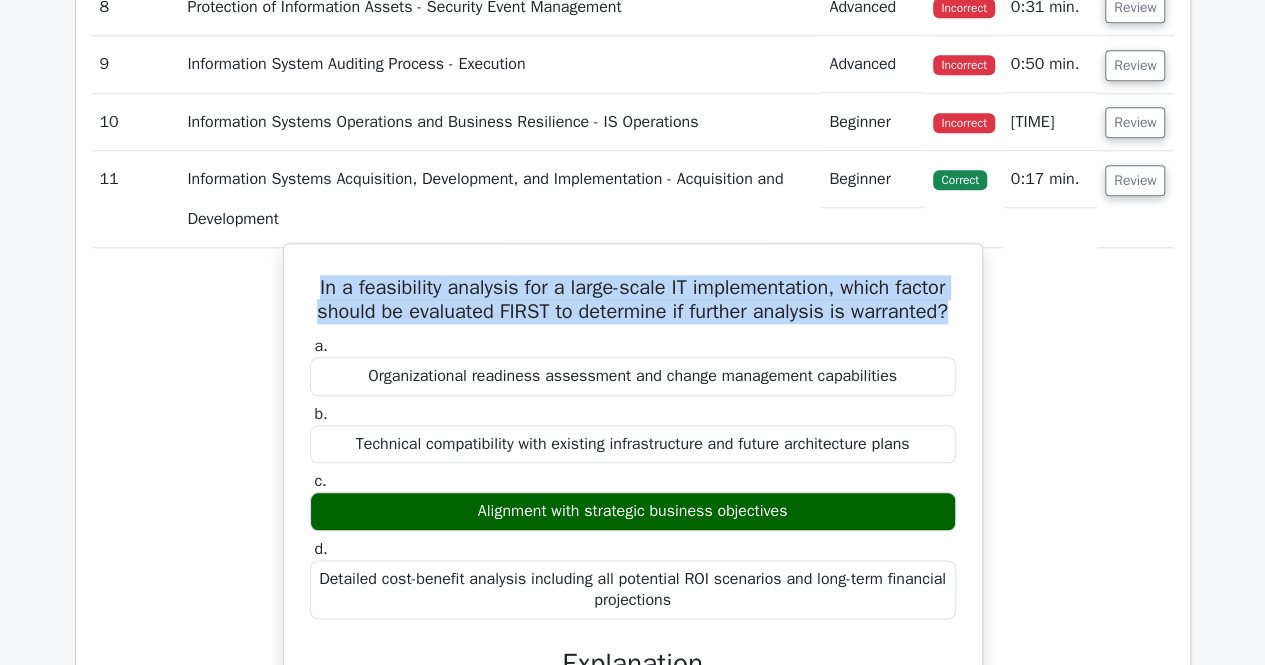 drag, startPoint x: 308, startPoint y: 279, endPoint x: 960, endPoint y: 292, distance: 652.1296 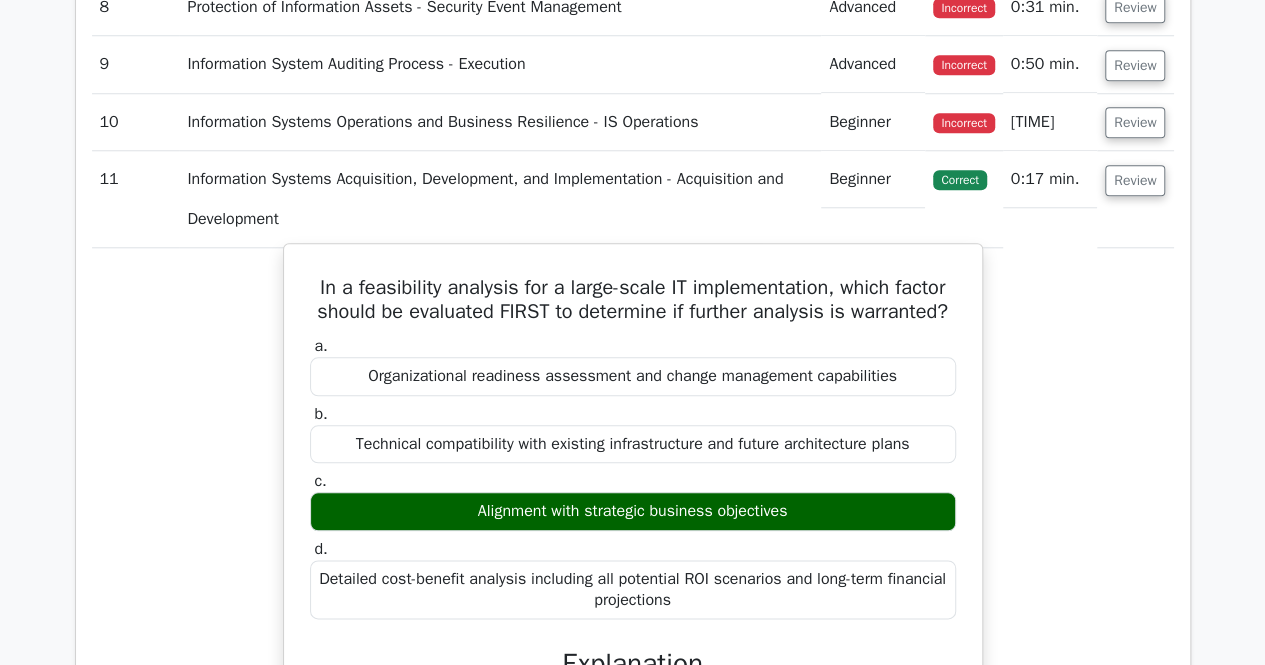 click on "Alignment with strategic business objectives" at bounding box center [633, 511] 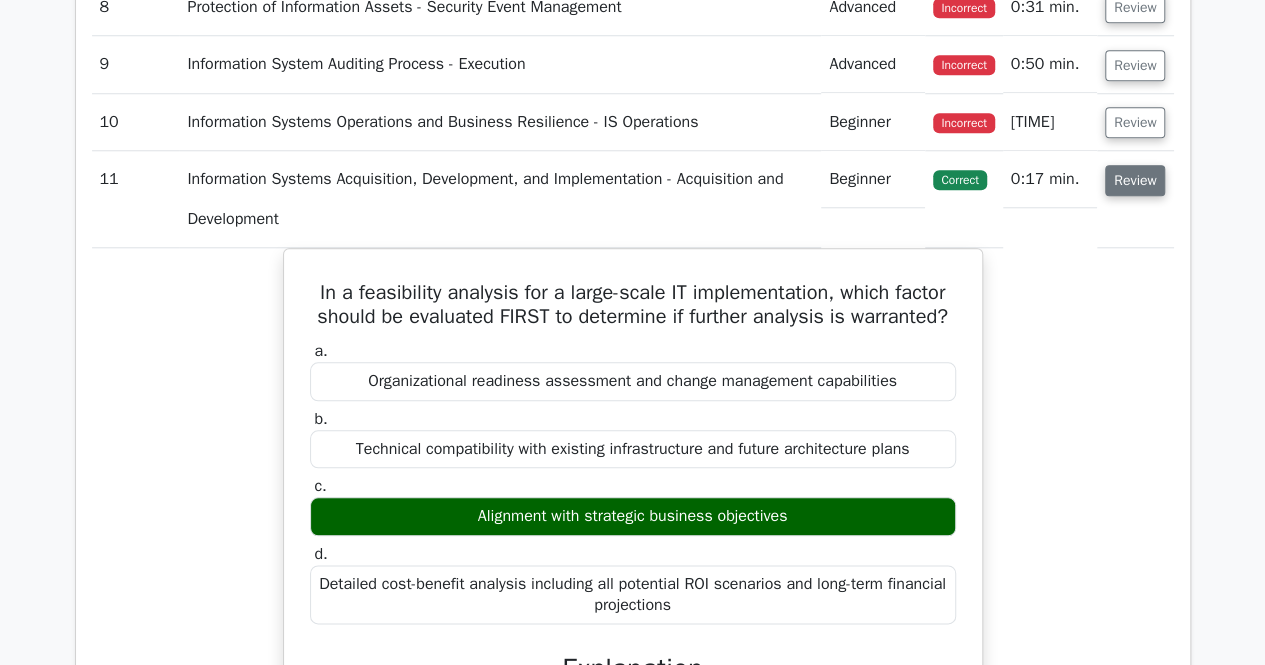 click on "Review" at bounding box center (1135, 180) 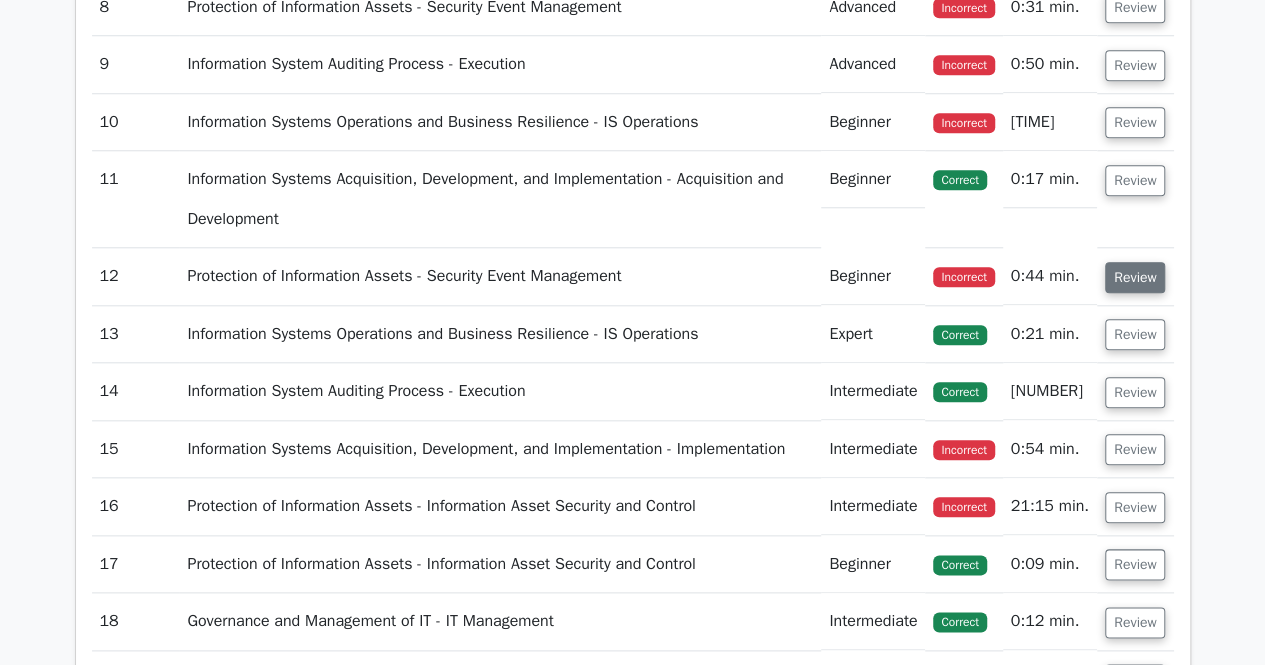 click on "Review" at bounding box center (1135, 277) 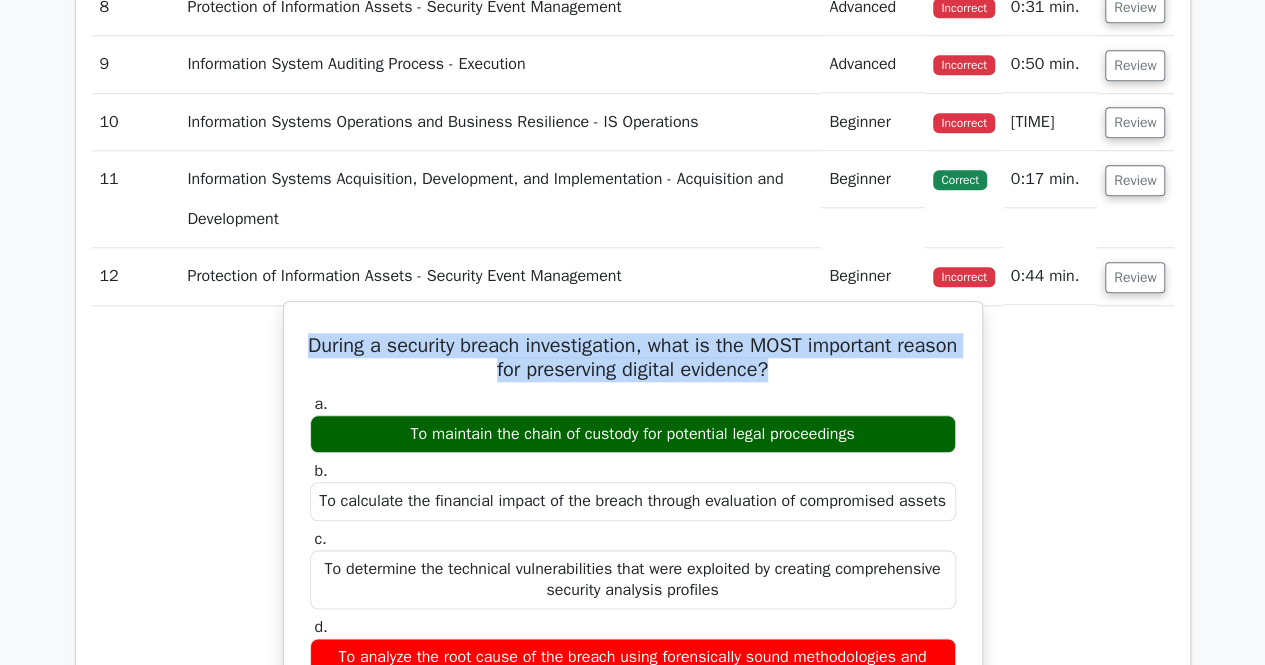 drag, startPoint x: 327, startPoint y: 328, endPoint x: 833, endPoint y: 356, distance: 506.7741 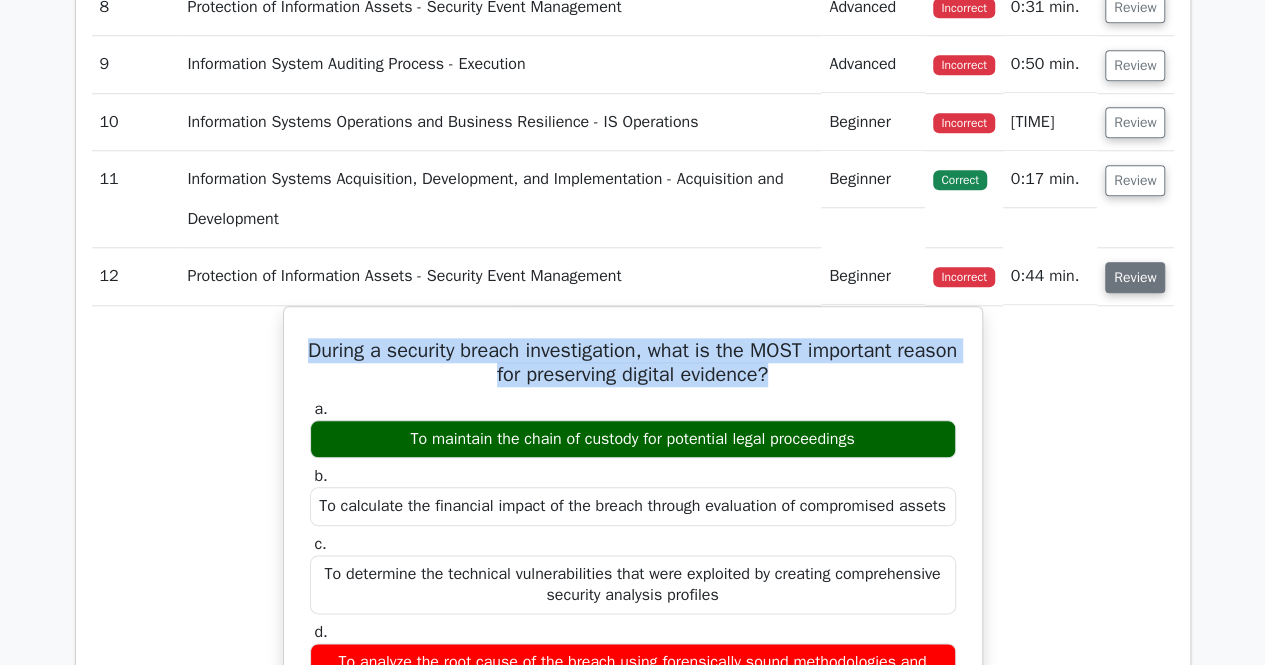 click on "Review" at bounding box center (1135, 277) 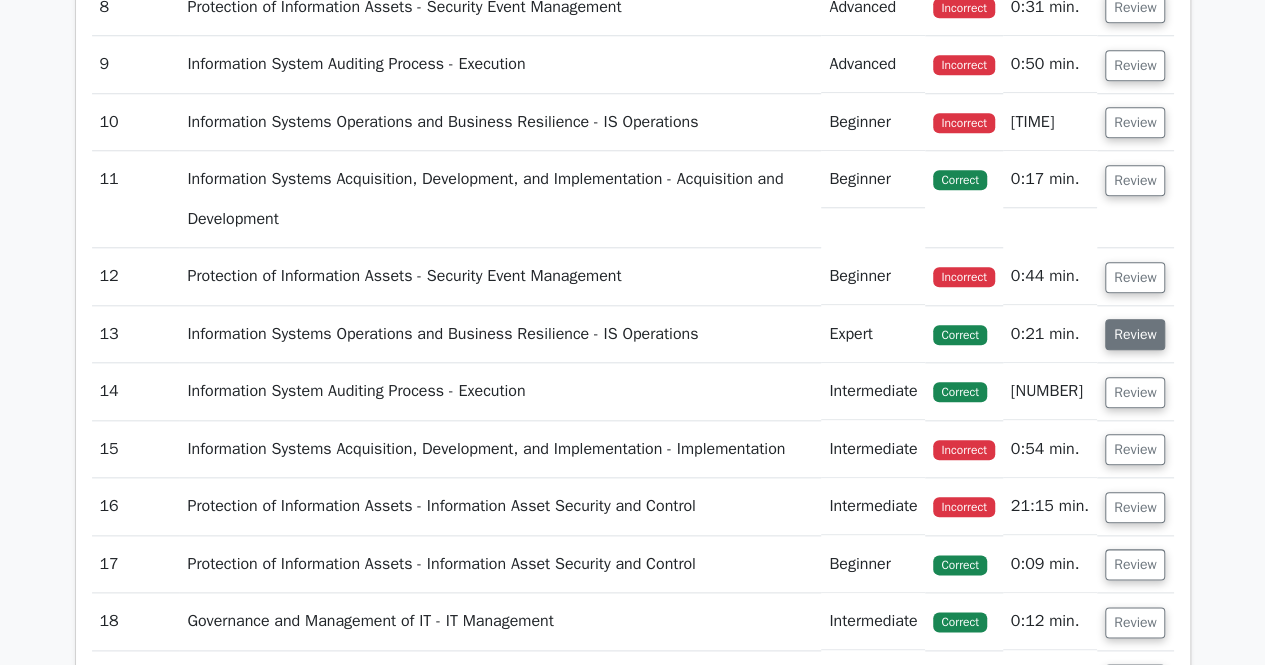click on "Review" at bounding box center [1135, 334] 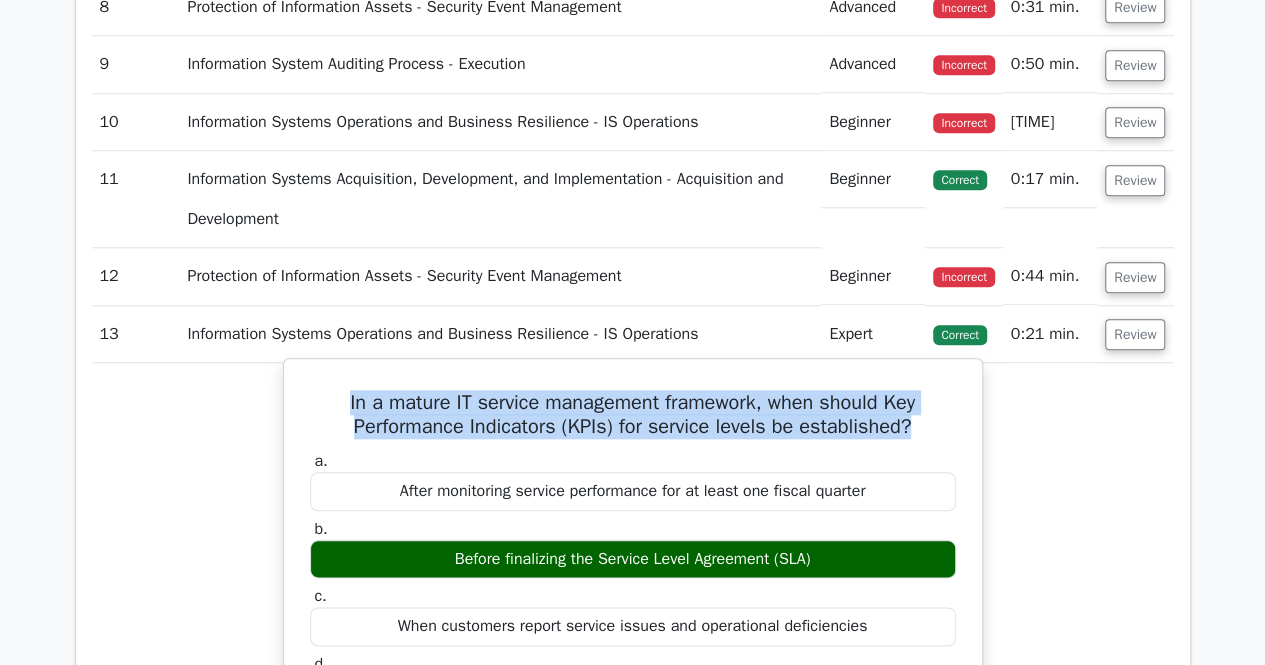 drag, startPoint x: 338, startPoint y: 390, endPoint x: 944, endPoint y: 403, distance: 606.1394 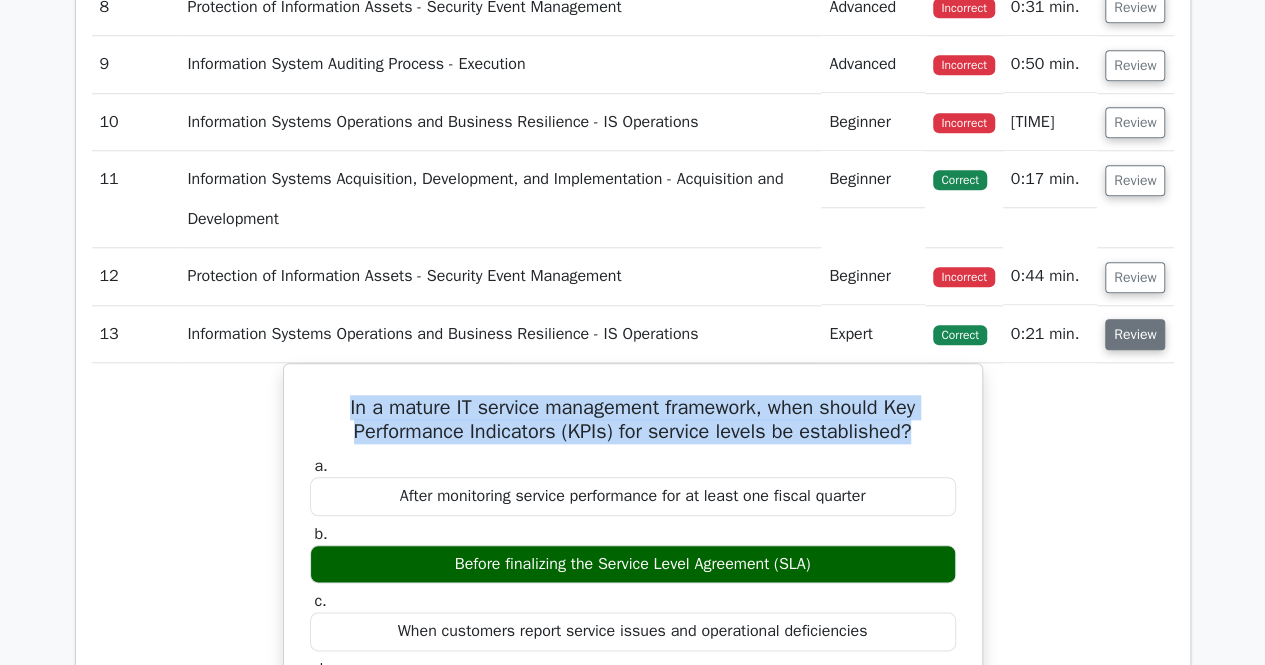 click on "Review" at bounding box center (1135, 334) 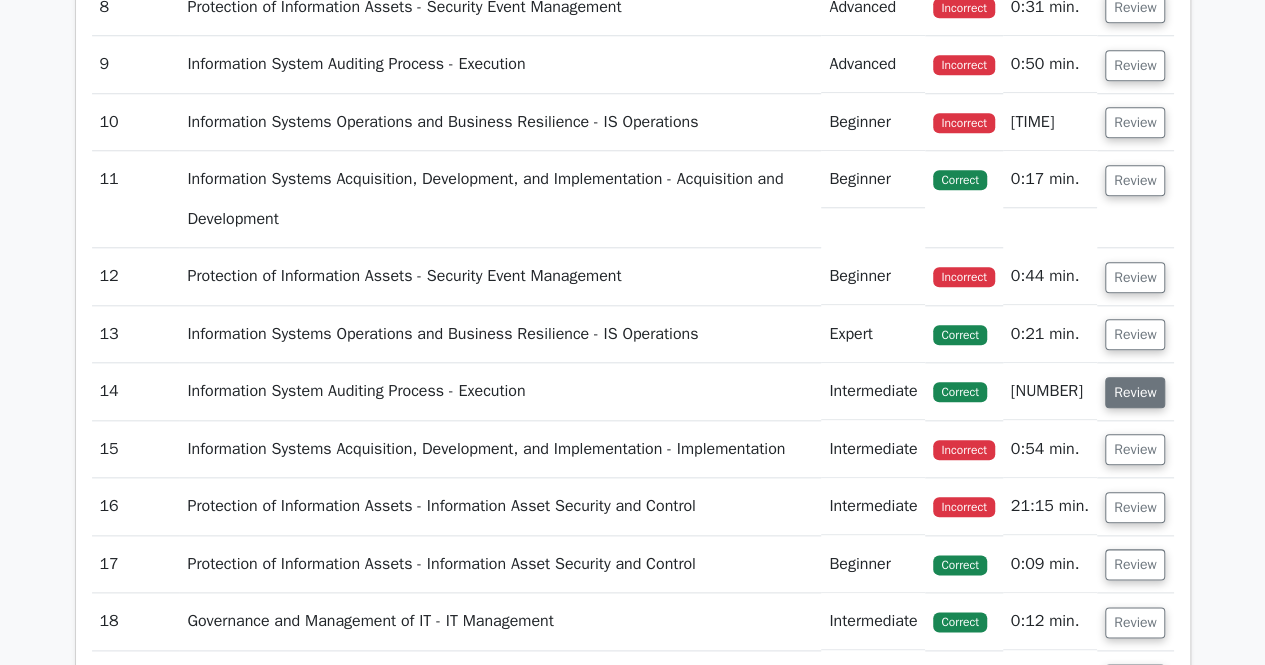 click on "Review" at bounding box center (1135, 392) 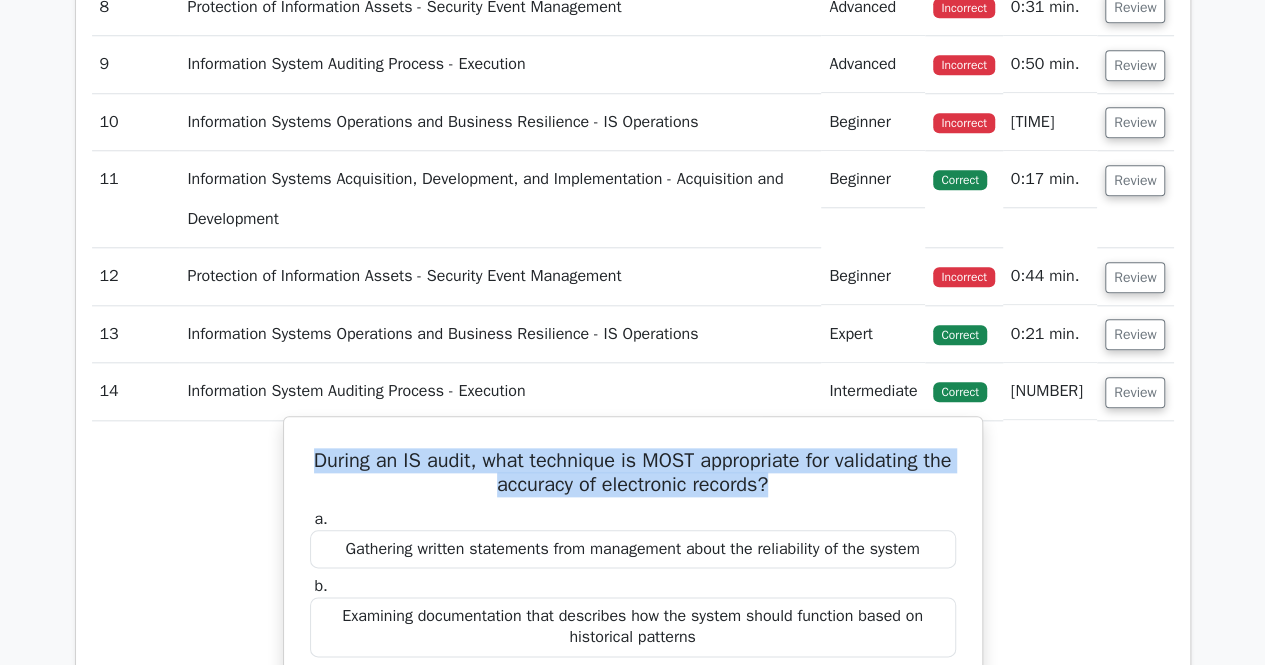 drag, startPoint x: 315, startPoint y: 483, endPoint x: 834, endPoint y: 521, distance: 520.3893 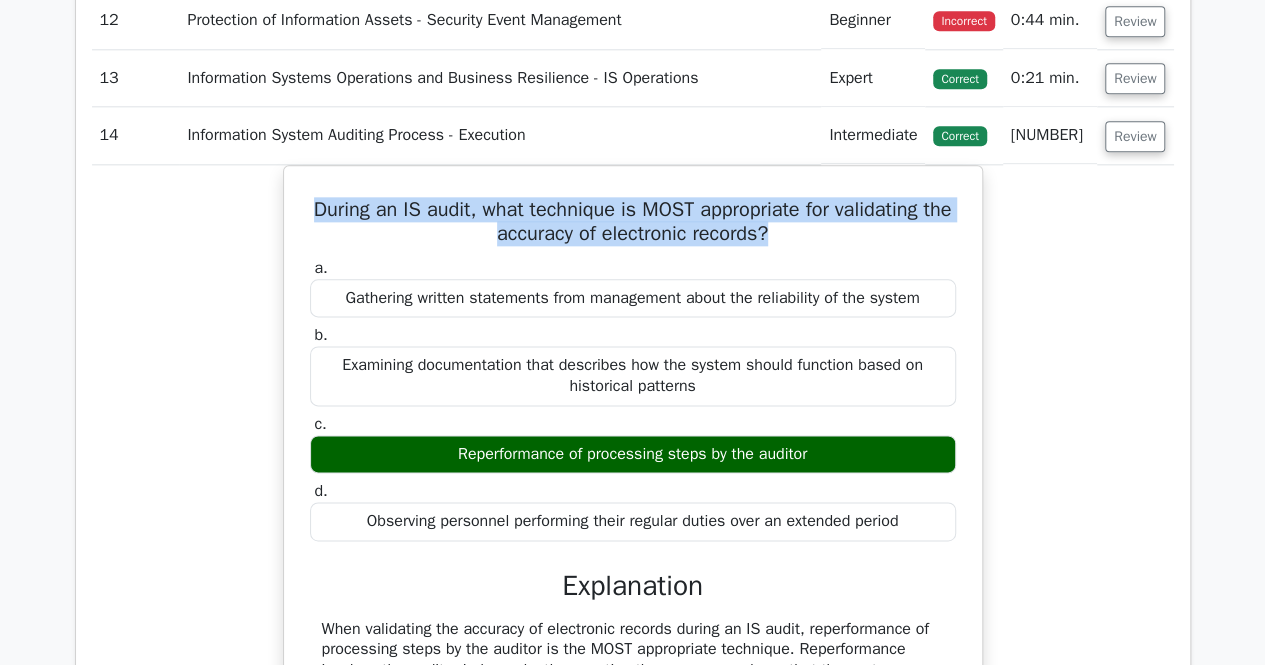 scroll, scrollTop: 4941, scrollLeft: 0, axis: vertical 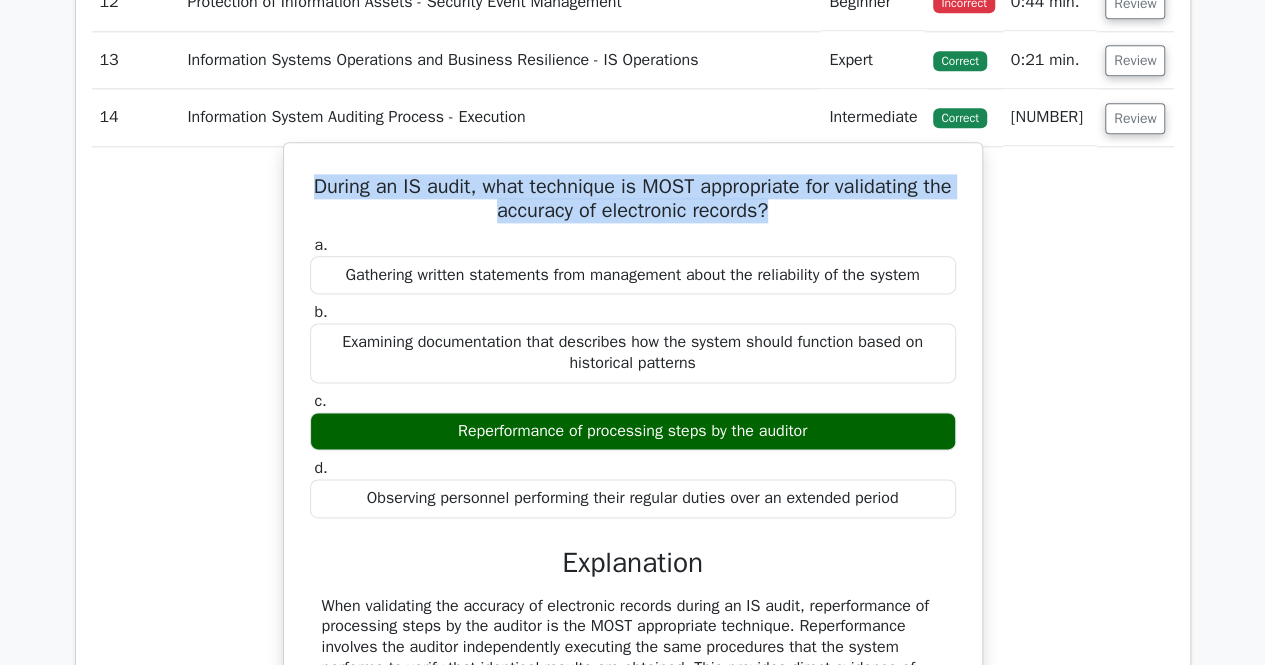 drag, startPoint x: 449, startPoint y: 455, endPoint x: 845, endPoint y: 453, distance: 396.00504 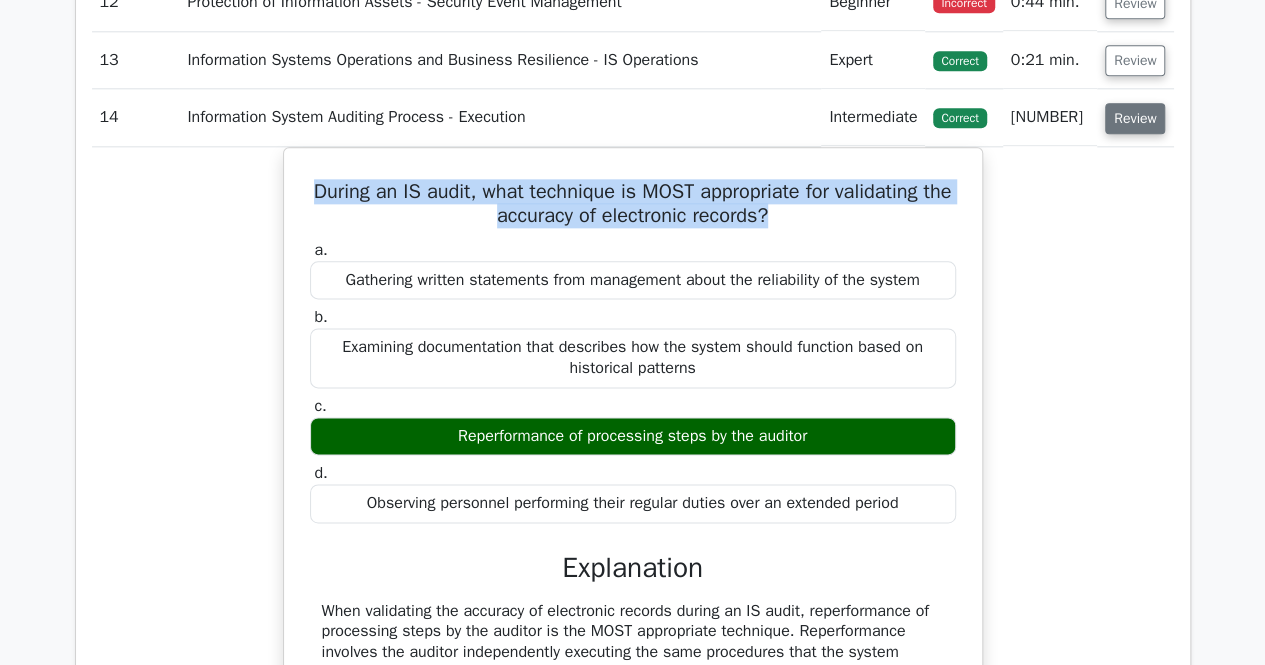 click on "Review" at bounding box center [1135, 118] 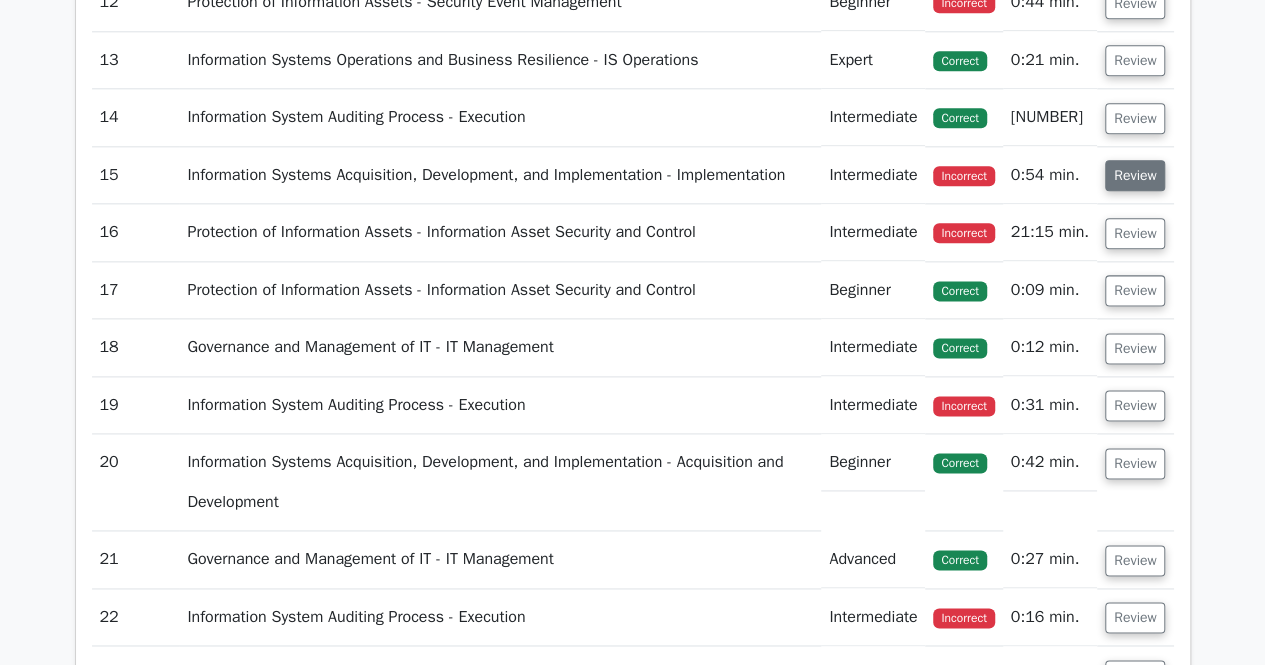 click on "Review" at bounding box center [1135, 175] 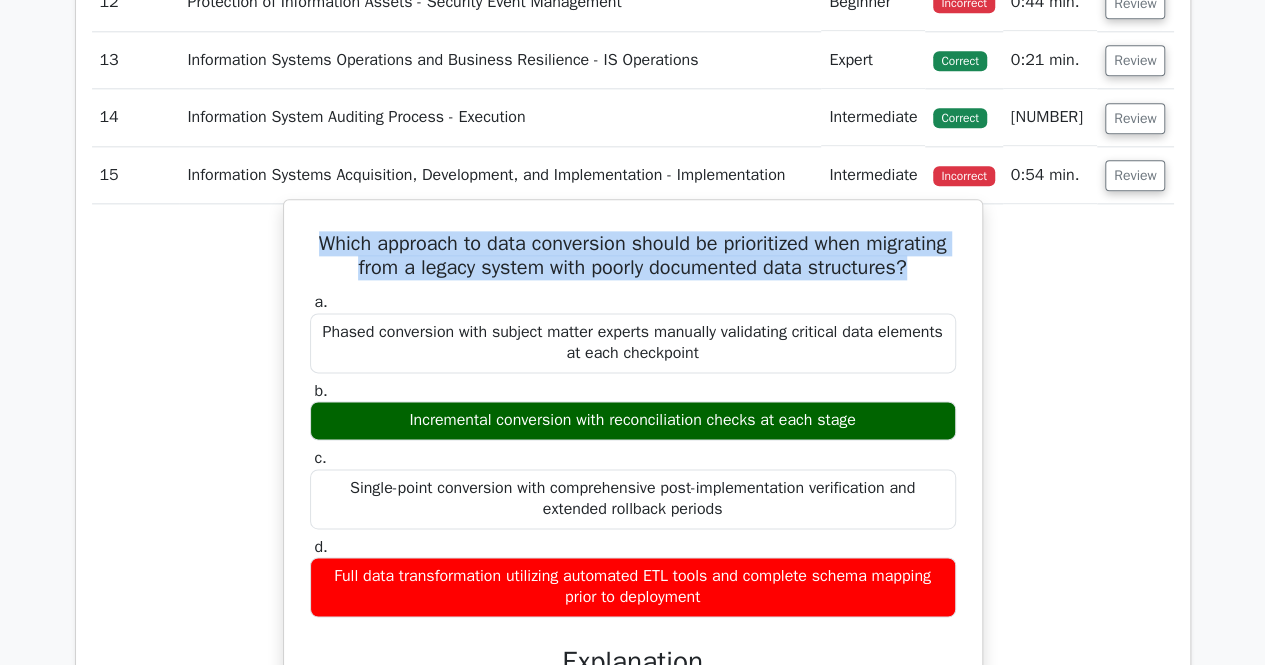 drag, startPoint x: 348, startPoint y: 267, endPoint x: 700, endPoint y: 305, distance: 354.0452 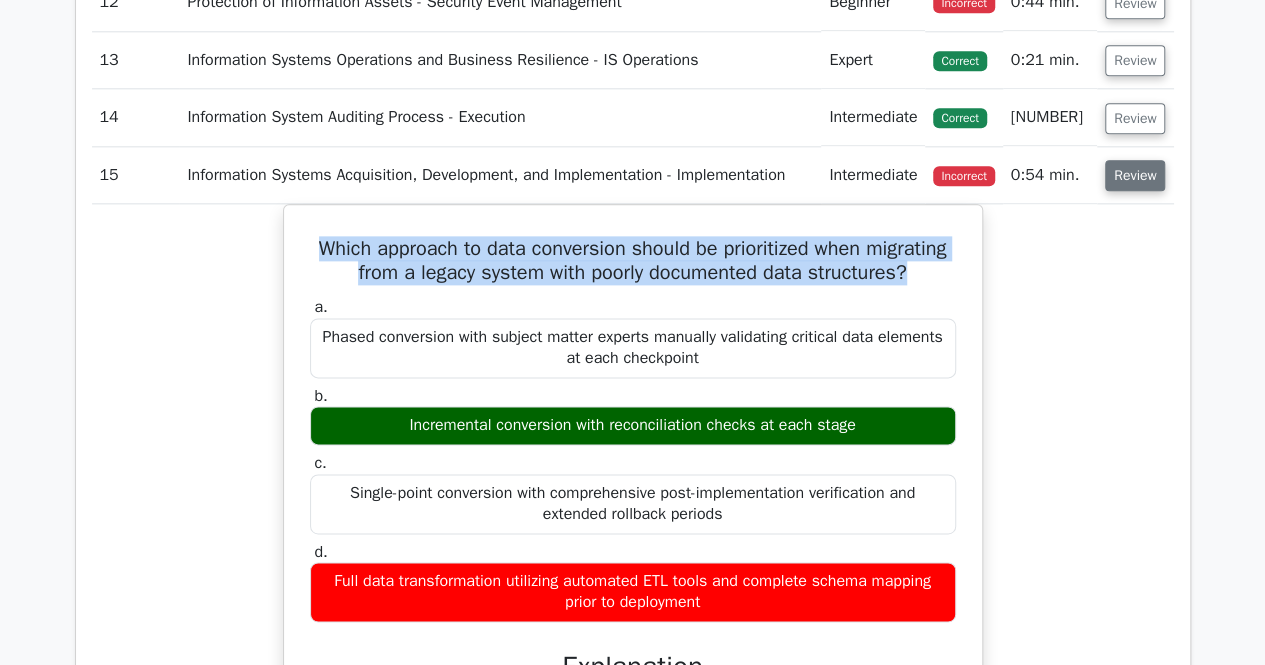 click on "Review" at bounding box center [1135, 175] 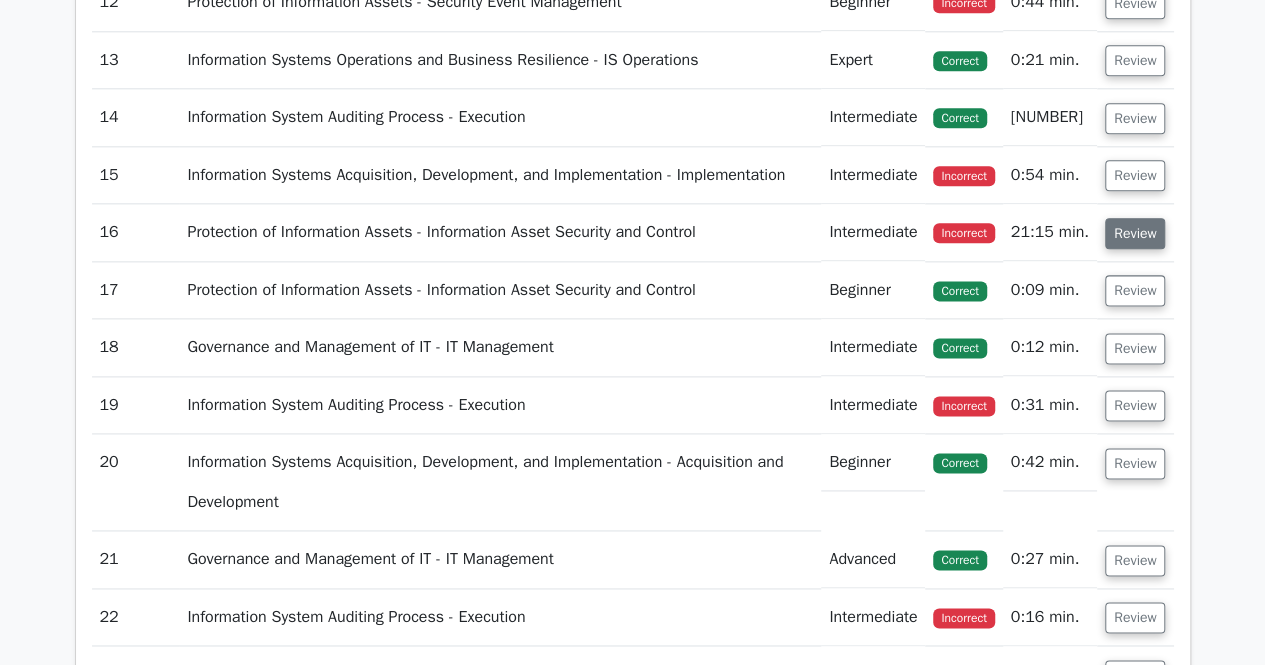 click on "Review" at bounding box center (1135, 233) 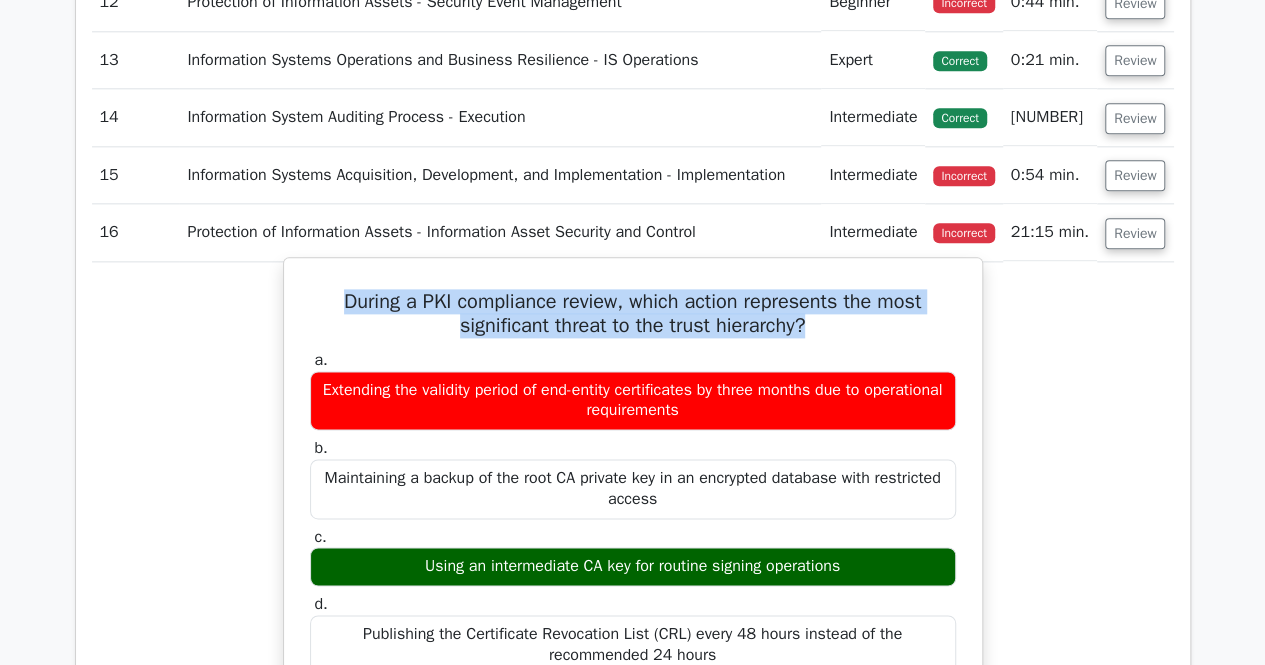 drag, startPoint x: 334, startPoint y: 323, endPoint x: 841, endPoint y: 352, distance: 507.8287 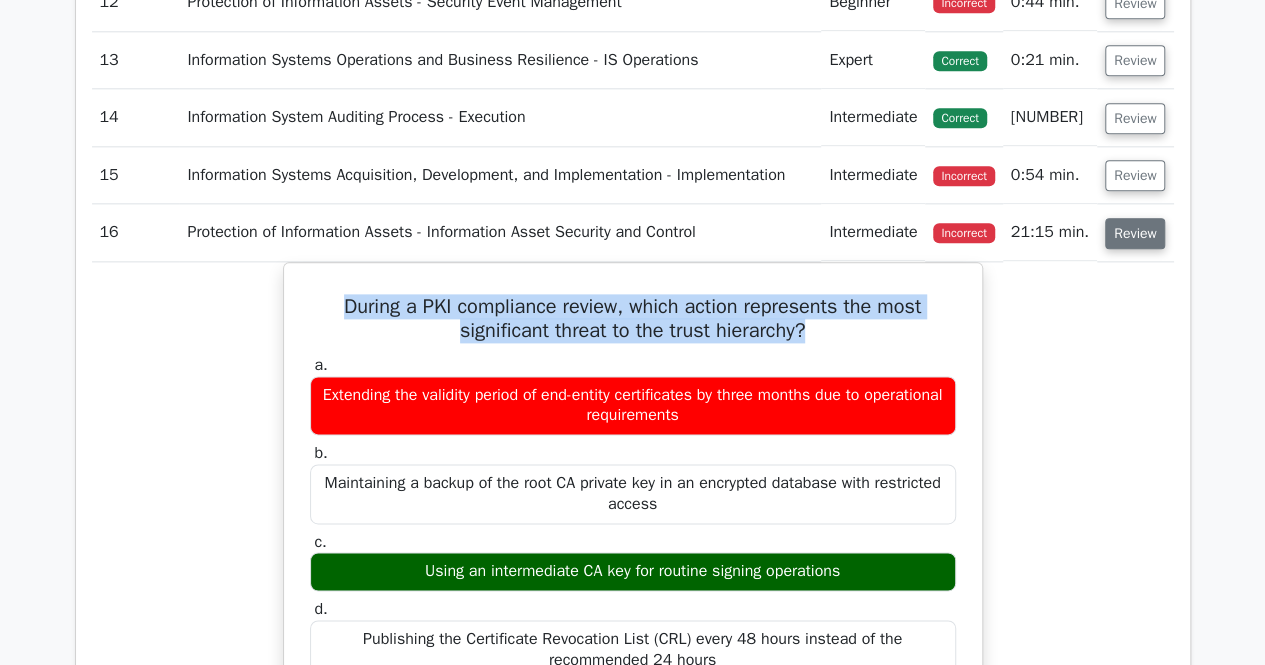 click on "Review" at bounding box center [1135, 233] 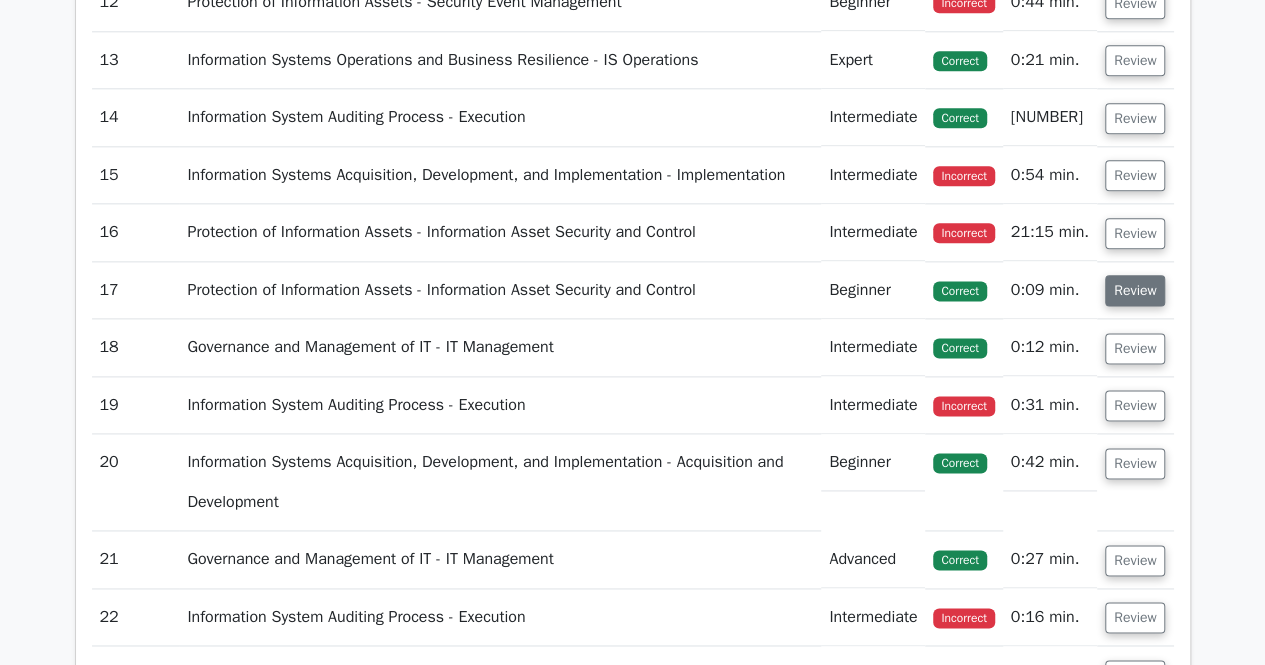 click on "Review" at bounding box center [1135, 290] 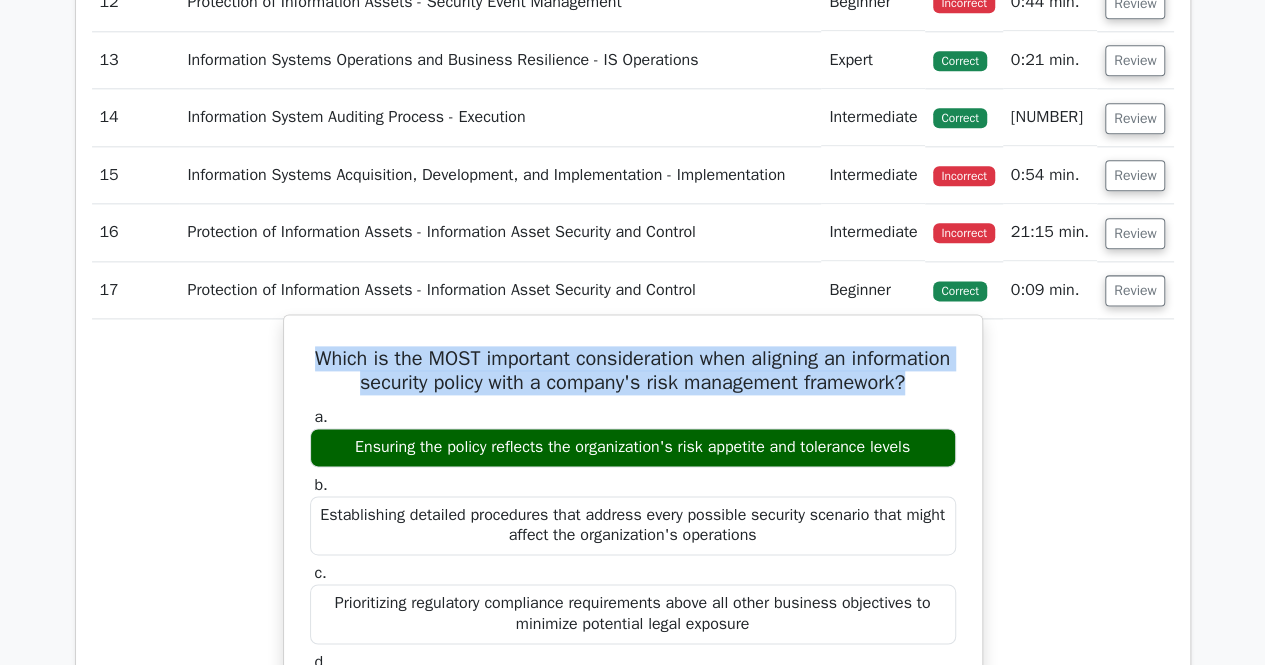 drag, startPoint x: 357, startPoint y: 383, endPoint x: 700, endPoint y: 433, distance: 346.62515 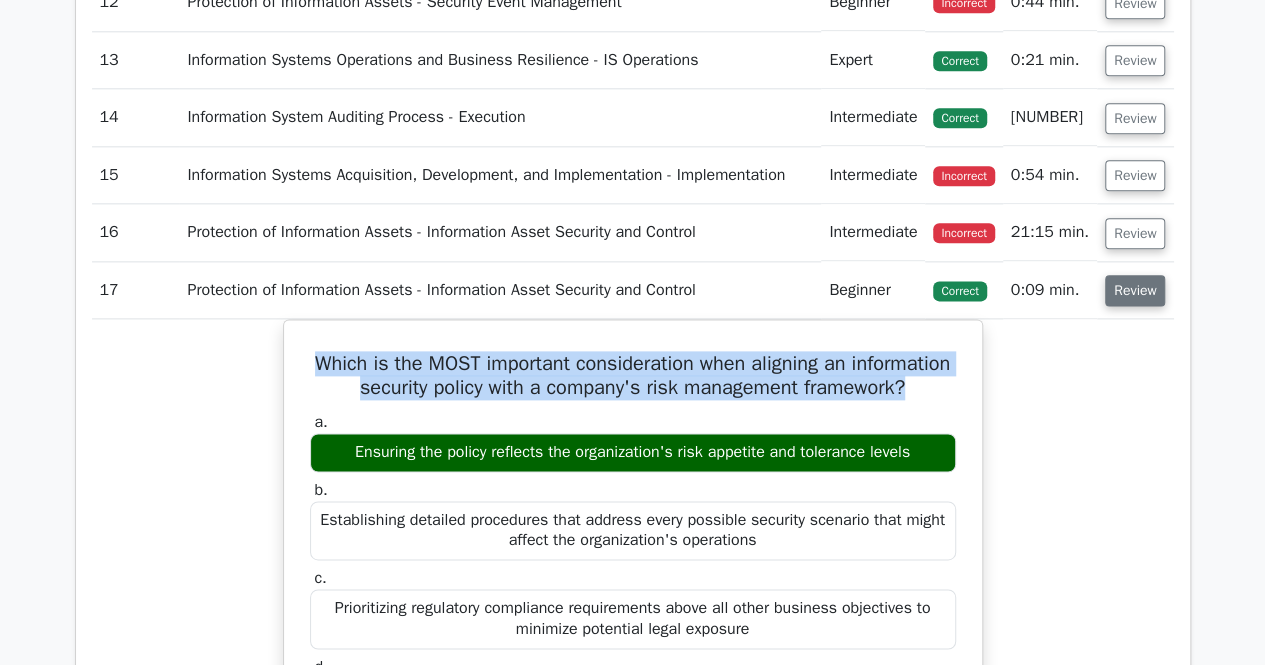 click on "Review" at bounding box center (1135, 290) 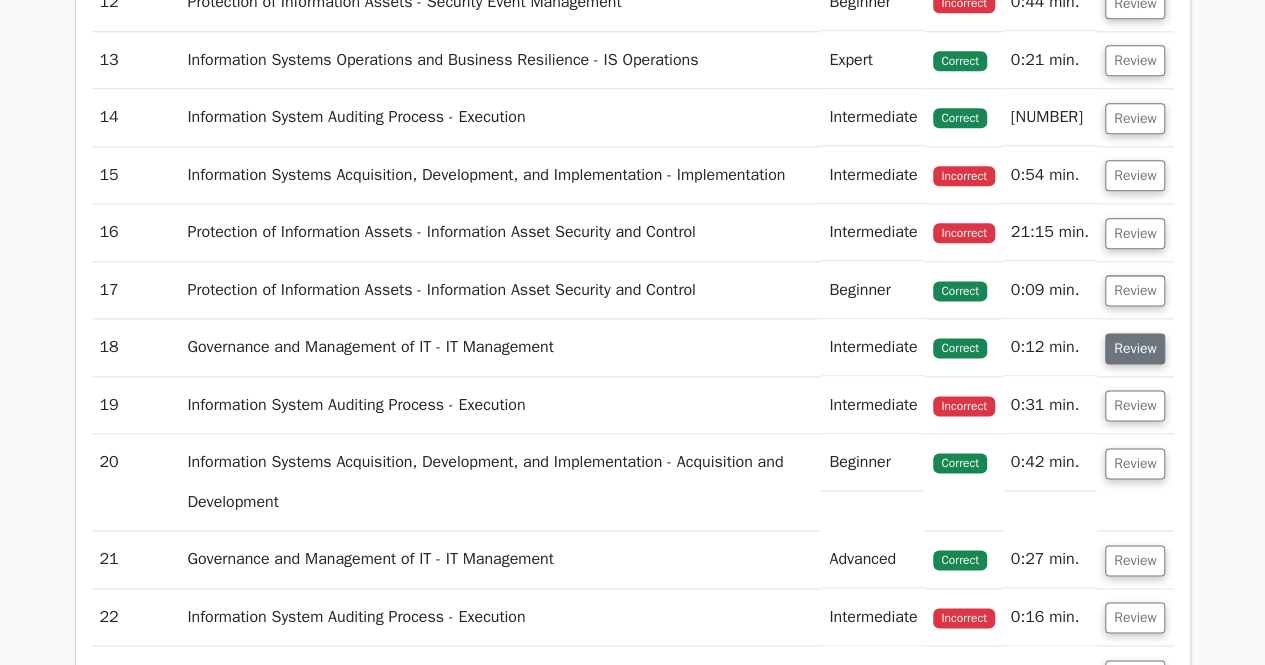 click on "Review" at bounding box center (1135, 348) 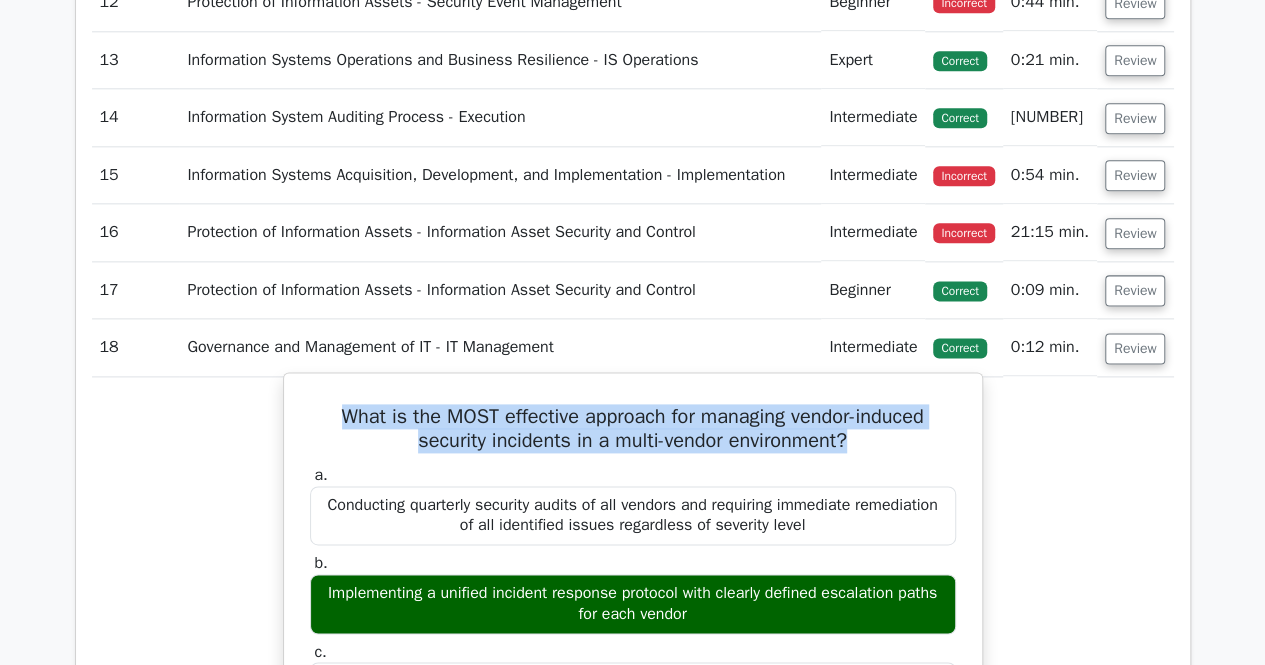 drag, startPoint x: 326, startPoint y: 437, endPoint x: 884, endPoint y: 461, distance: 558.51587 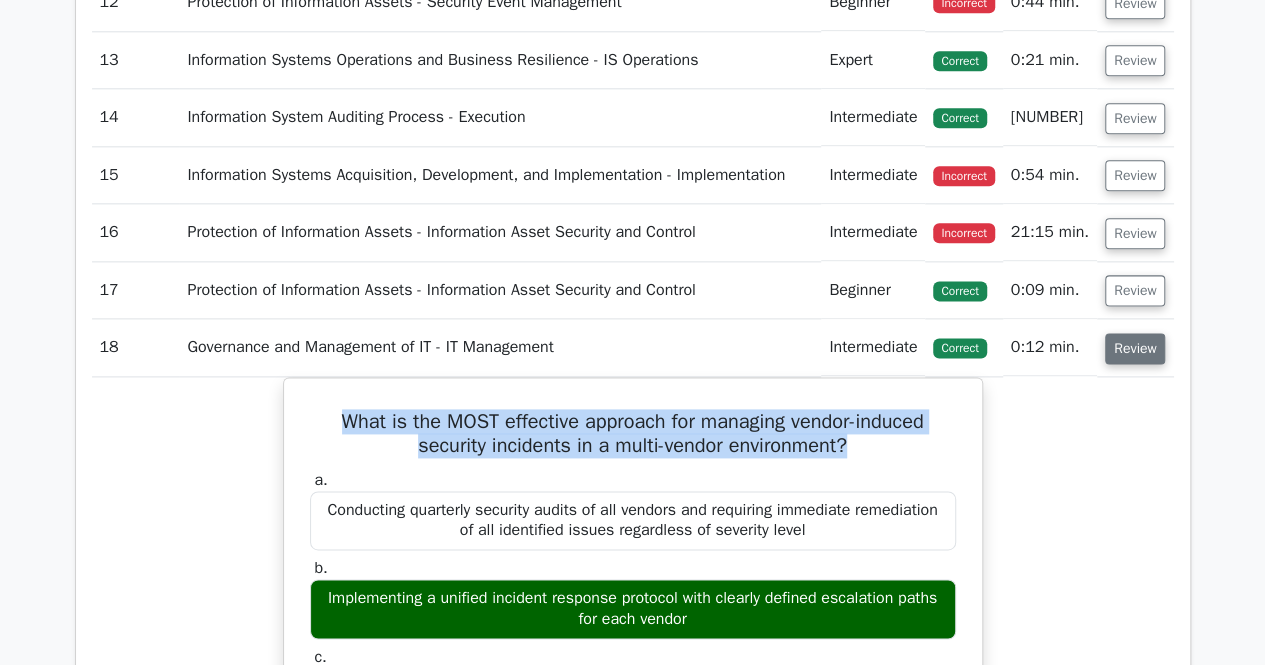 click on "Review" at bounding box center [1135, 348] 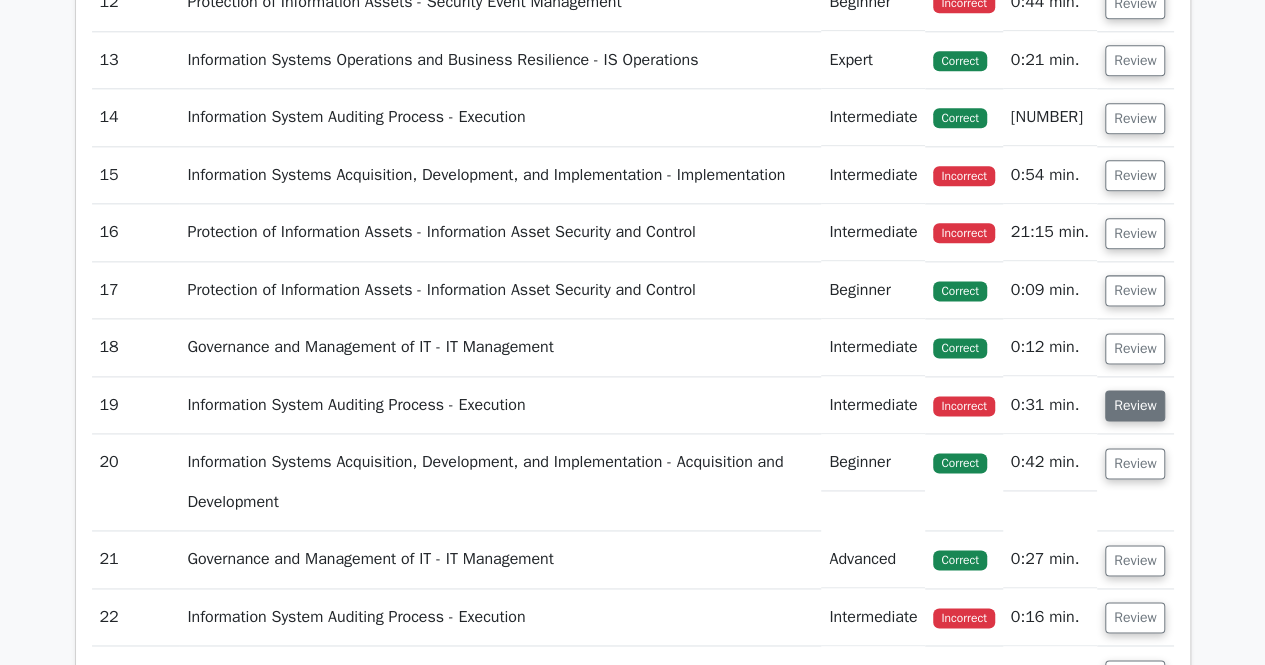 click on "Review" at bounding box center [1135, 405] 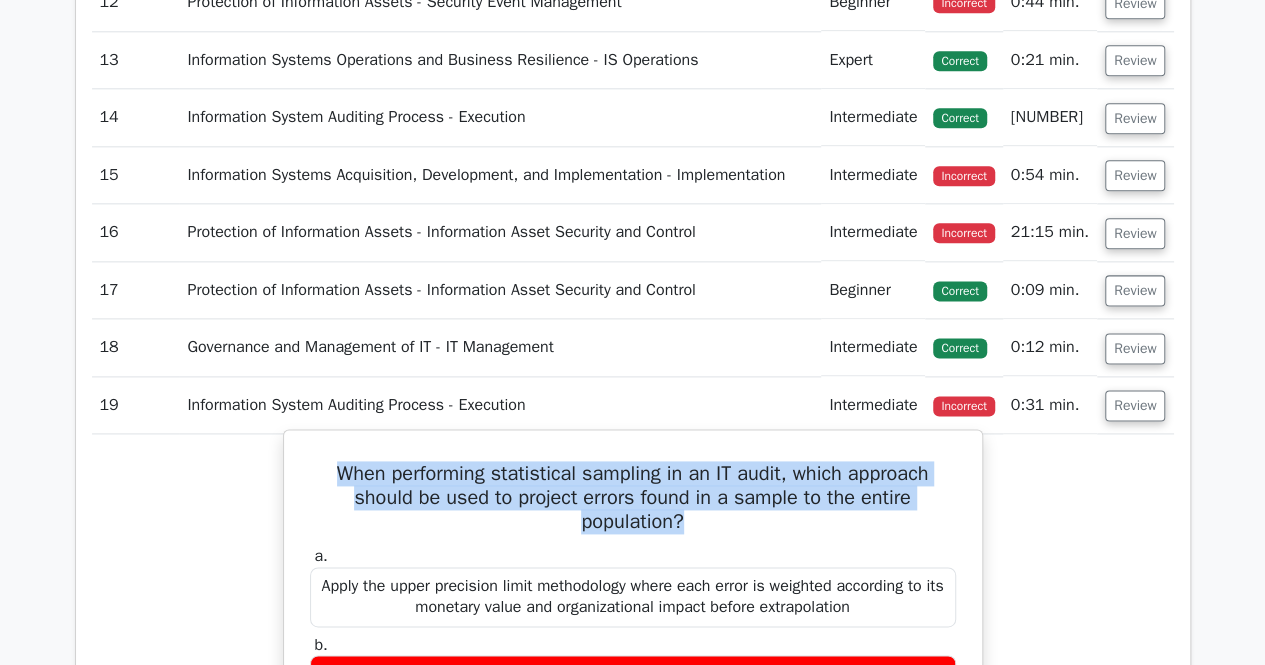 drag, startPoint x: 322, startPoint y: 495, endPoint x: 726, endPoint y: 543, distance: 406.8415 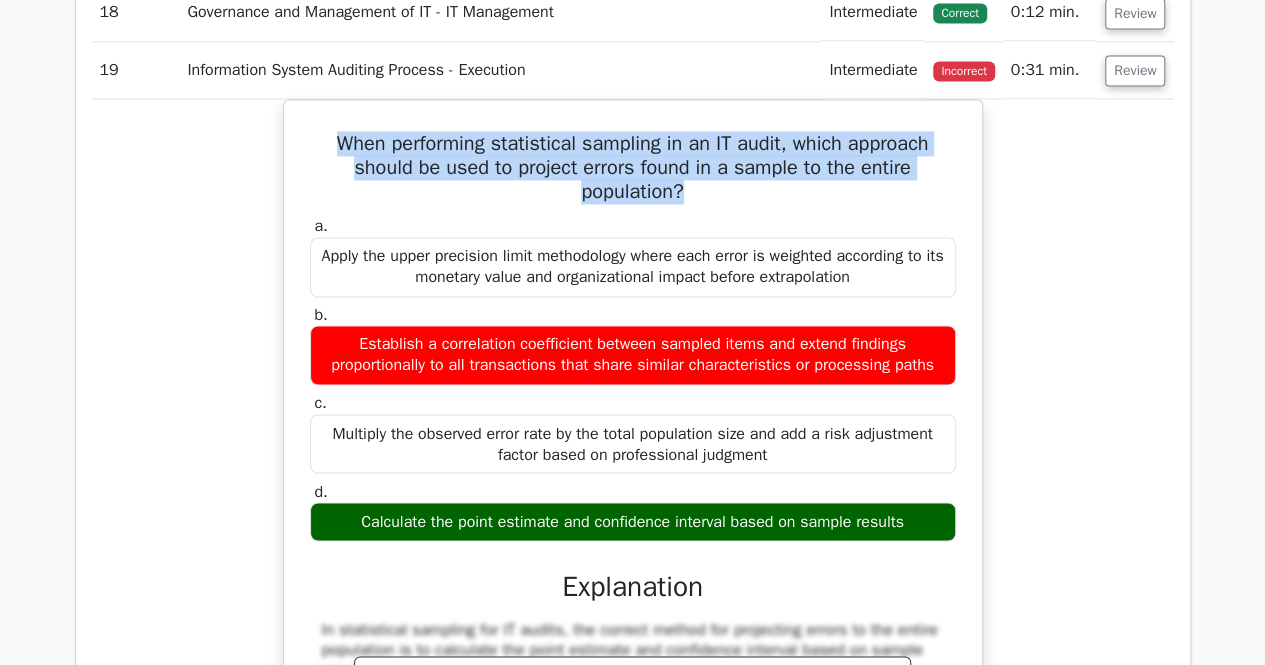 scroll, scrollTop: 5294, scrollLeft: 0, axis: vertical 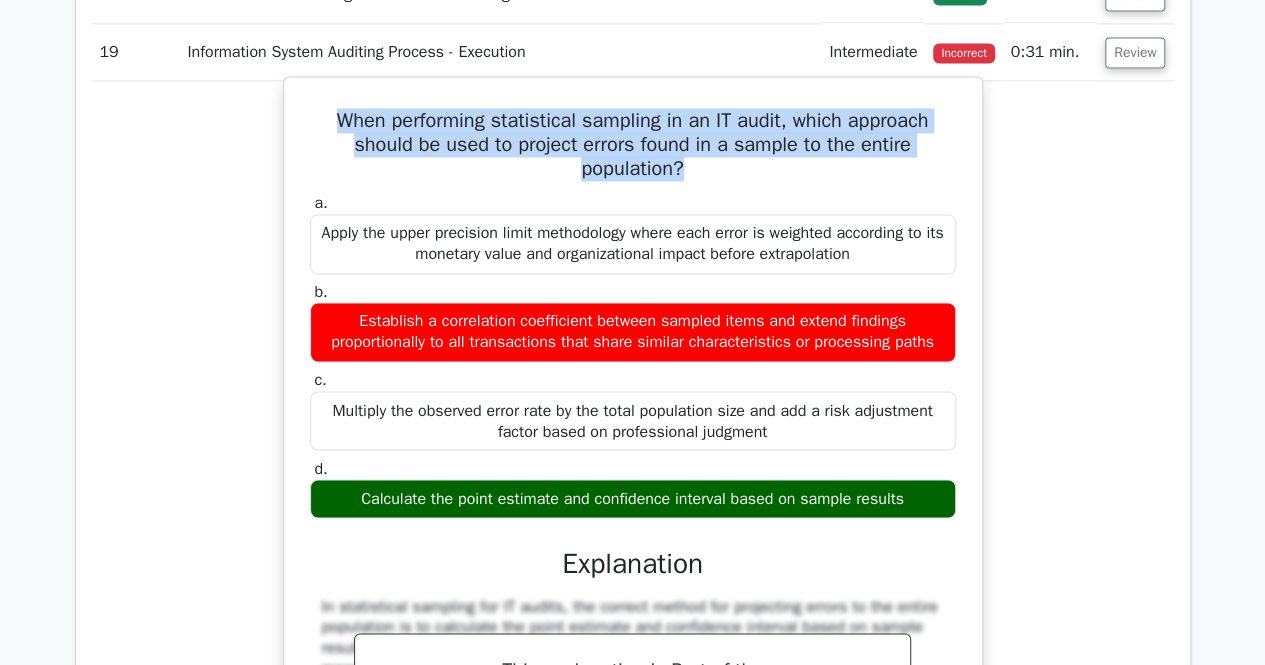 drag, startPoint x: 352, startPoint y: 516, endPoint x: 926, endPoint y: 517, distance: 574.00085 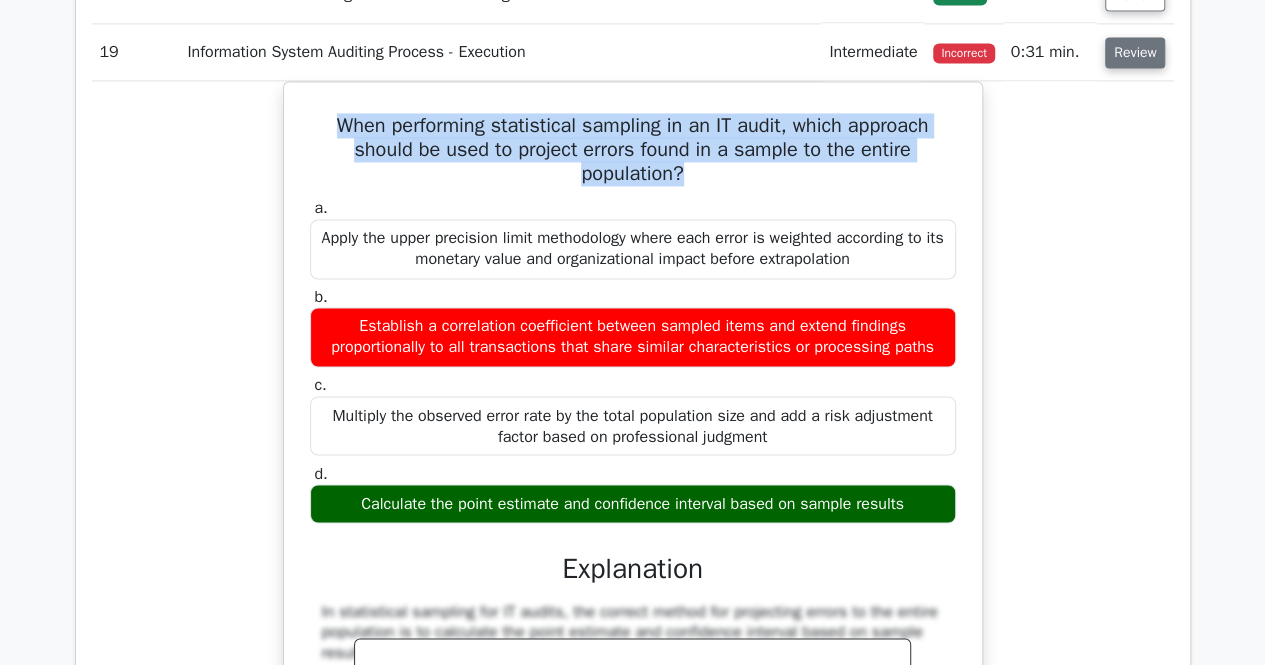 click on "Review" at bounding box center (1135, 52) 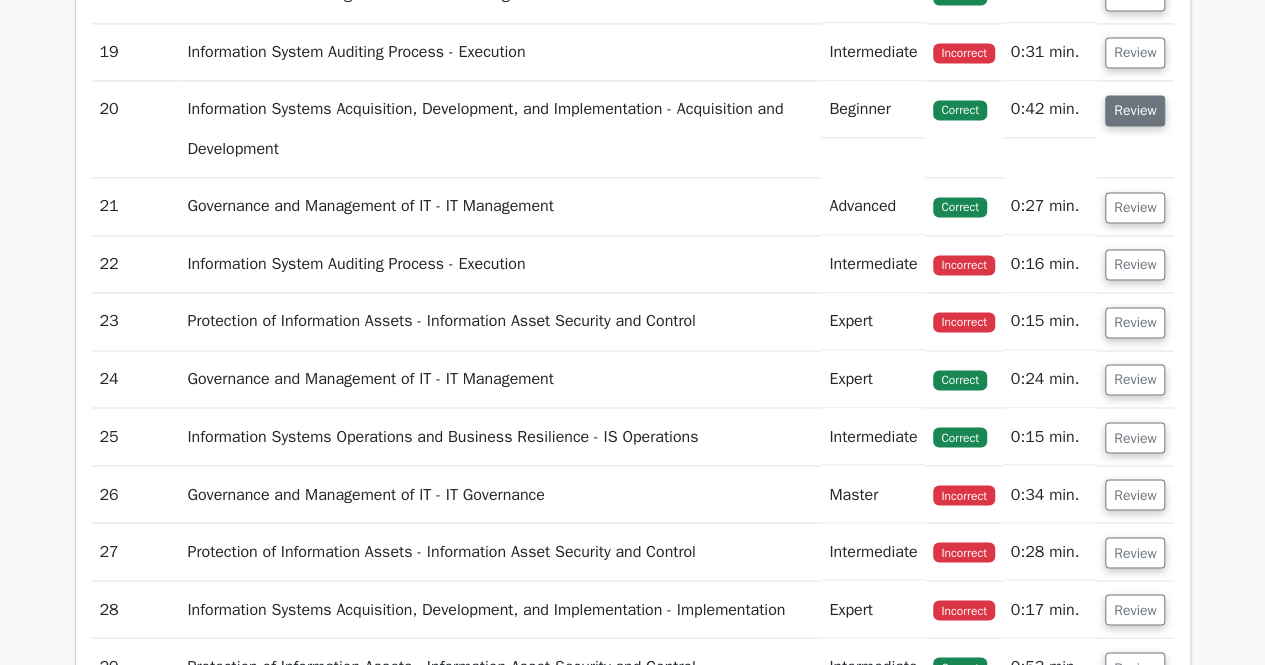 click on "Review" at bounding box center (1135, 110) 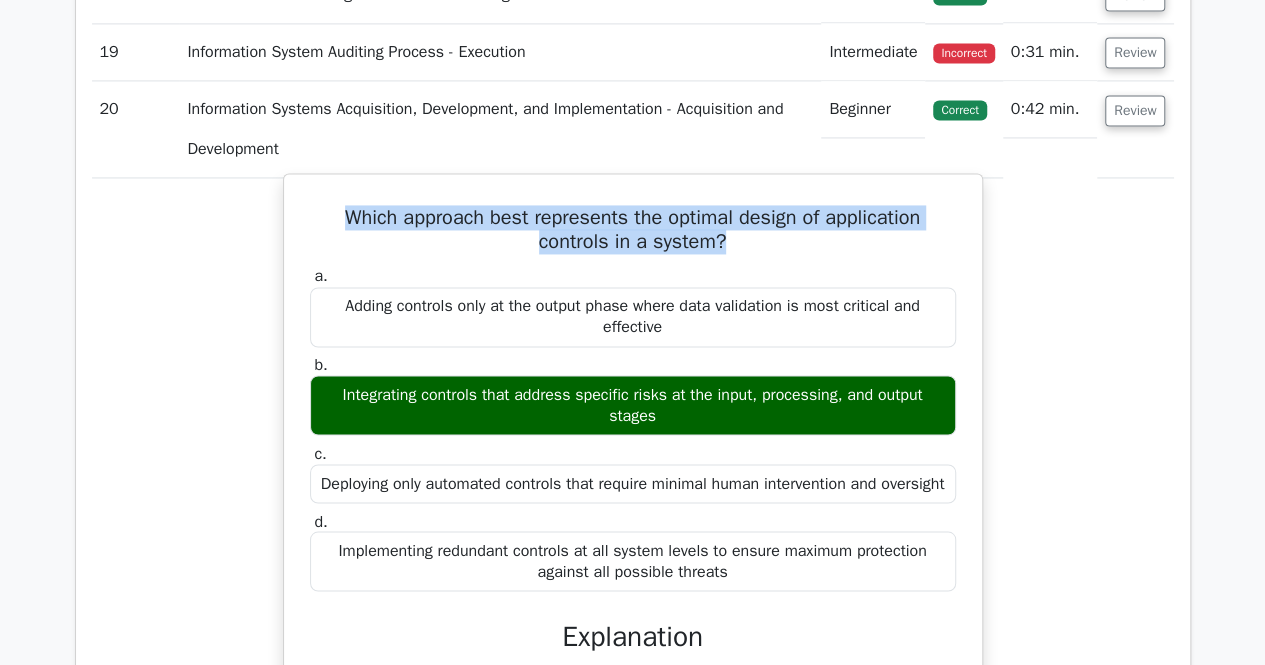drag, startPoint x: 338, startPoint y: 238, endPoint x: 762, endPoint y: 257, distance: 424.4255 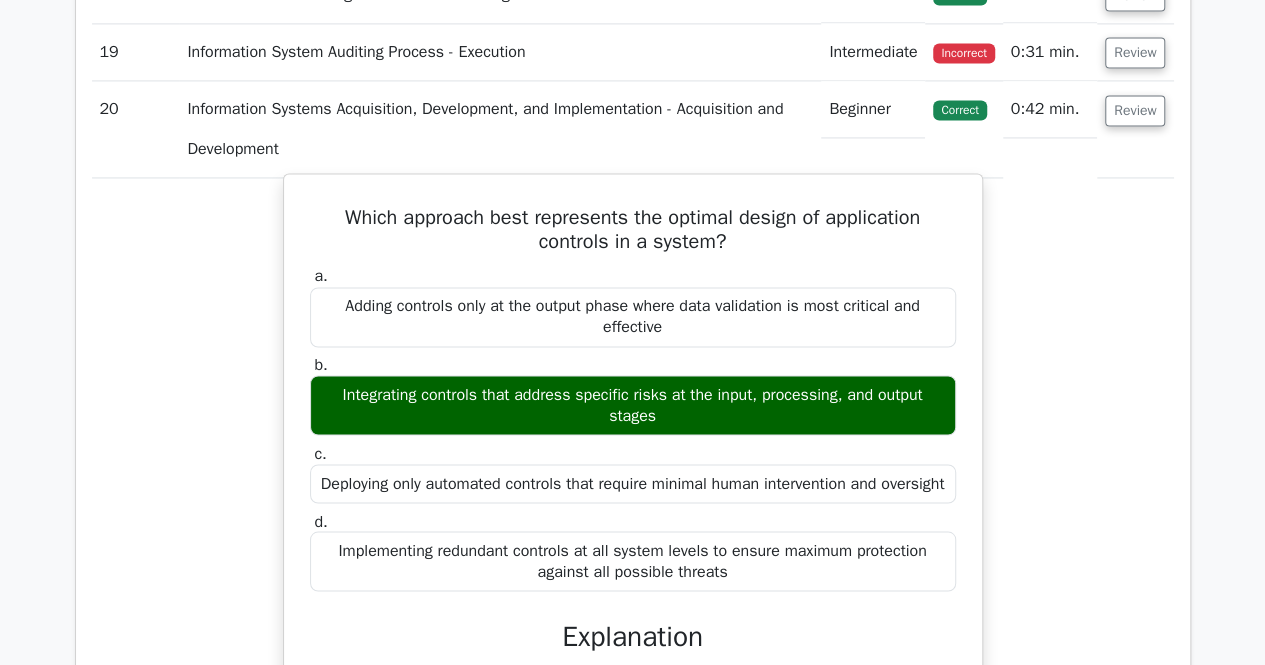 drag, startPoint x: 330, startPoint y: 417, endPoint x: 687, endPoint y: 437, distance: 357.55978 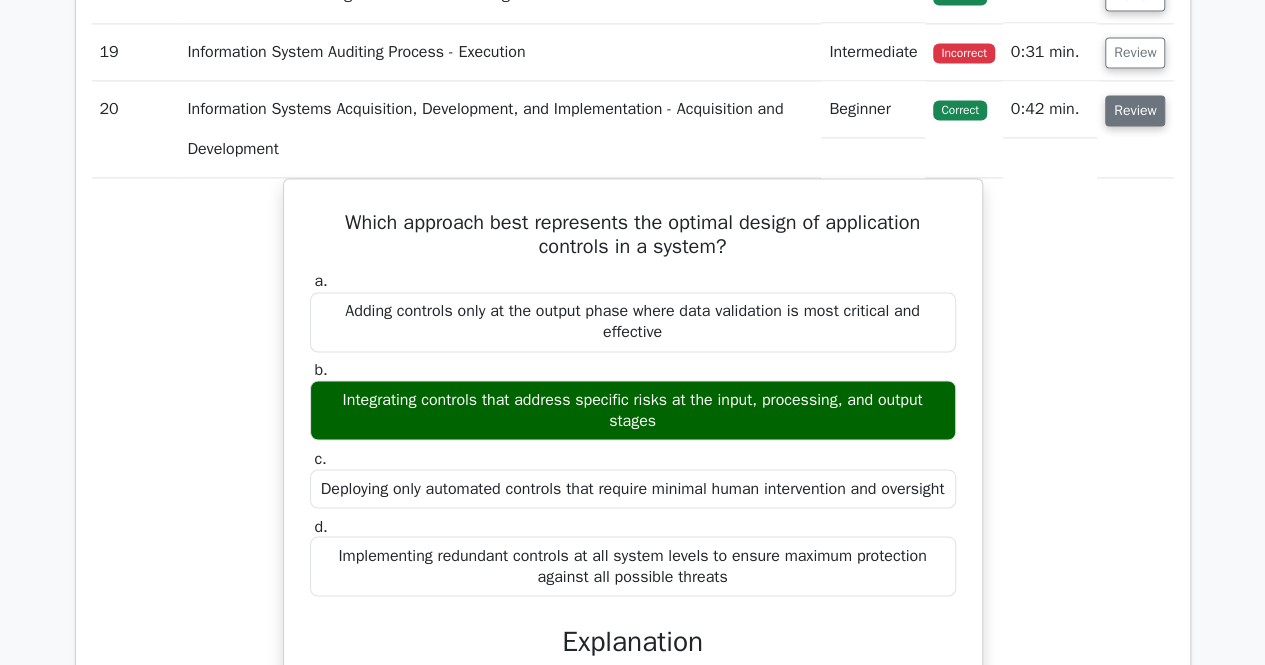 click on "Review" at bounding box center (1135, 110) 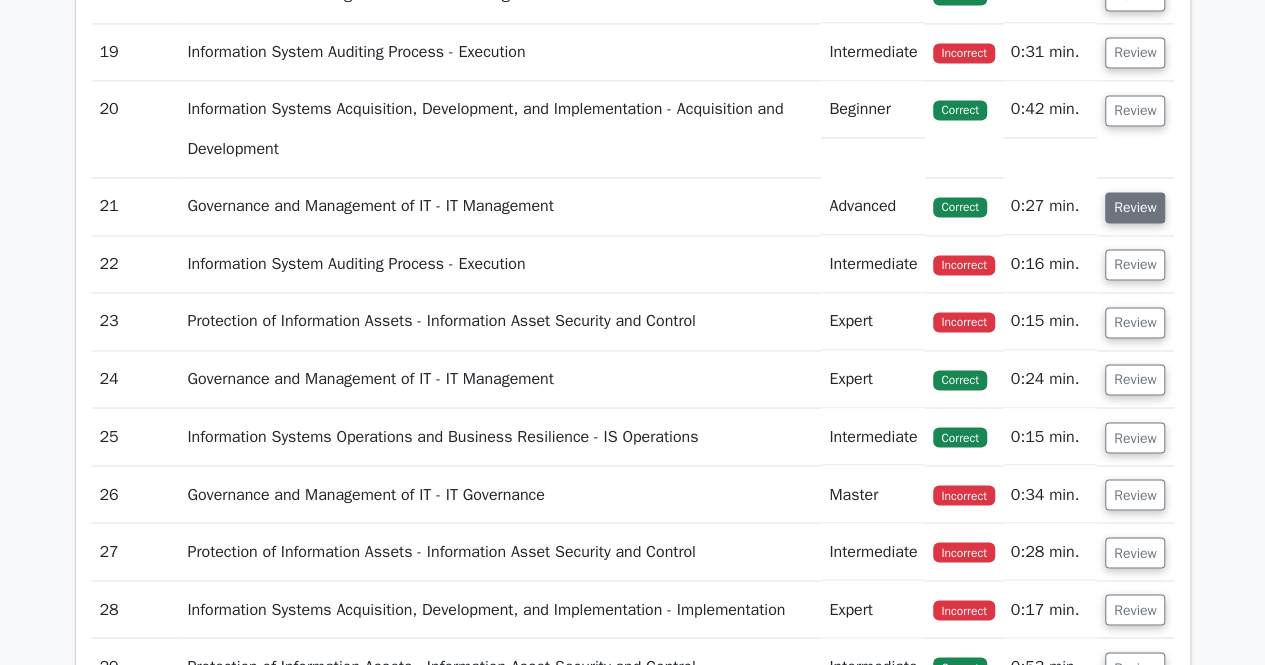 click on "Review" at bounding box center (1135, 207) 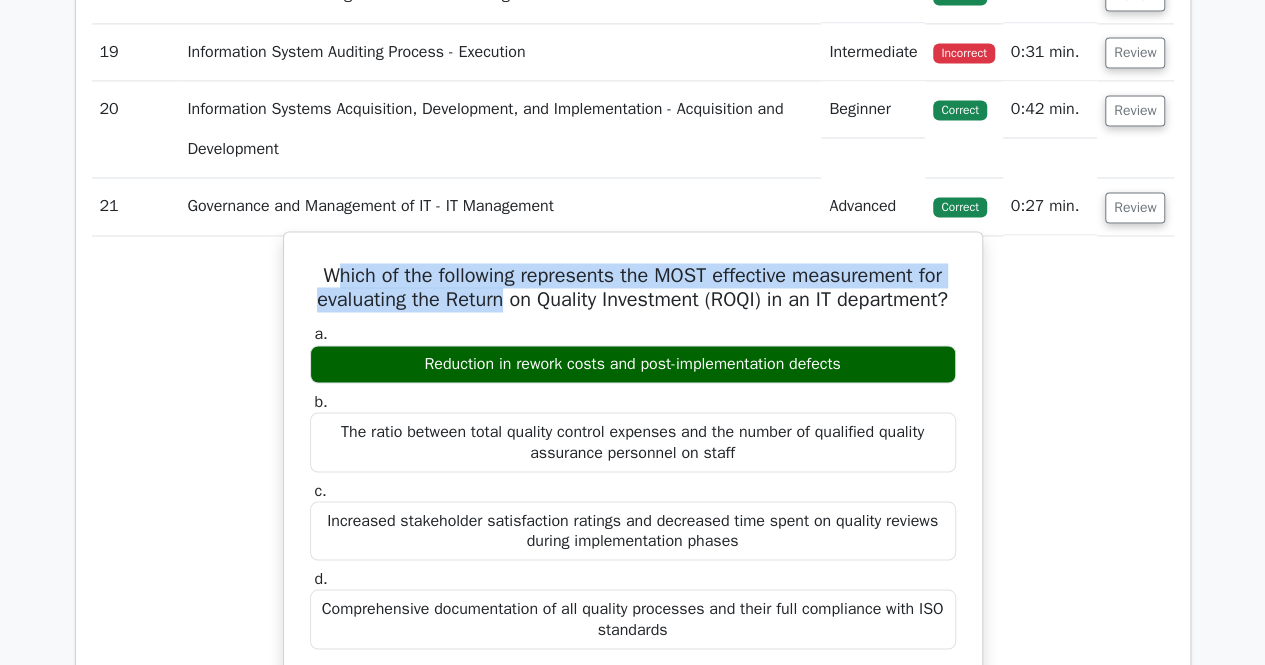 drag, startPoint x: 318, startPoint y: 289, endPoint x: 558, endPoint y: 329, distance: 243.3105 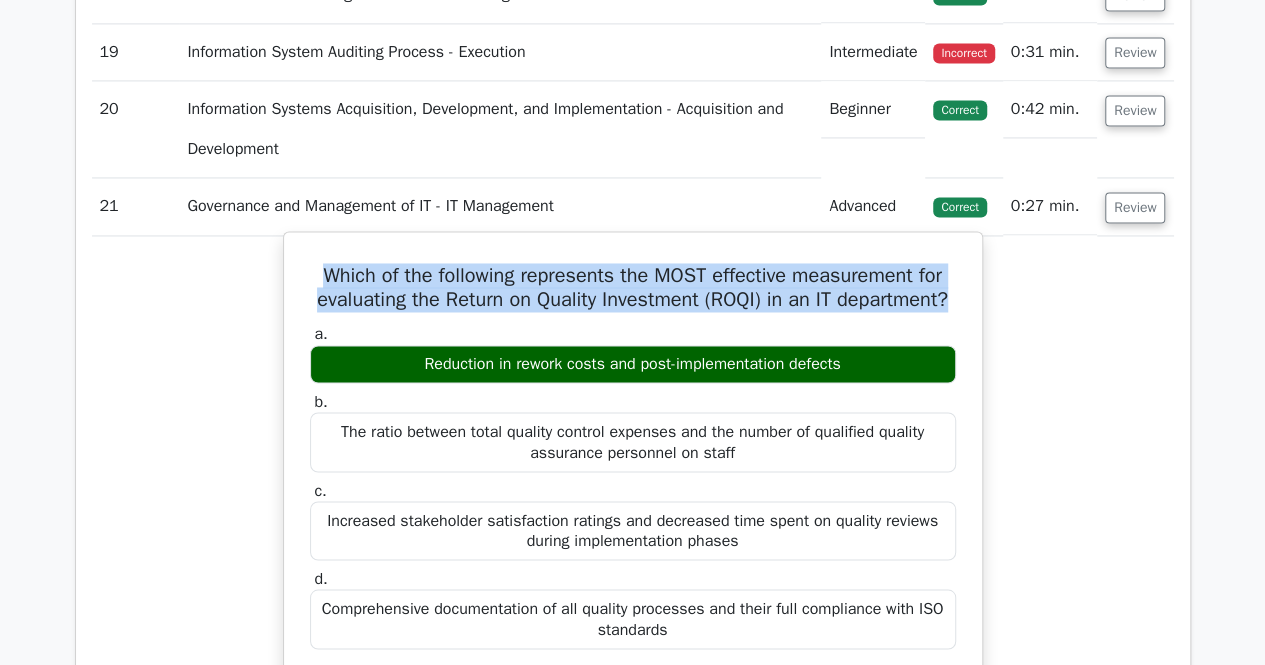 drag, startPoint x: 310, startPoint y: 293, endPoint x: 696, endPoint y: 343, distance: 389.22488 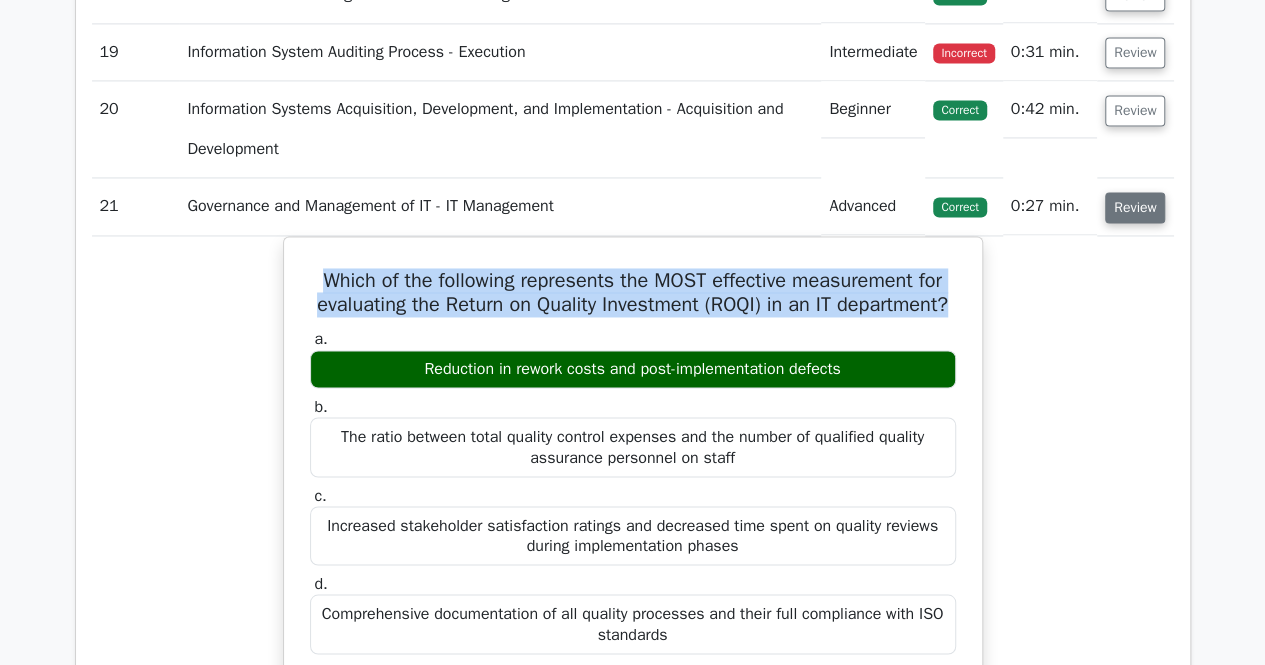 click on "Review" at bounding box center [1135, 207] 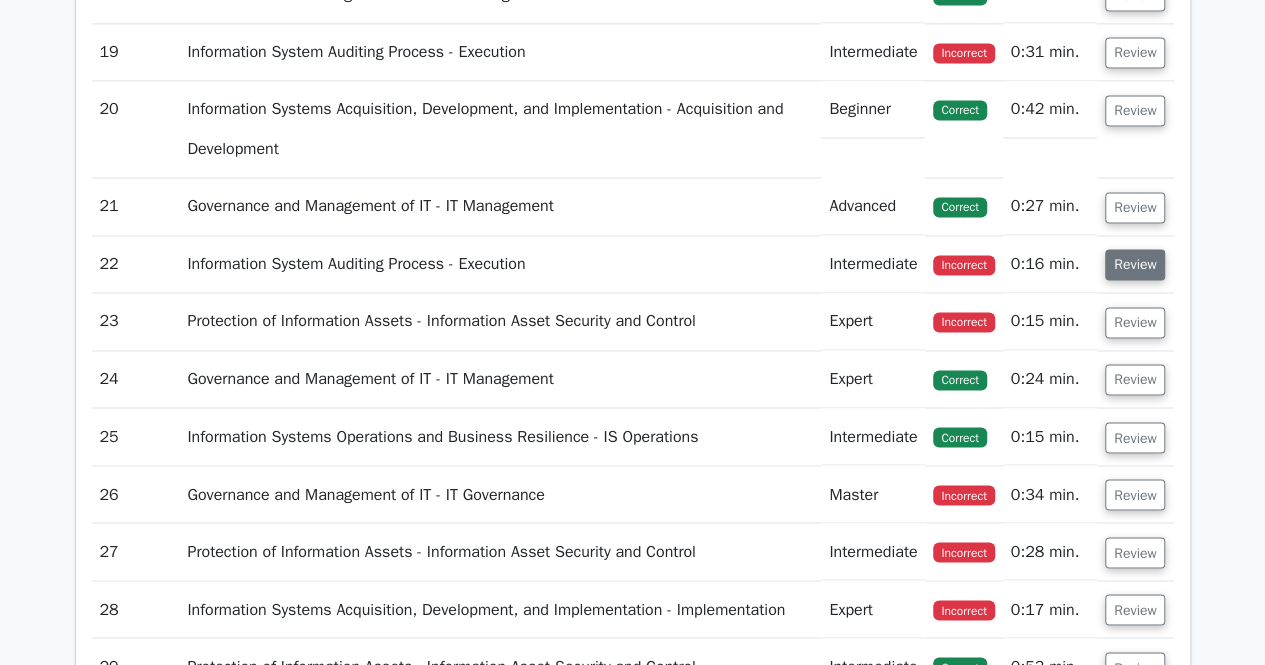 click on "Review" at bounding box center [1135, 264] 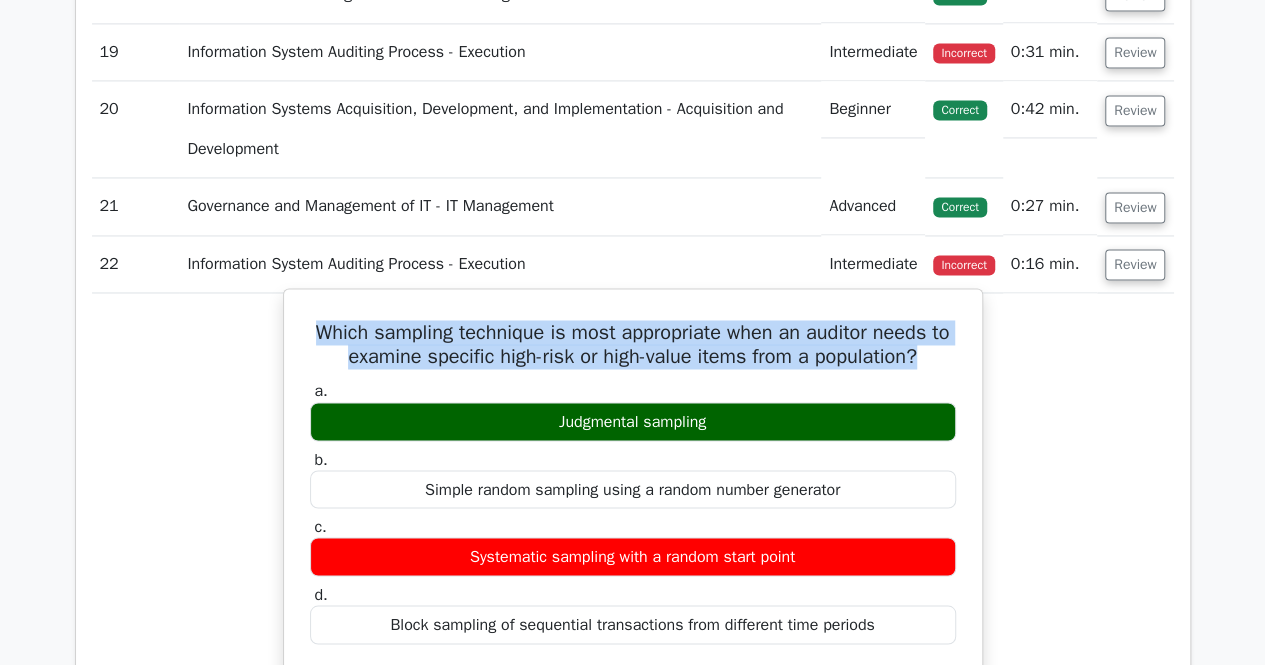 drag, startPoint x: 319, startPoint y: 350, endPoint x: 951, endPoint y: 382, distance: 632.80963 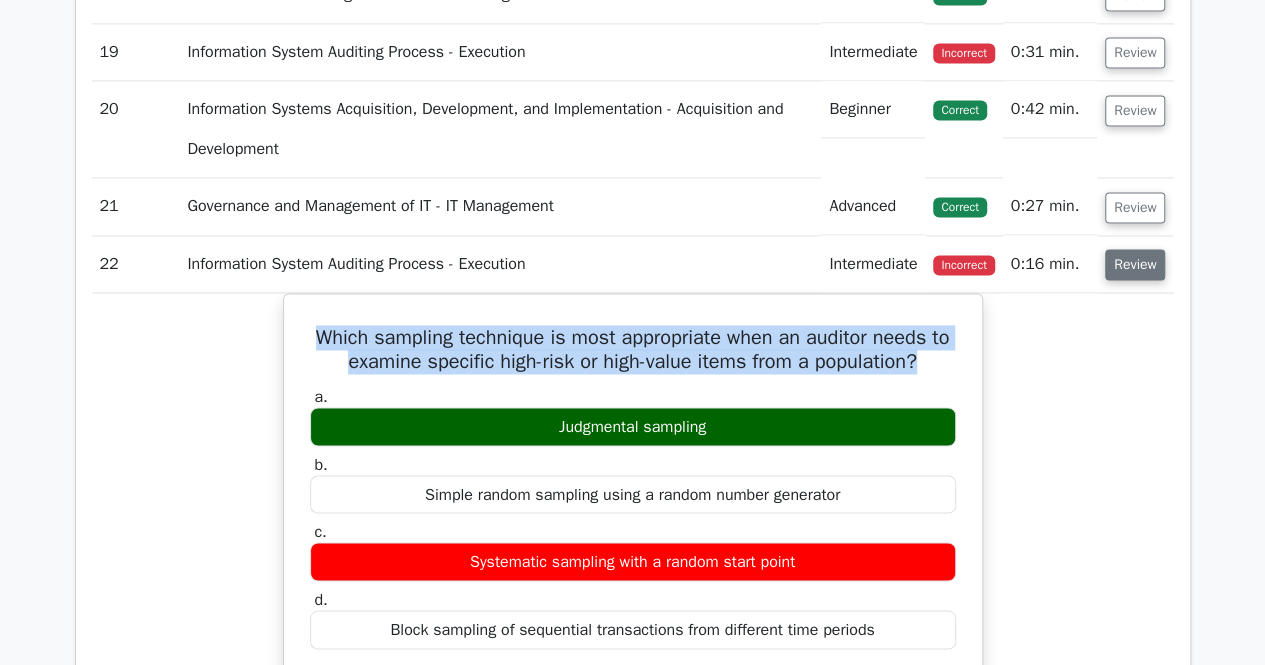 click on "Review" at bounding box center (1135, 264) 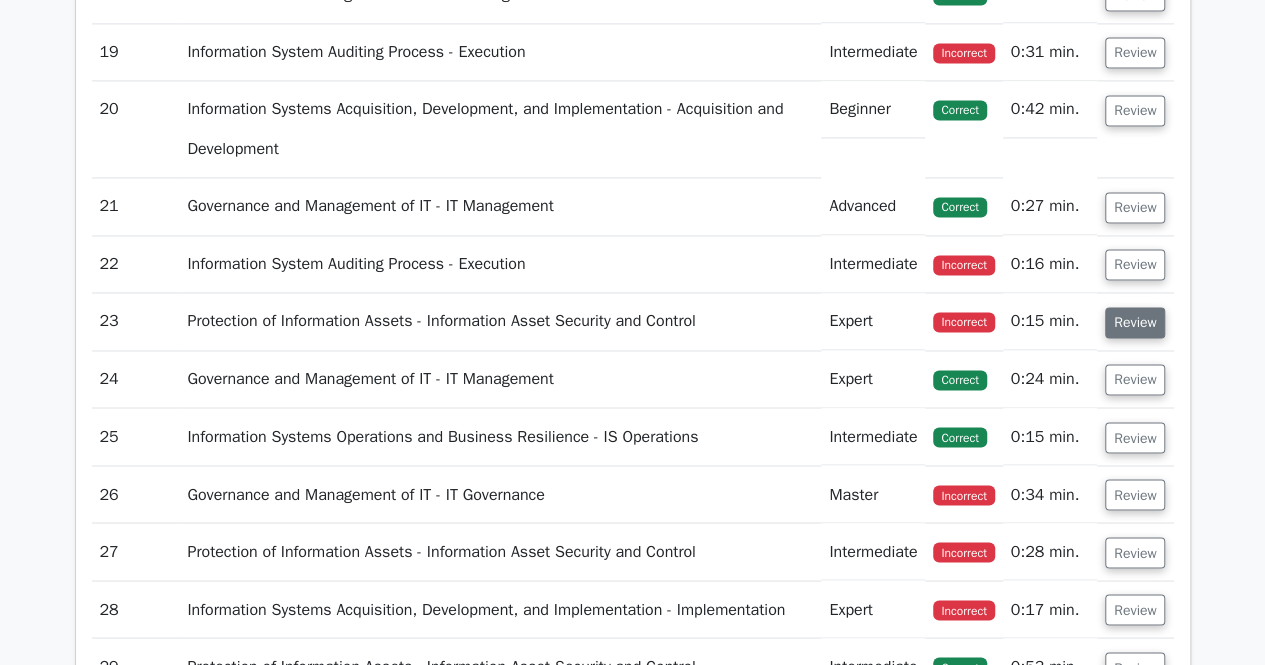 click on "Review" at bounding box center [1135, 322] 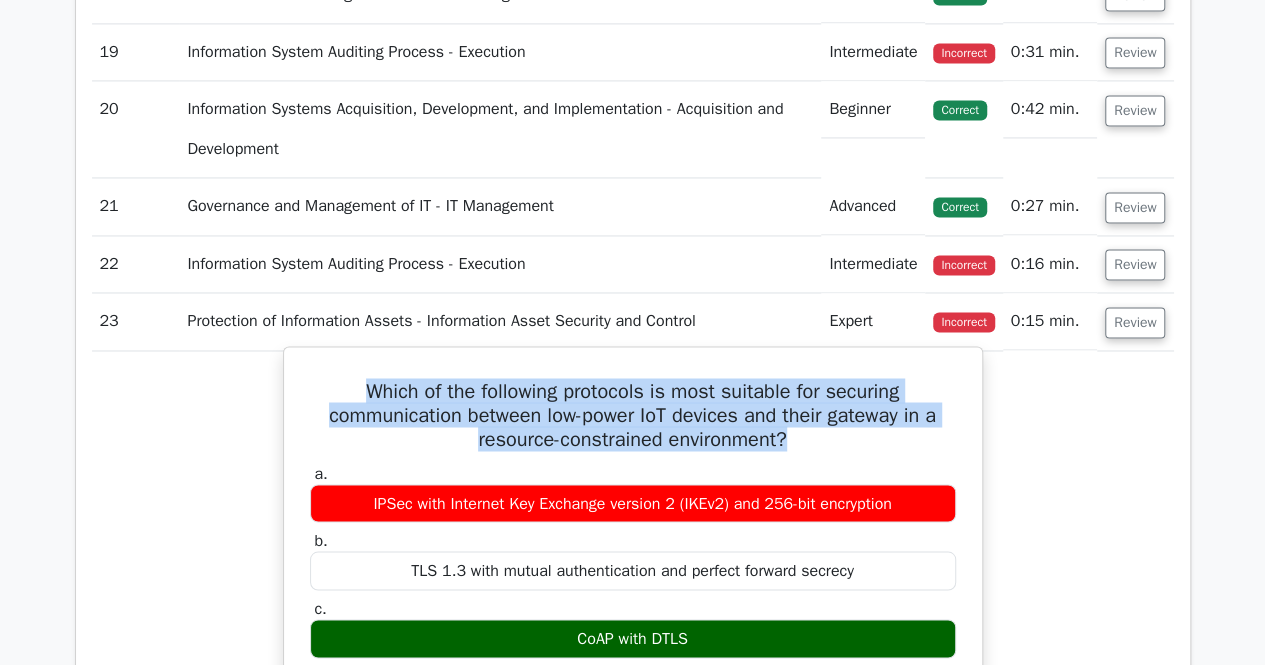 drag, startPoint x: 350, startPoint y: 407, endPoint x: 806, endPoint y: 467, distance: 459.93042 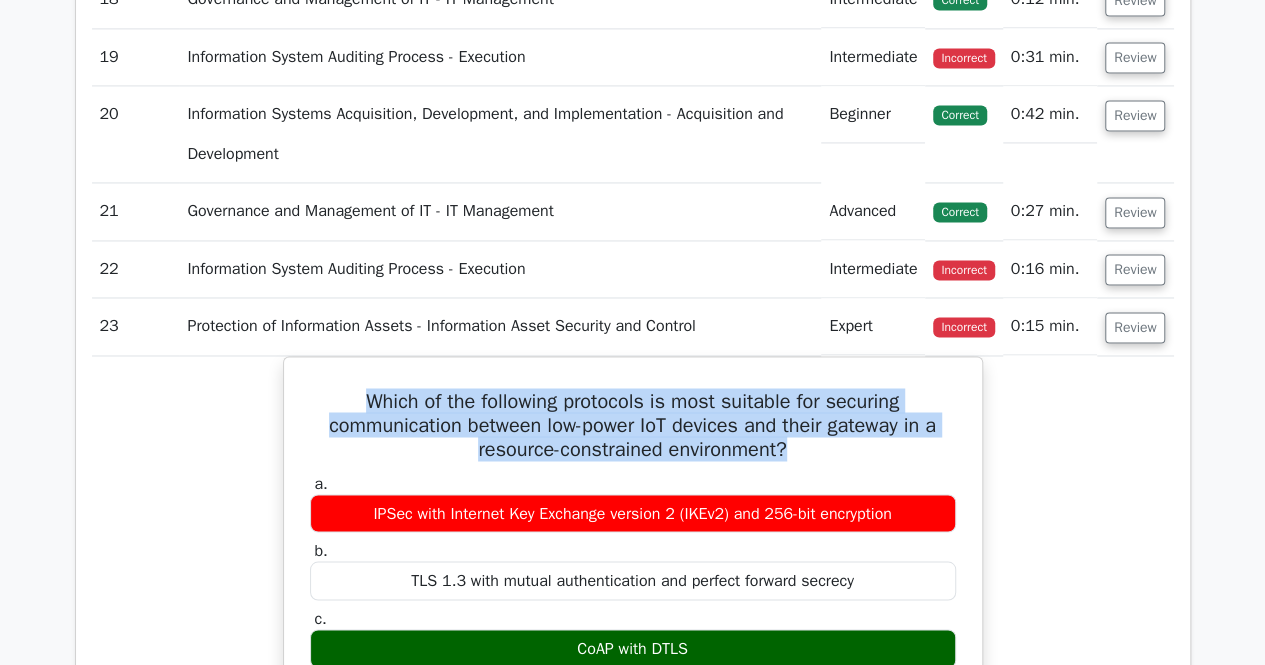 scroll, scrollTop: 5428, scrollLeft: 0, axis: vertical 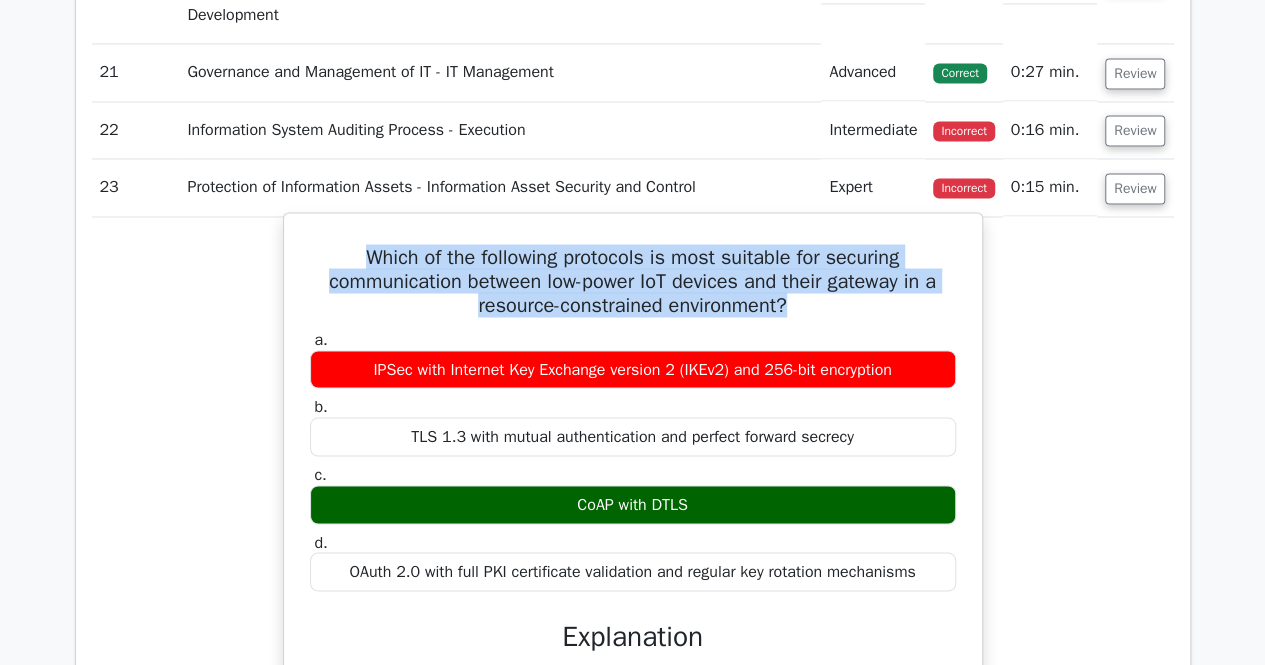 drag, startPoint x: 562, startPoint y: 519, endPoint x: 717, endPoint y: 514, distance: 155.08063 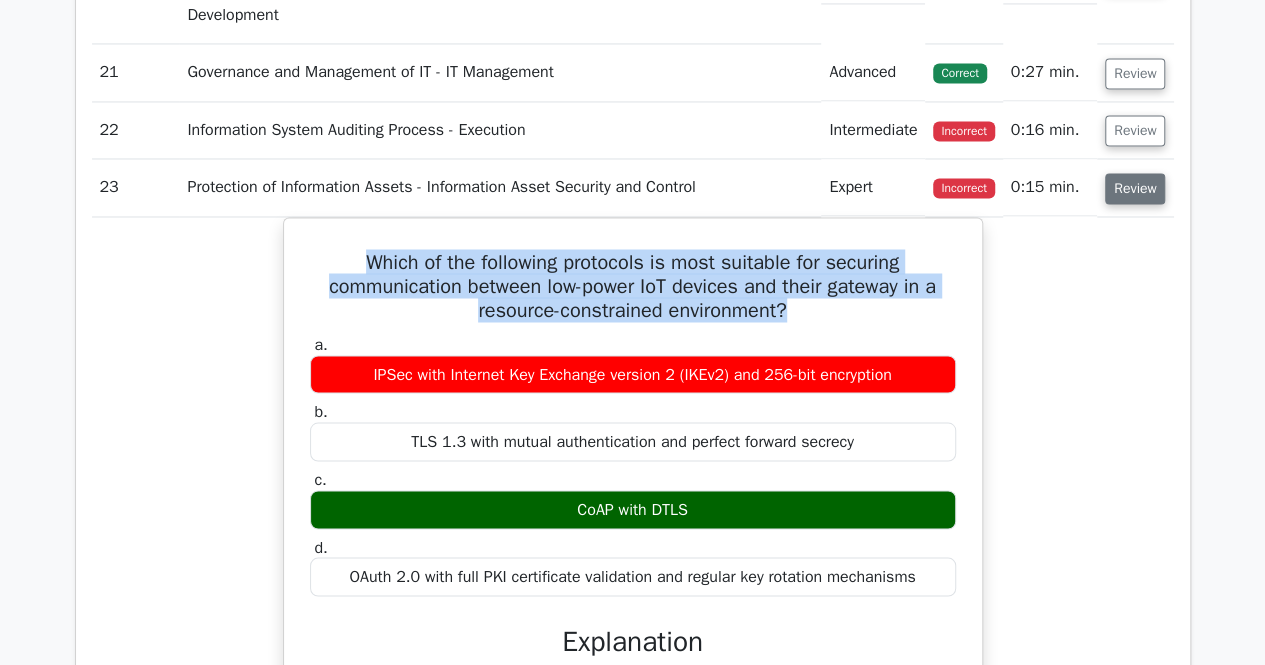 click on "Review" at bounding box center [1135, 188] 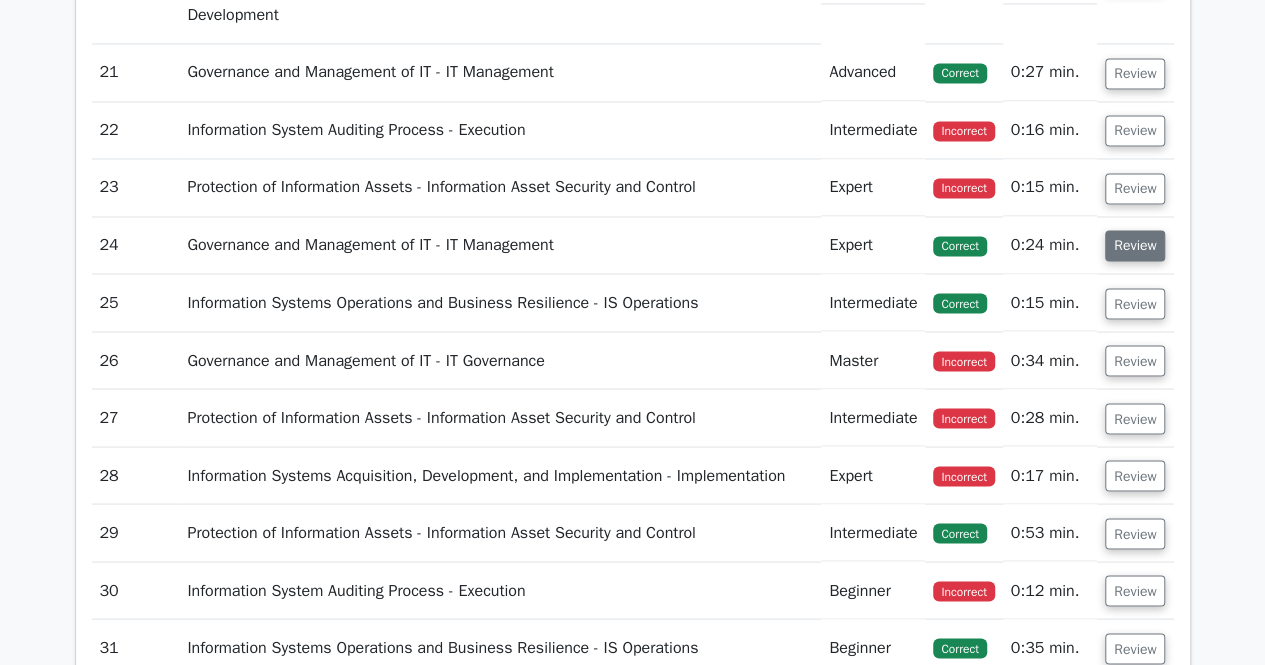 click on "Review" at bounding box center (1135, 245) 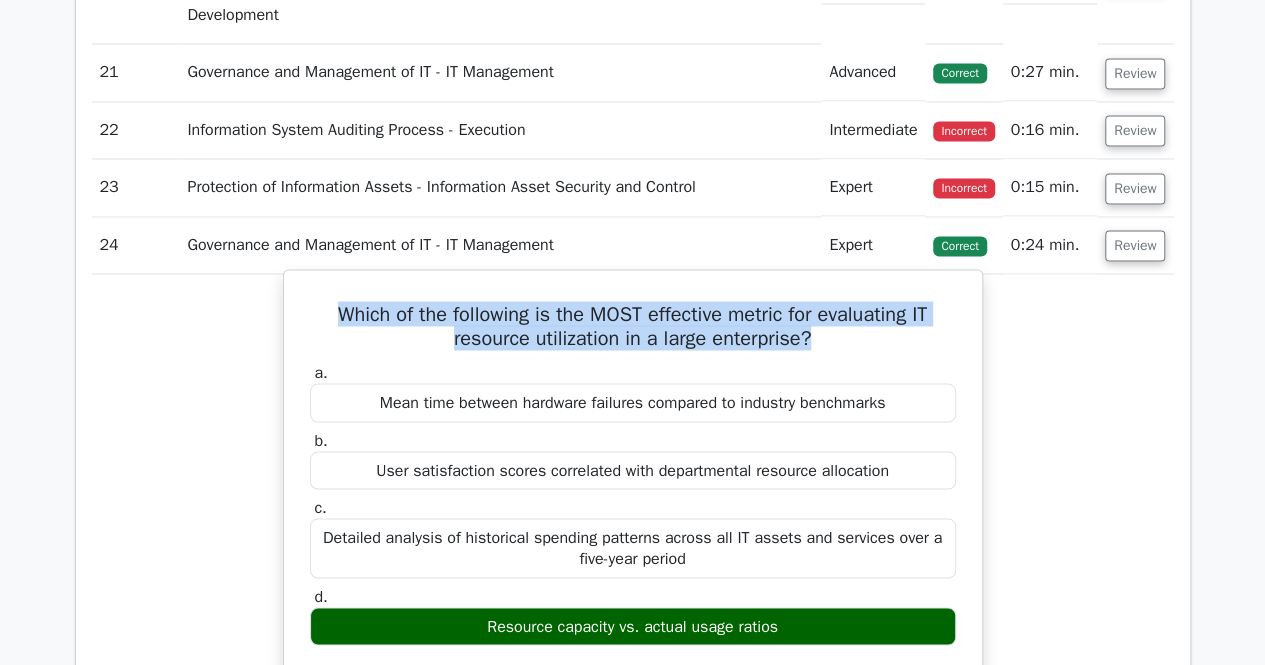 drag, startPoint x: 320, startPoint y: 335, endPoint x: 830, endPoint y: 351, distance: 510.25092 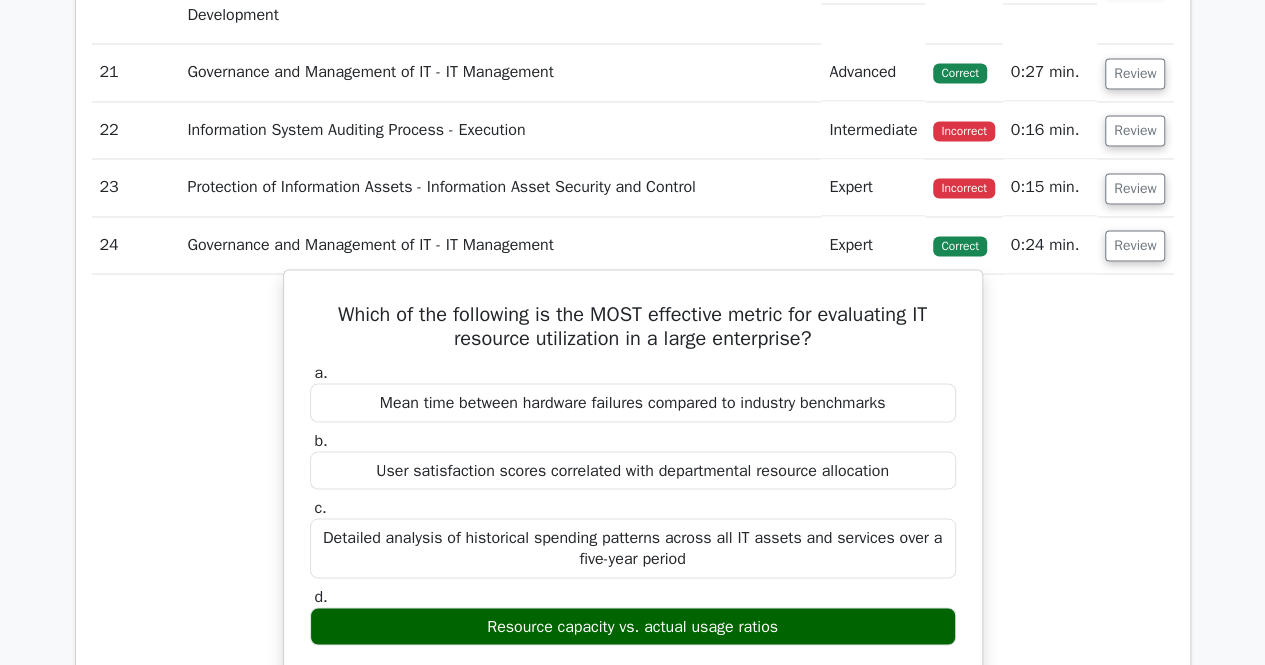 click on "Resource capacity vs. actual usage ratios" at bounding box center (633, 626) 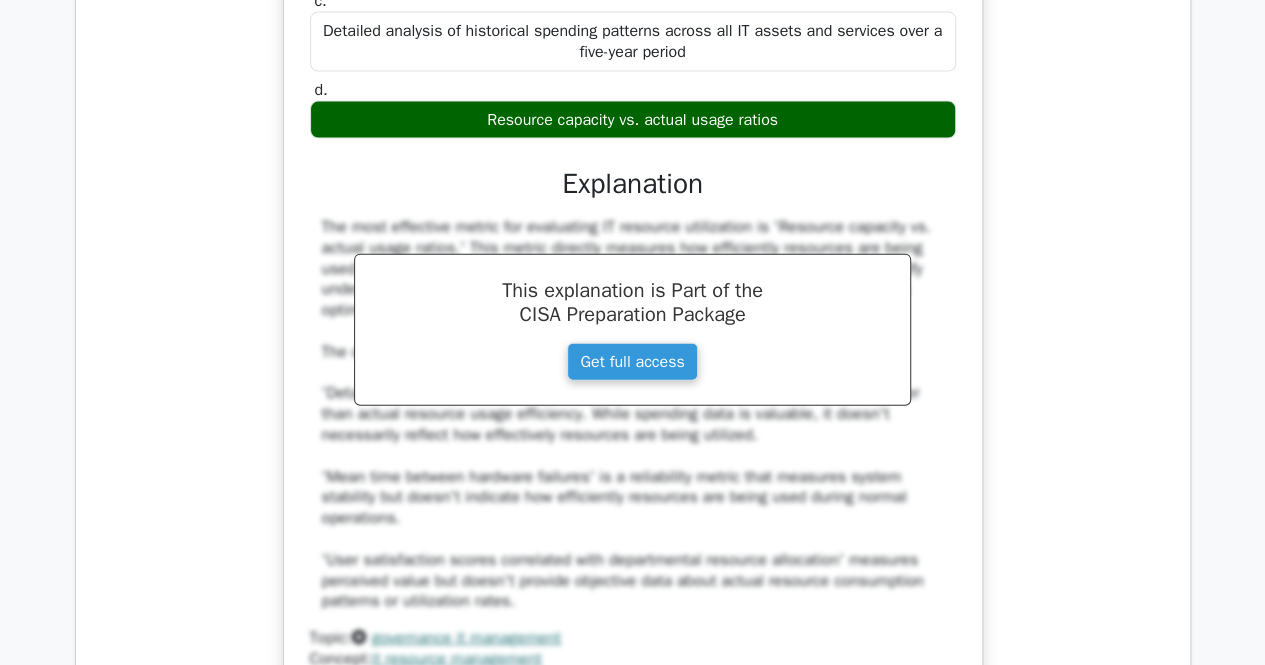 scroll, scrollTop: 5638, scrollLeft: 0, axis: vertical 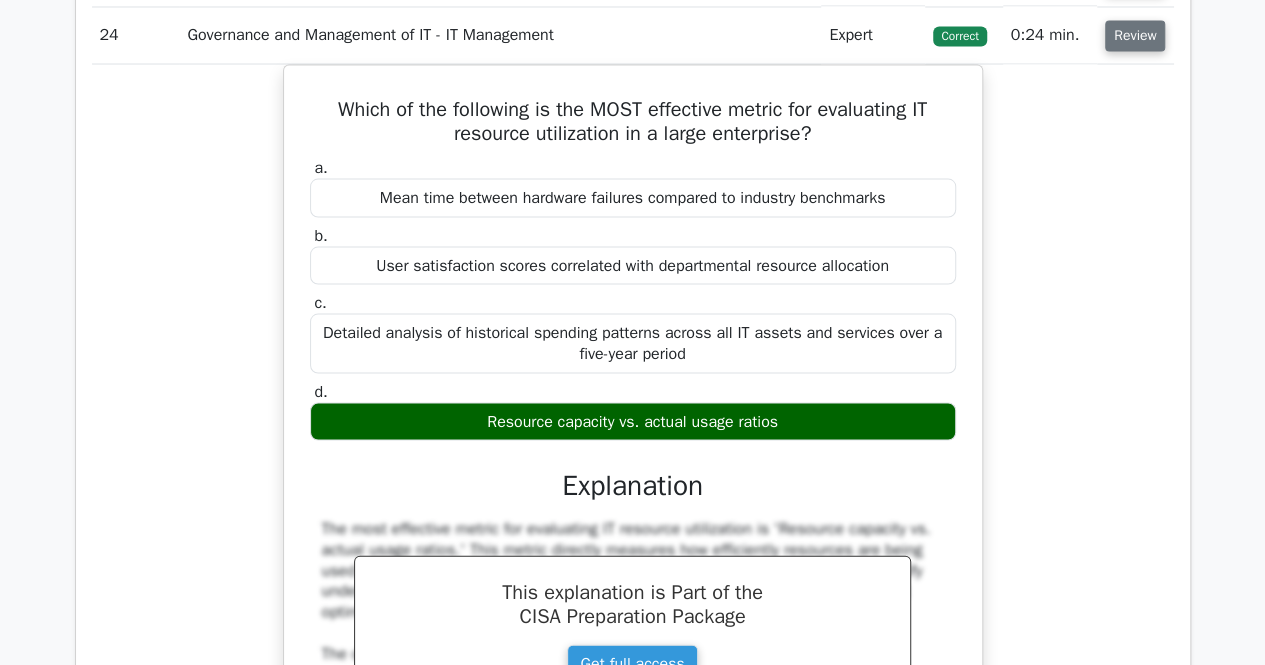 click on "Review" at bounding box center (1135, 35) 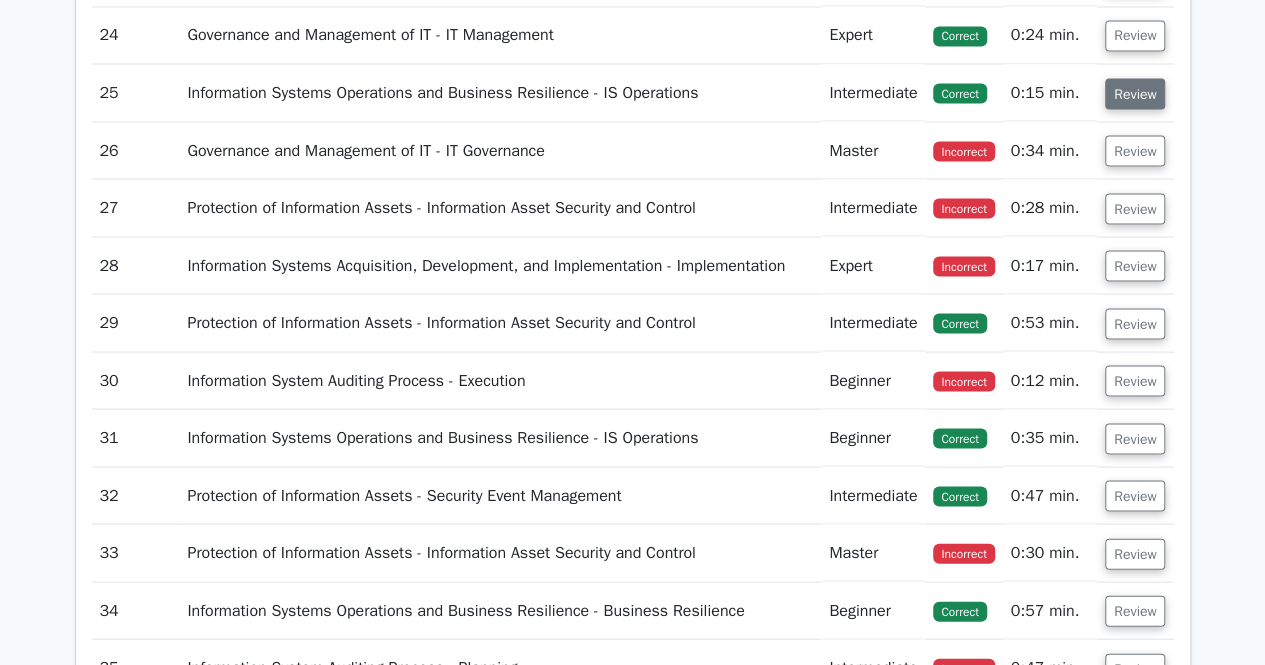 click on "Review" at bounding box center [1135, 93] 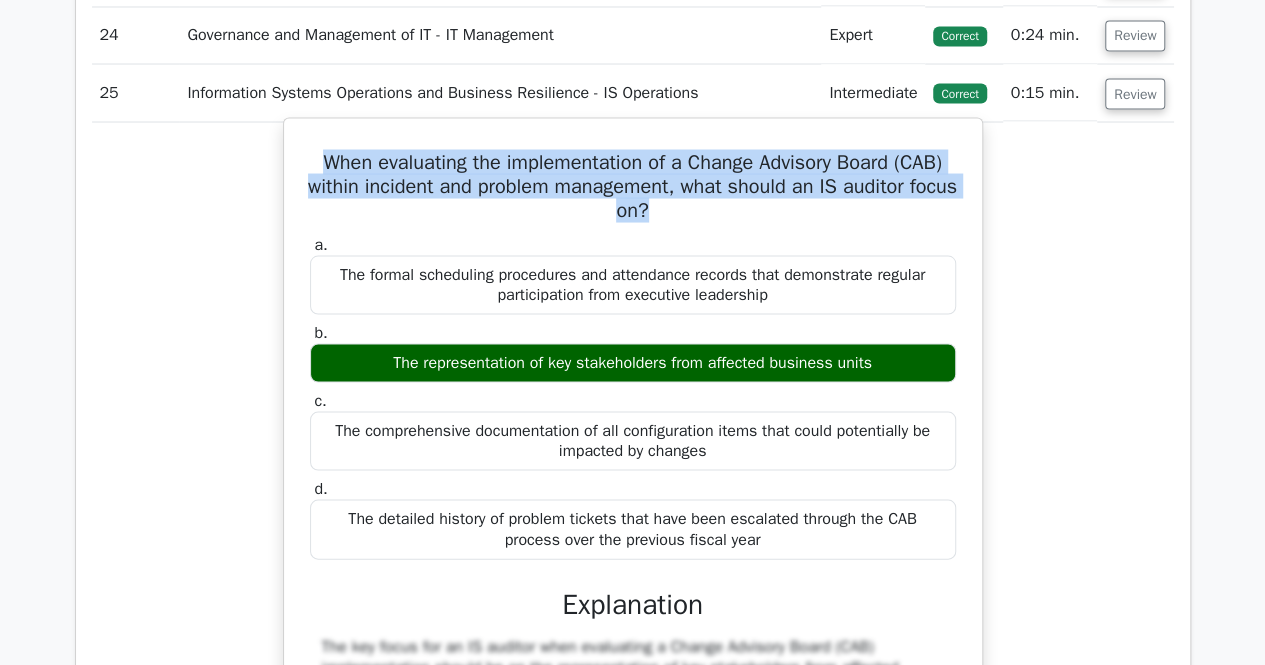 drag, startPoint x: 335, startPoint y: 177, endPoint x: 717, endPoint y: 233, distance: 386.0829 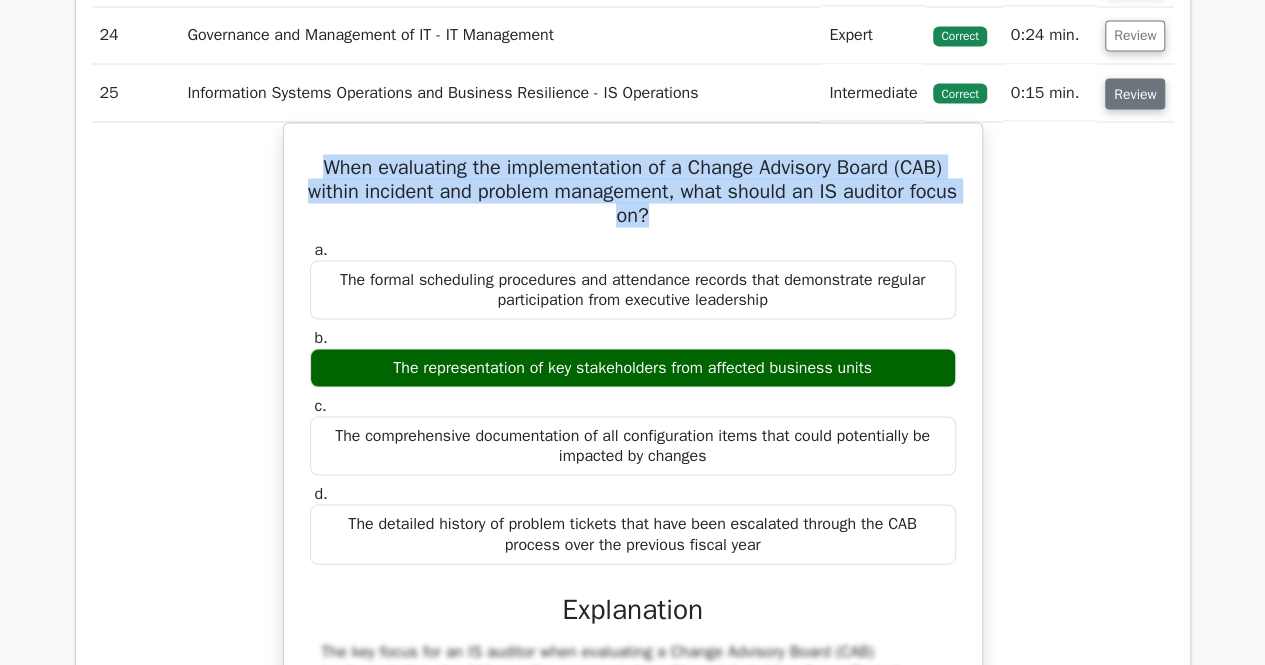 click on "Review" at bounding box center (1135, 93) 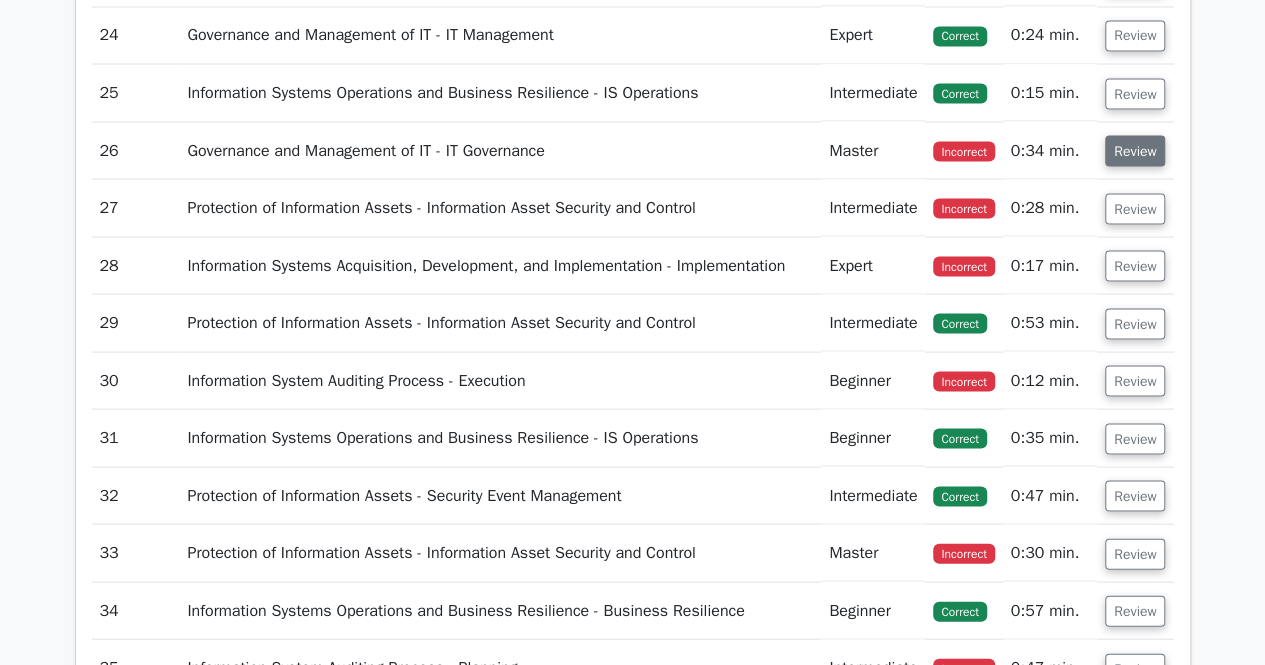 click on "Review" at bounding box center [1135, 150] 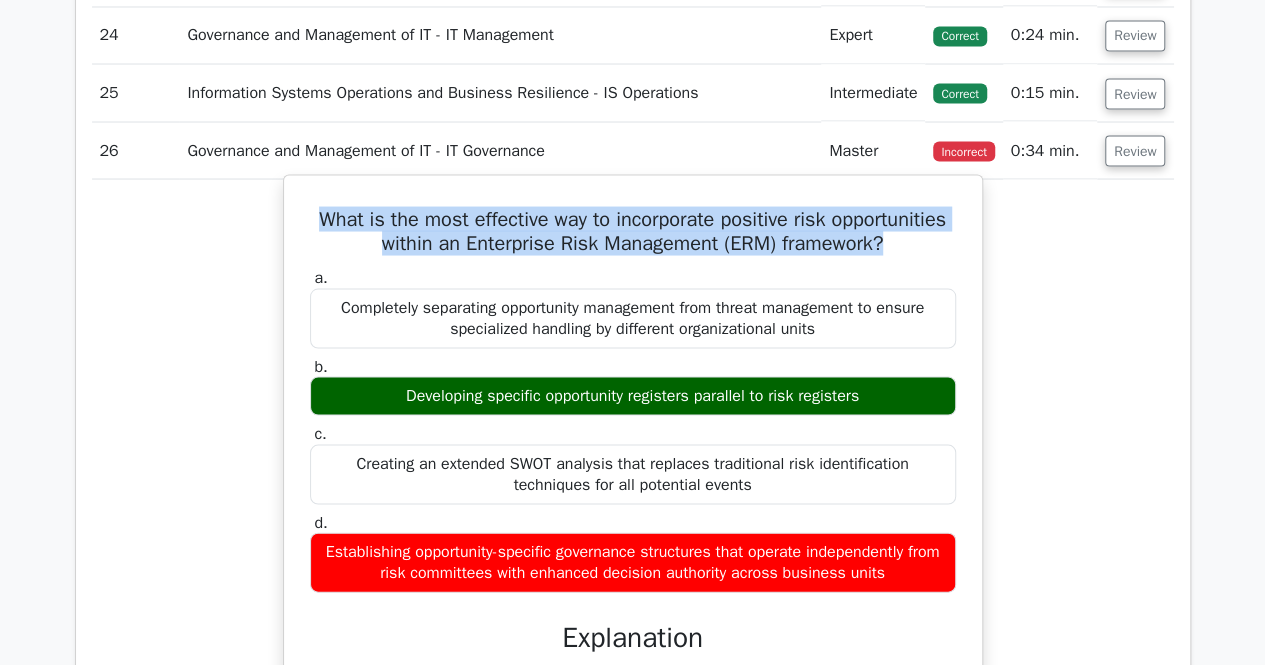 drag, startPoint x: 374, startPoint y: 229, endPoint x: 976, endPoint y: 253, distance: 602.4782 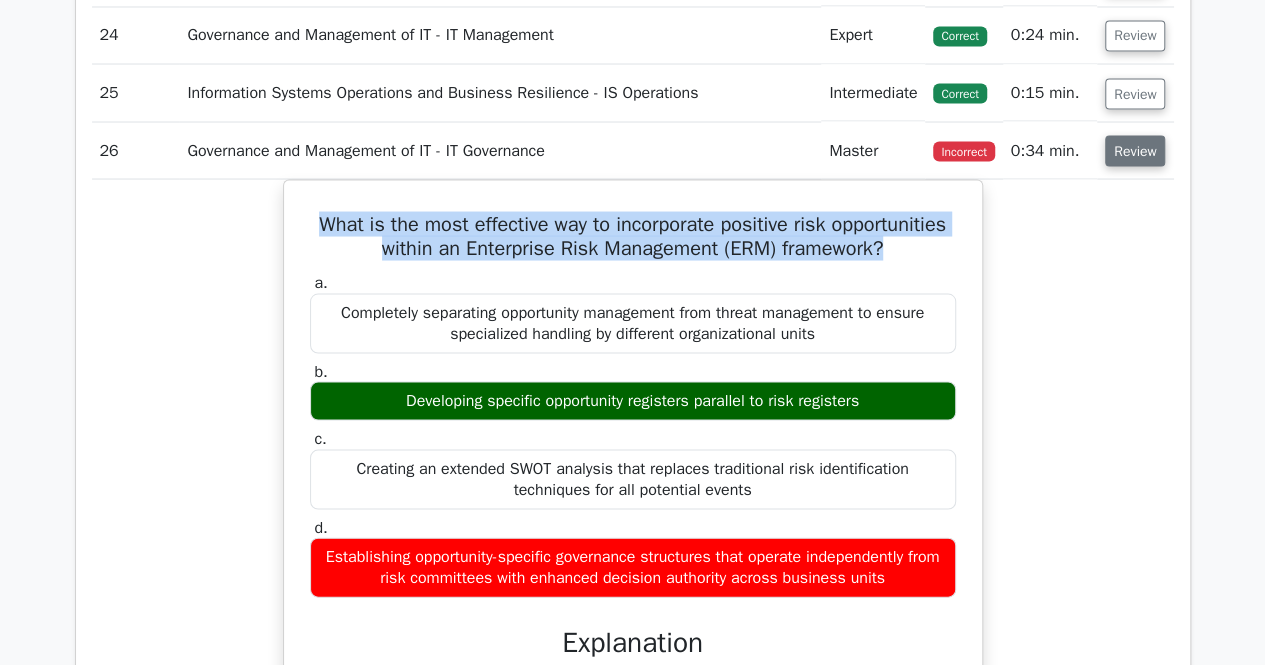 click on "Review" at bounding box center [1135, 150] 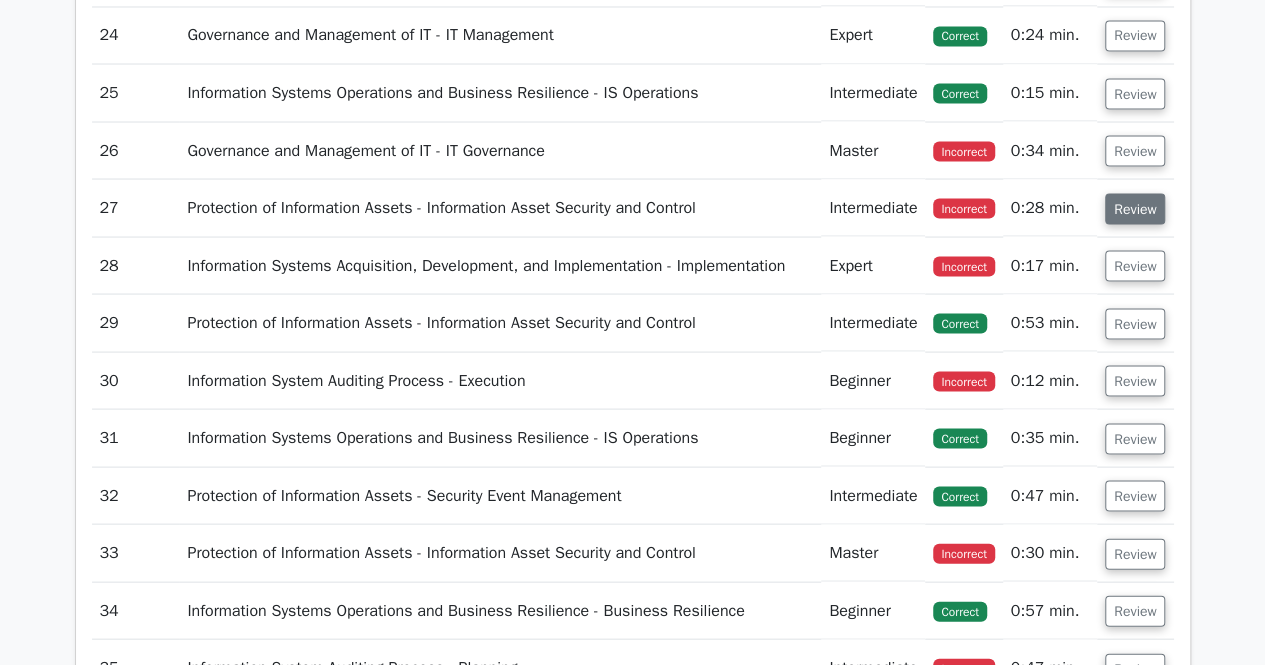 click on "Review" at bounding box center [1135, 208] 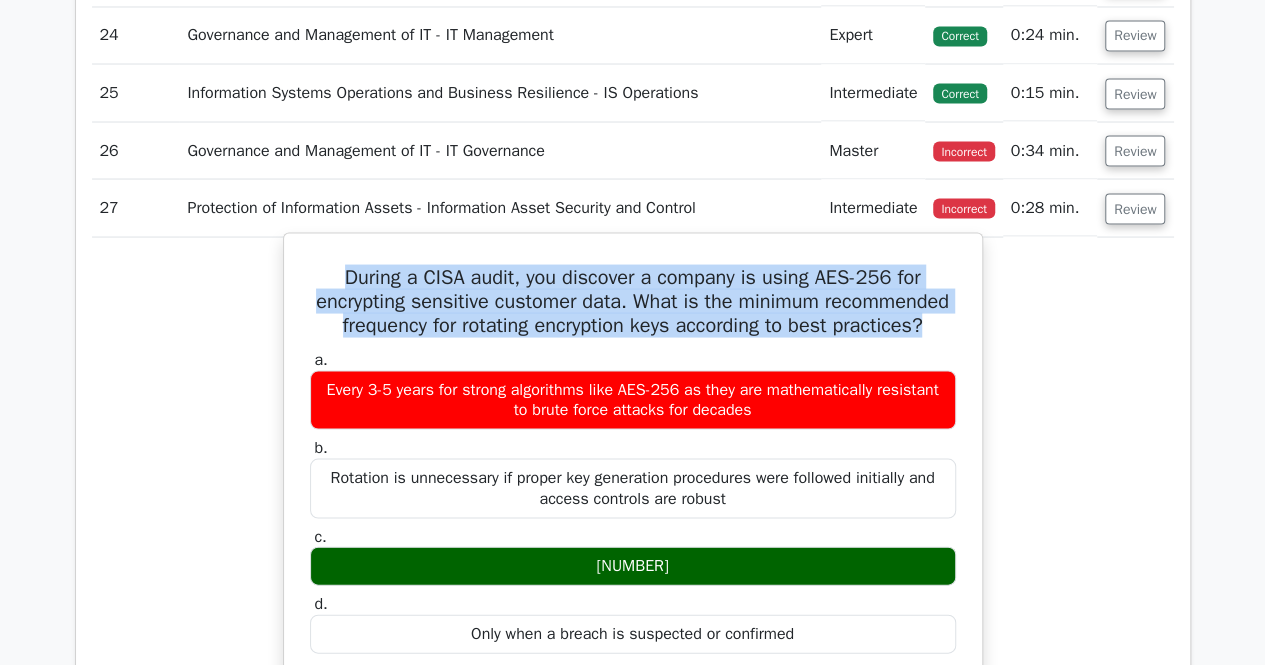drag, startPoint x: 328, startPoint y: 287, endPoint x: 689, endPoint y: 360, distance: 368.30695 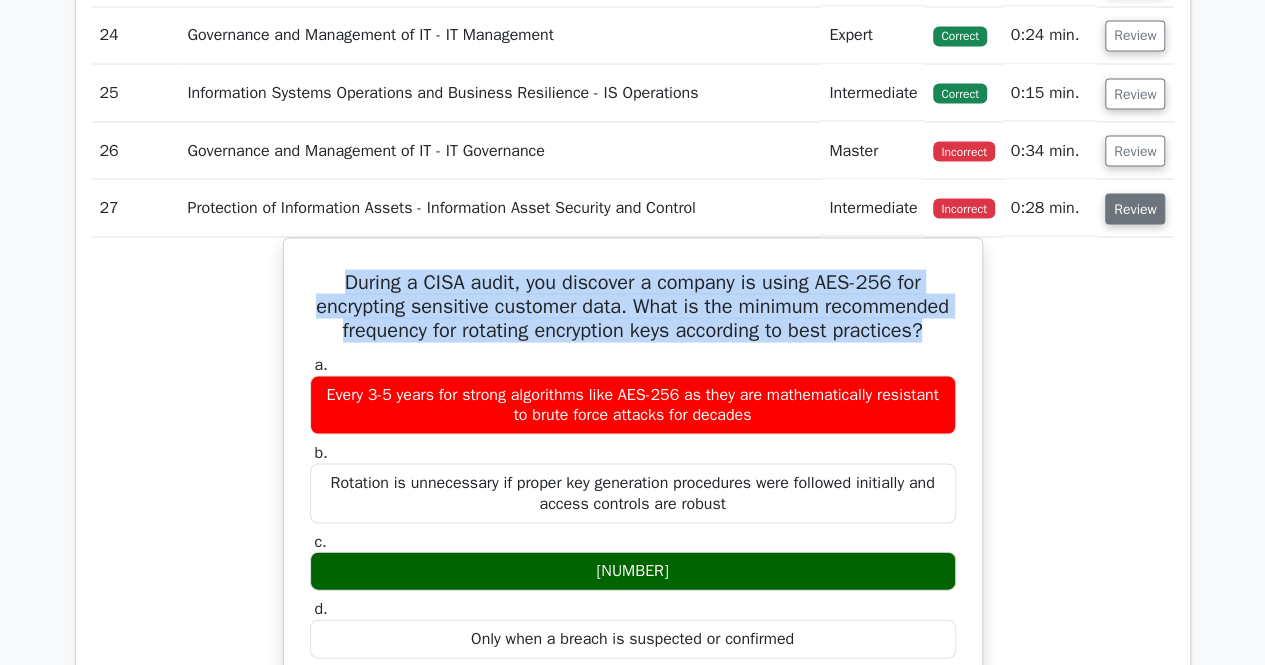 click on "Review" at bounding box center [1135, 208] 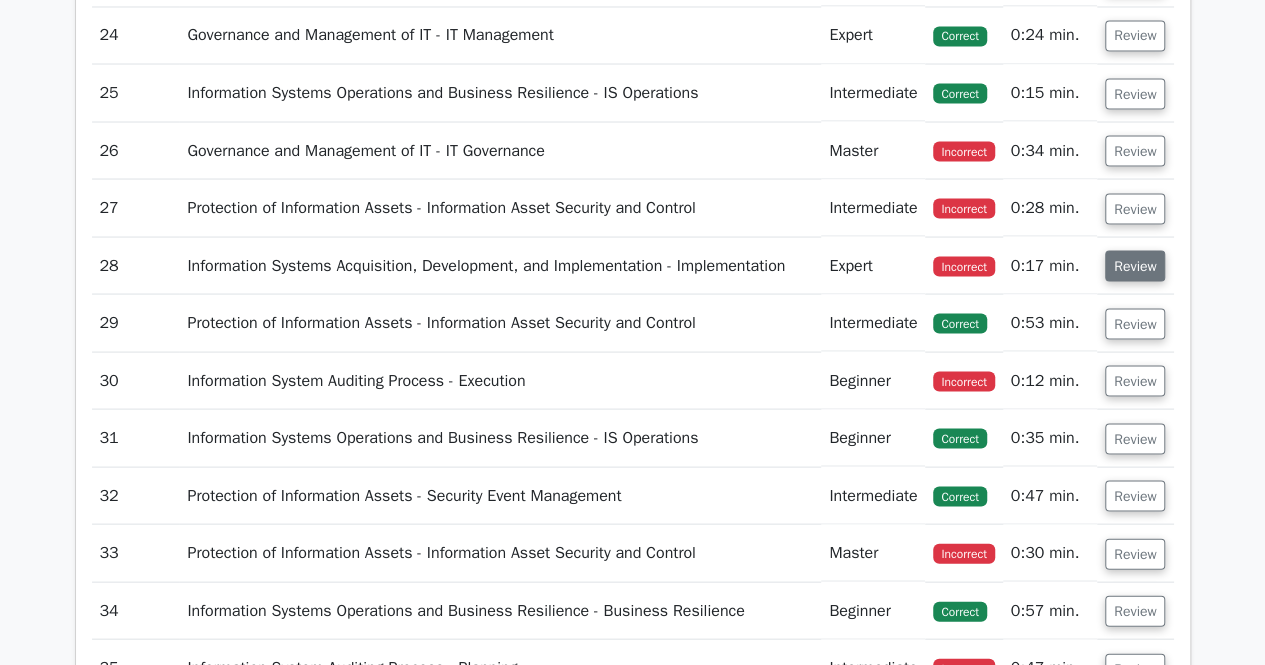 click on "Review" at bounding box center (1135, 265) 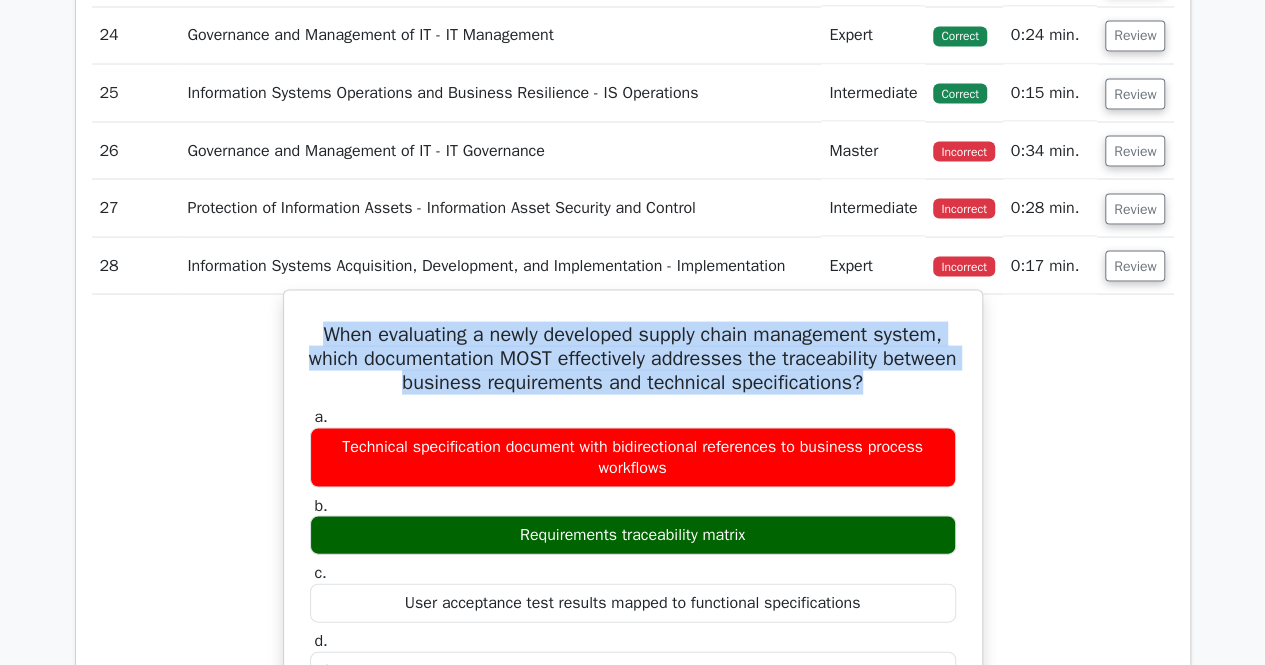 drag, startPoint x: 312, startPoint y: 352, endPoint x: 946, endPoint y: 407, distance: 636.38116 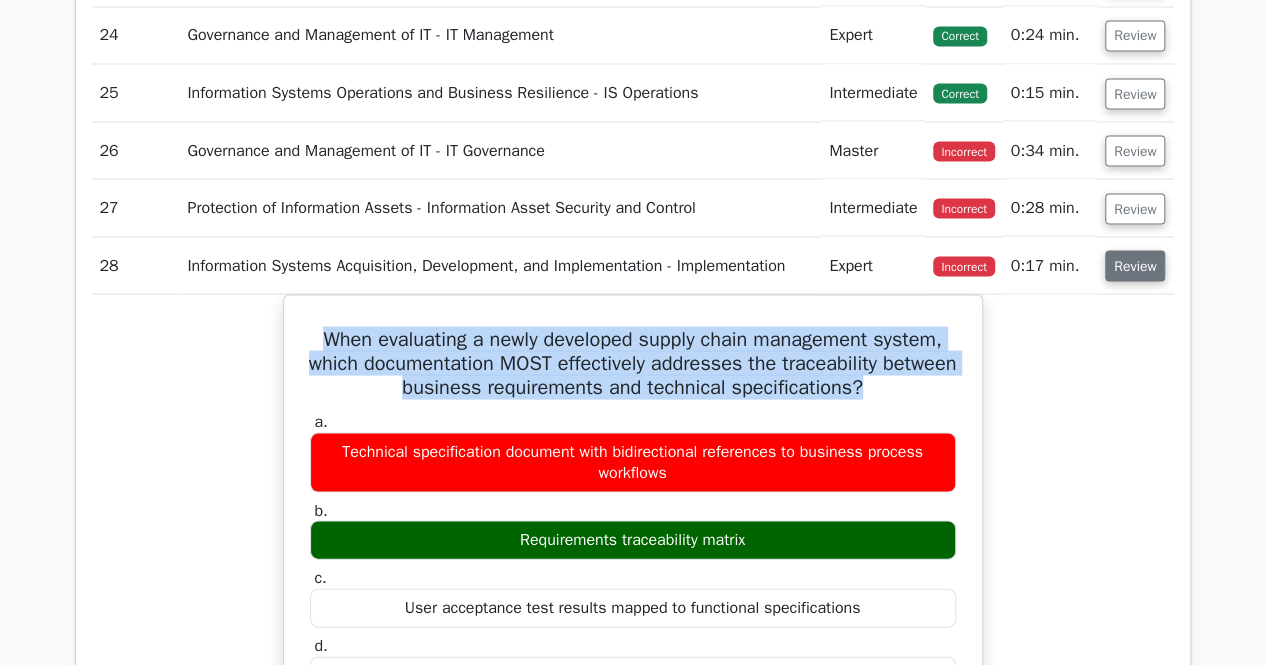 click on "Review" at bounding box center [1135, 265] 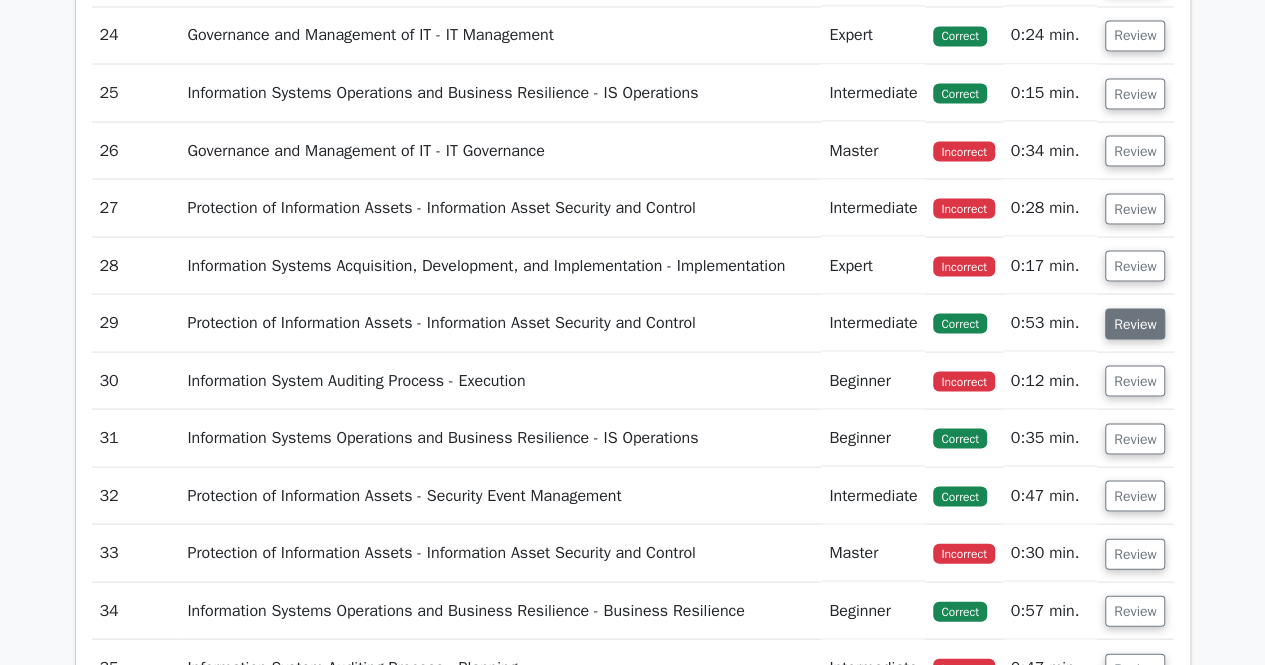 click on "Review" at bounding box center (1135, 323) 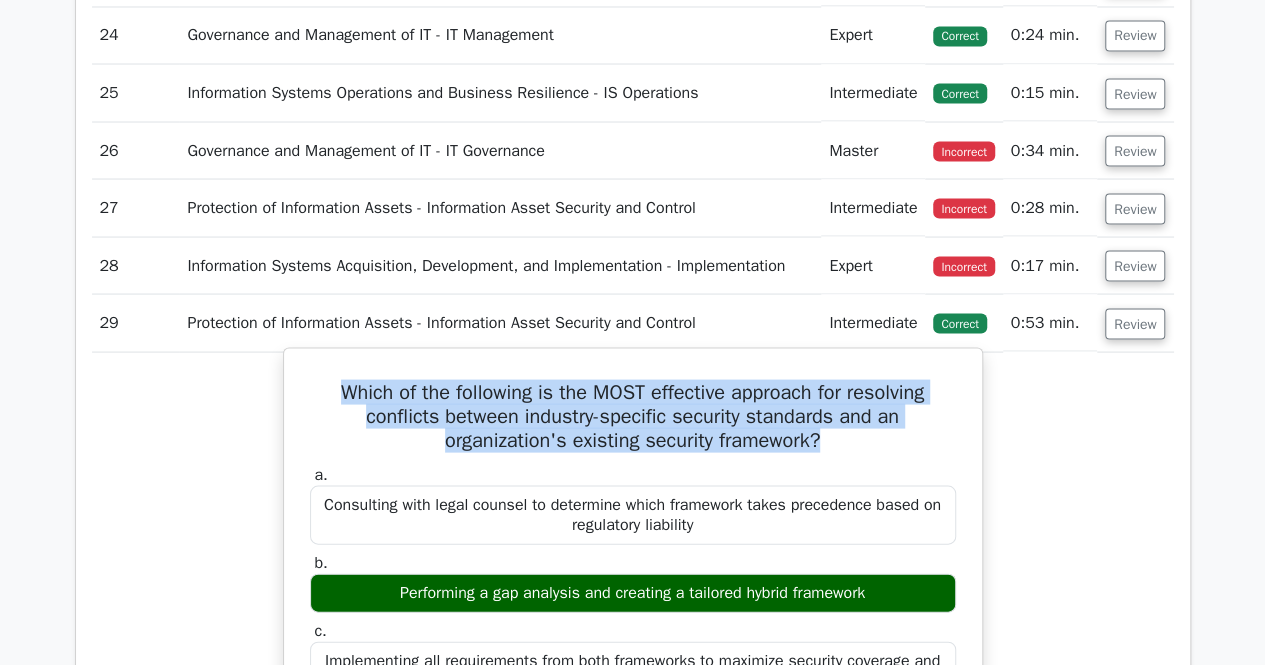 drag, startPoint x: 330, startPoint y: 406, endPoint x: 852, endPoint y: 458, distance: 524.5836 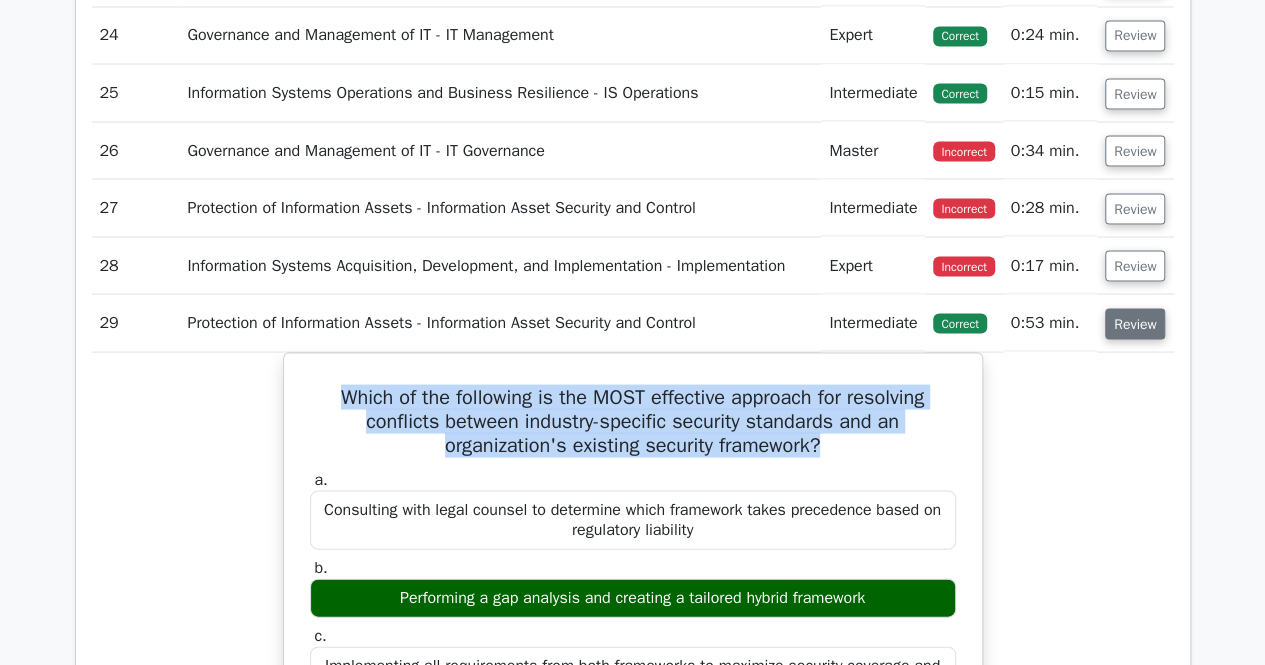 click on "Review" at bounding box center (1135, 323) 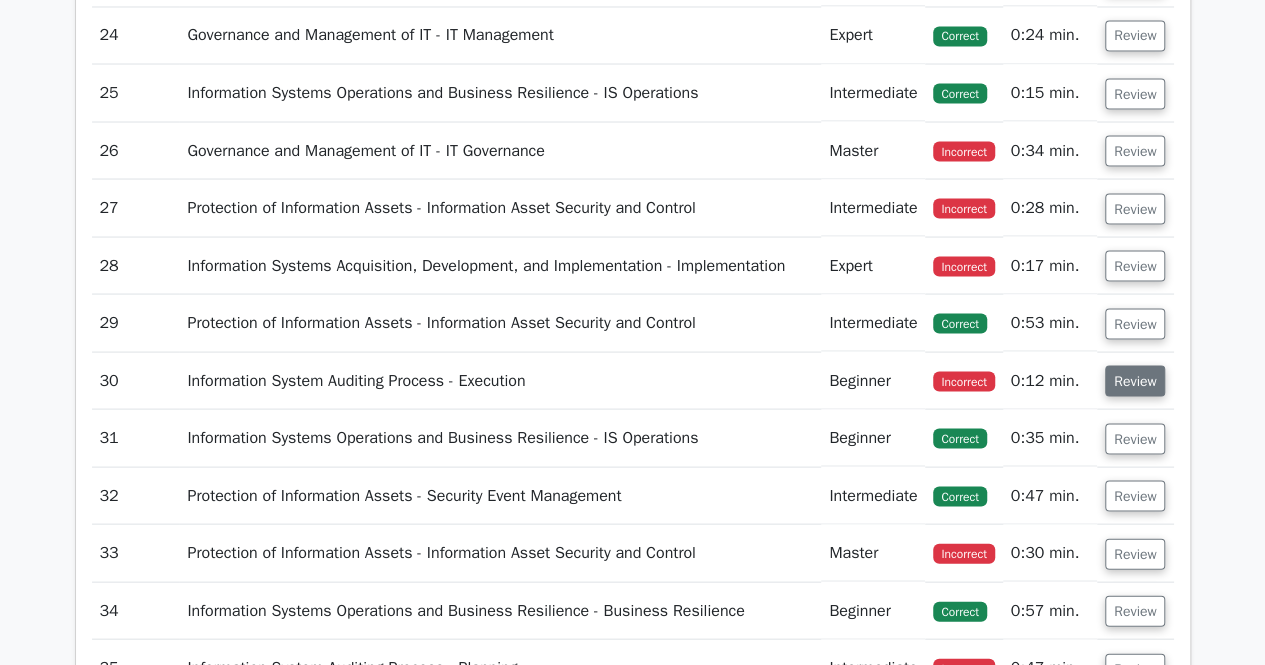 click on "Review" at bounding box center [1135, 380] 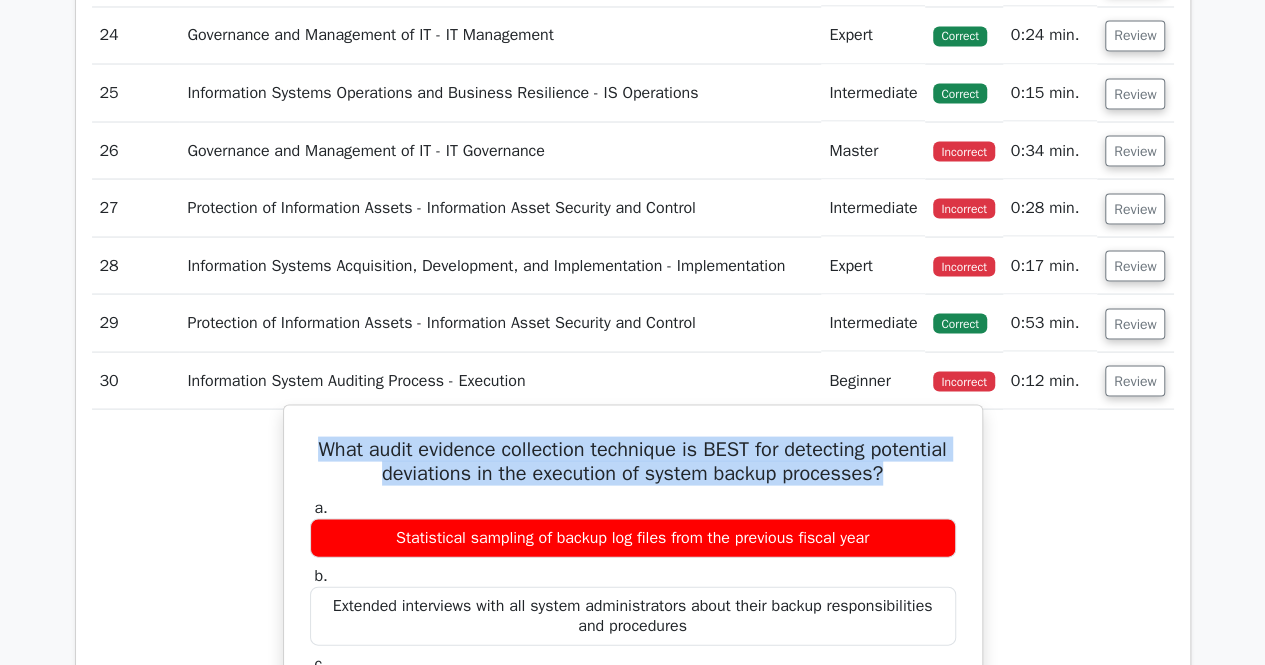 drag, startPoint x: 344, startPoint y: 467, endPoint x: 934, endPoint y: 489, distance: 590.41003 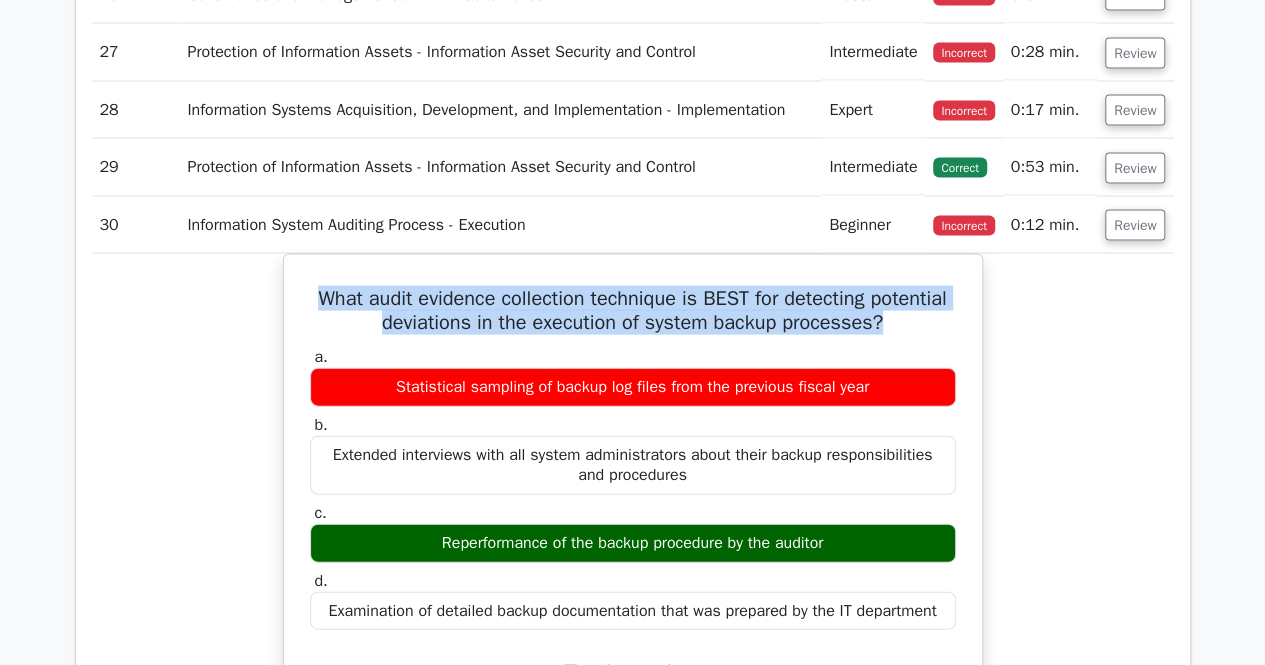 scroll, scrollTop: 5862, scrollLeft: 0, axis: vertical 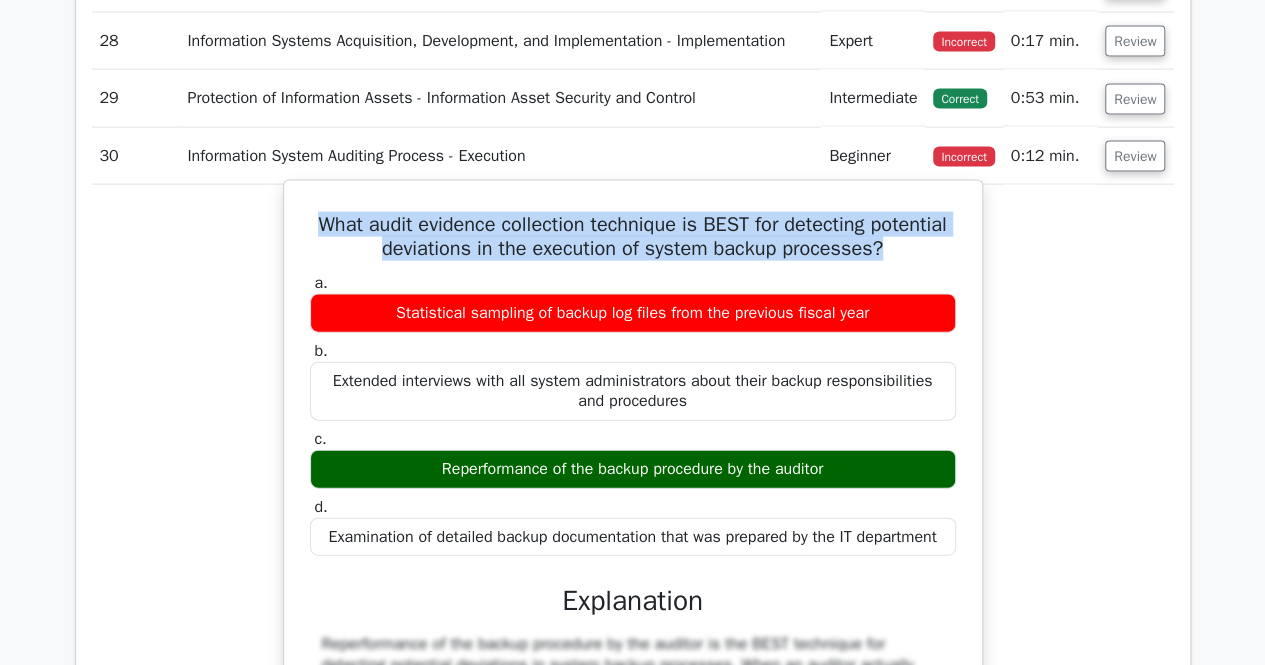 drag, startPoint x: 431, startPoint y: 483, endPoint x: 852, endPoint y: 477, distance: 421.04276 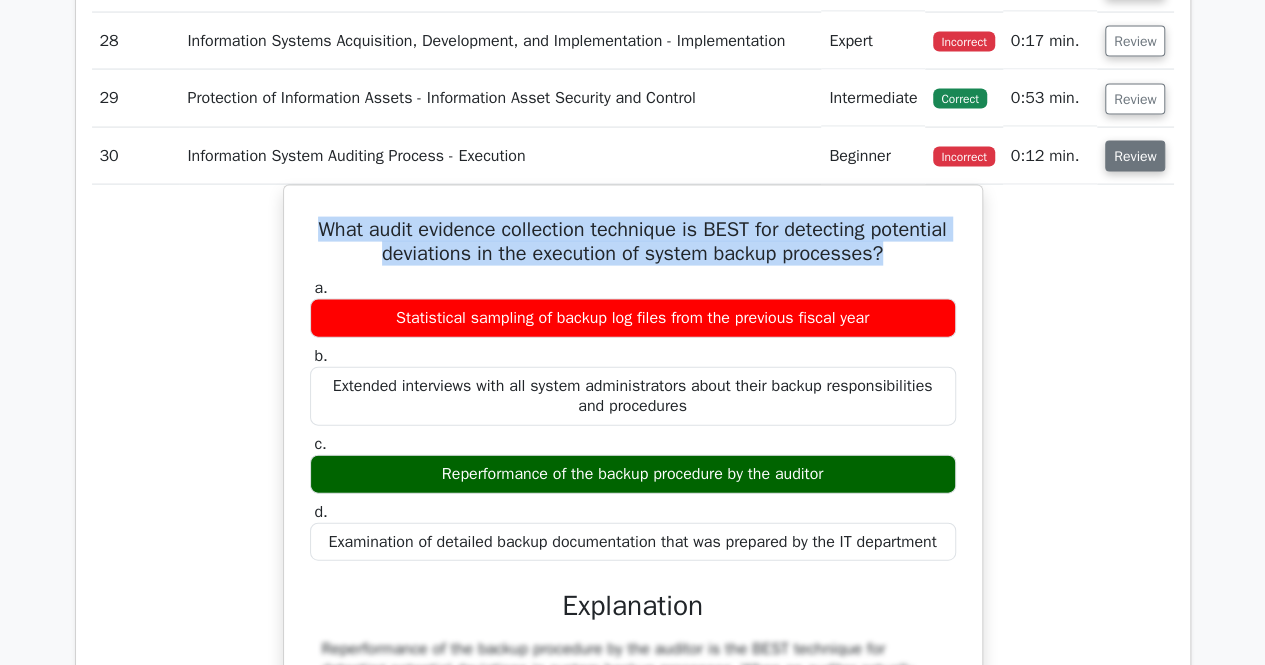 click on "Review" at bounding box center (1135, 156) 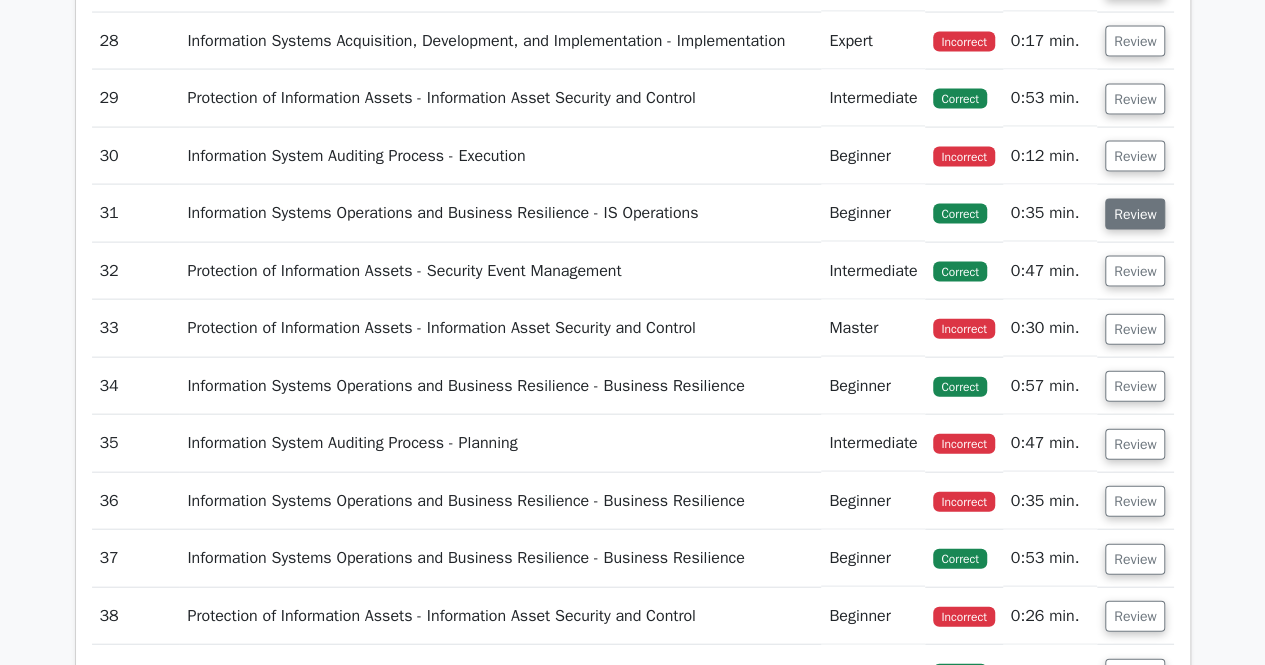 click on "Review" at bounding box center (1135, 214) 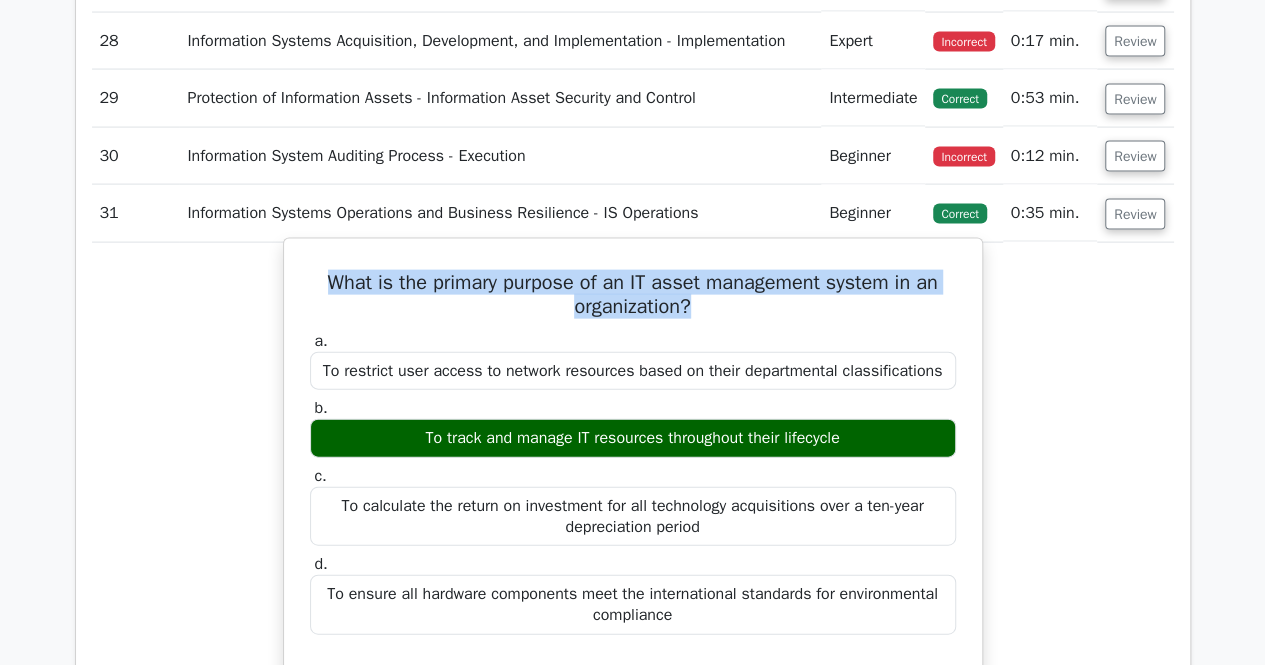 drag, startPoint x: 318, startPoint y: 302, endPoint x: 728, endPoint y: 329, distance: 410.88806 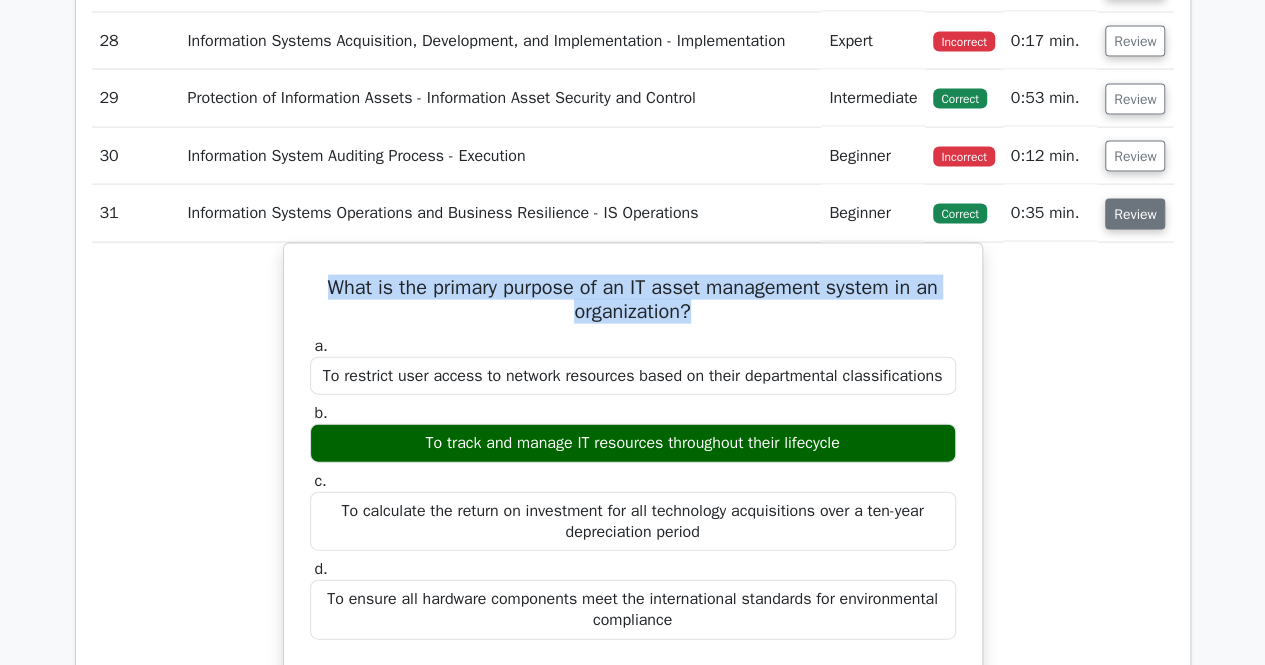 click on "Review" at bounding box center [1135, 214] 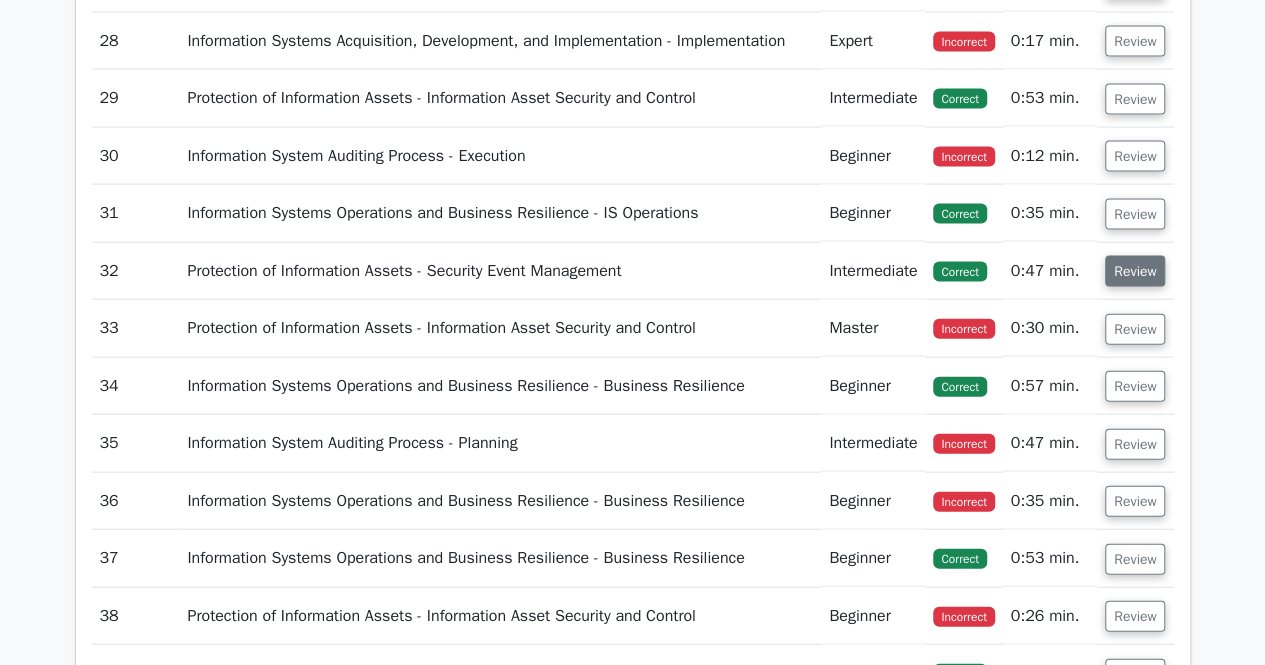 click on "Review" at bounding box center (1135, 271) 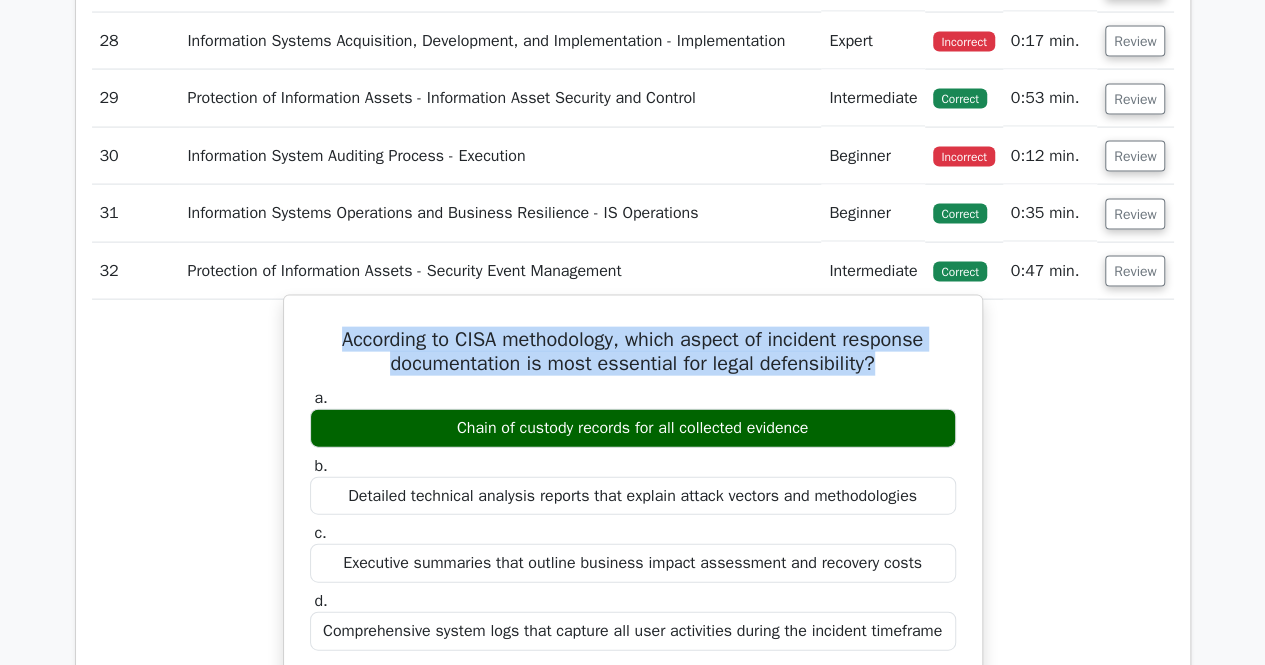 drag, startPoint x: 332, startPoint y: 357, endPoint x: 906, endPoint y: 383, distance: 574.58856 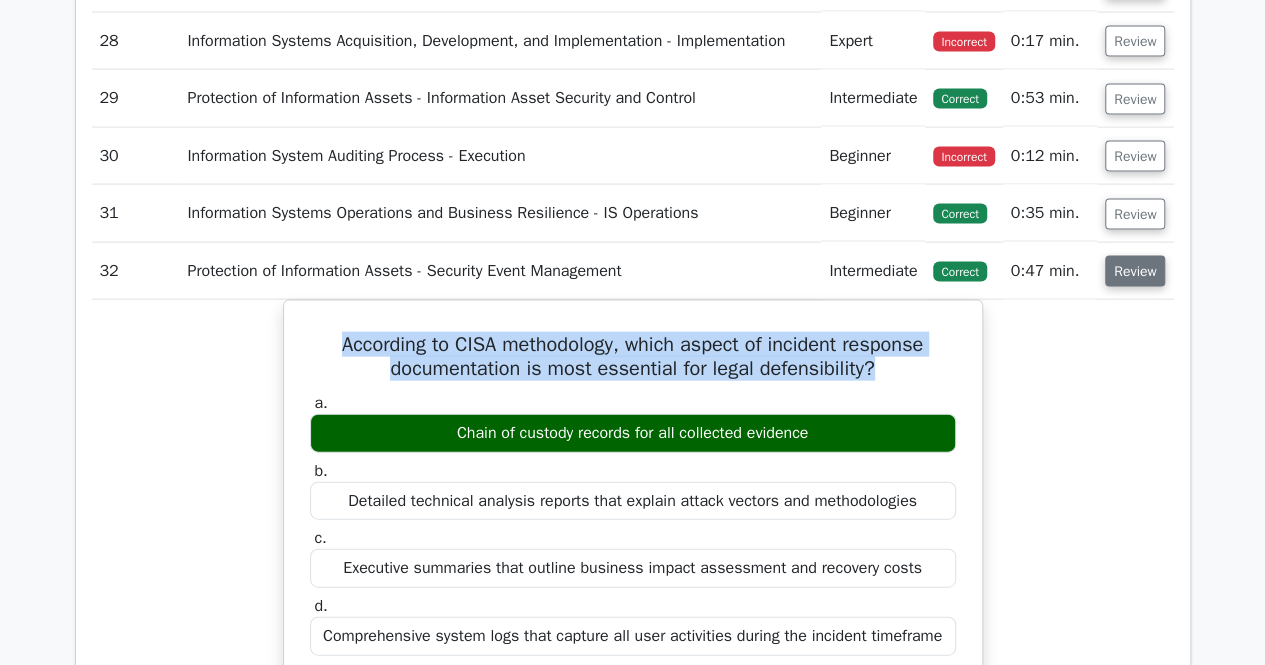 click on "Review" at bounding box center (1135, 271) 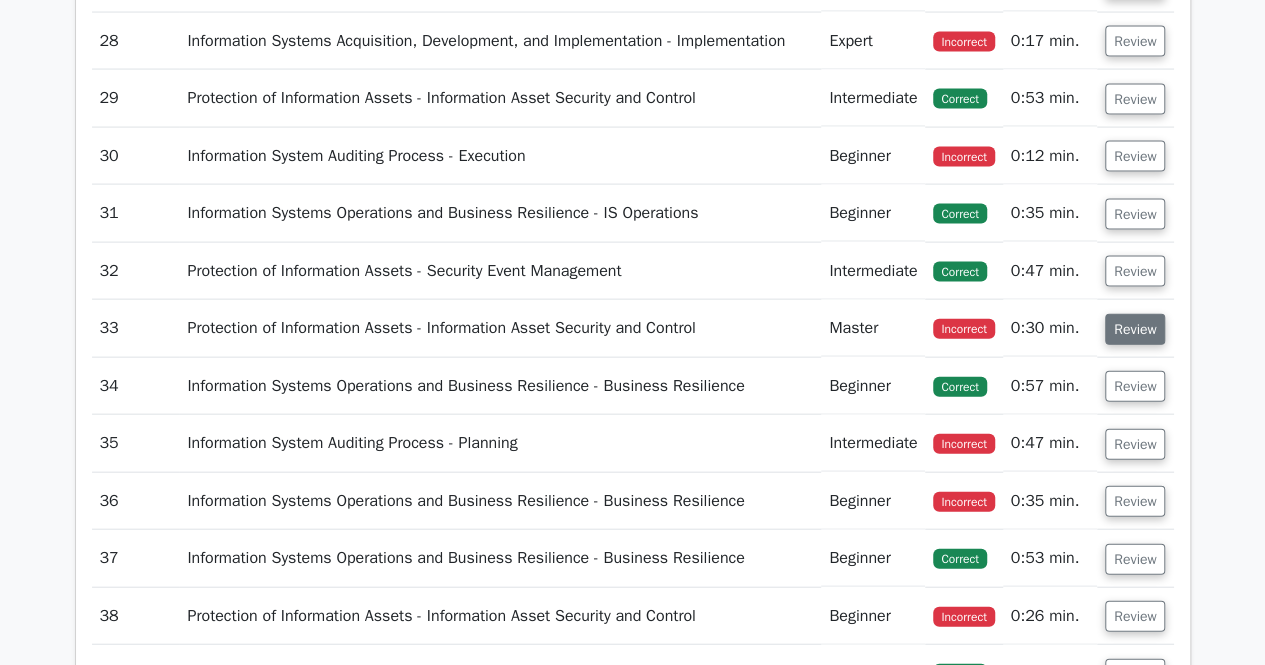 click on "Review" at bounding box center (1135, 329) 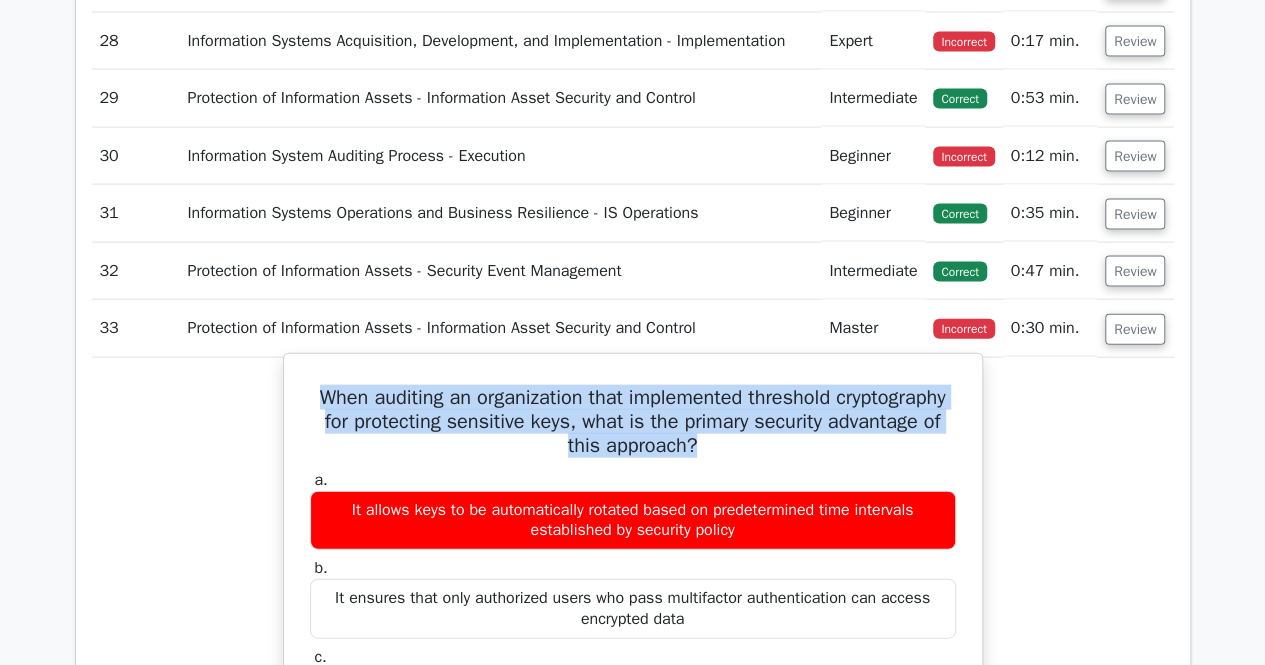 drag, startPoint x: 360, startPoint y: 413, endPoint x: 777, endPoint y: 465, distance: 420.2297 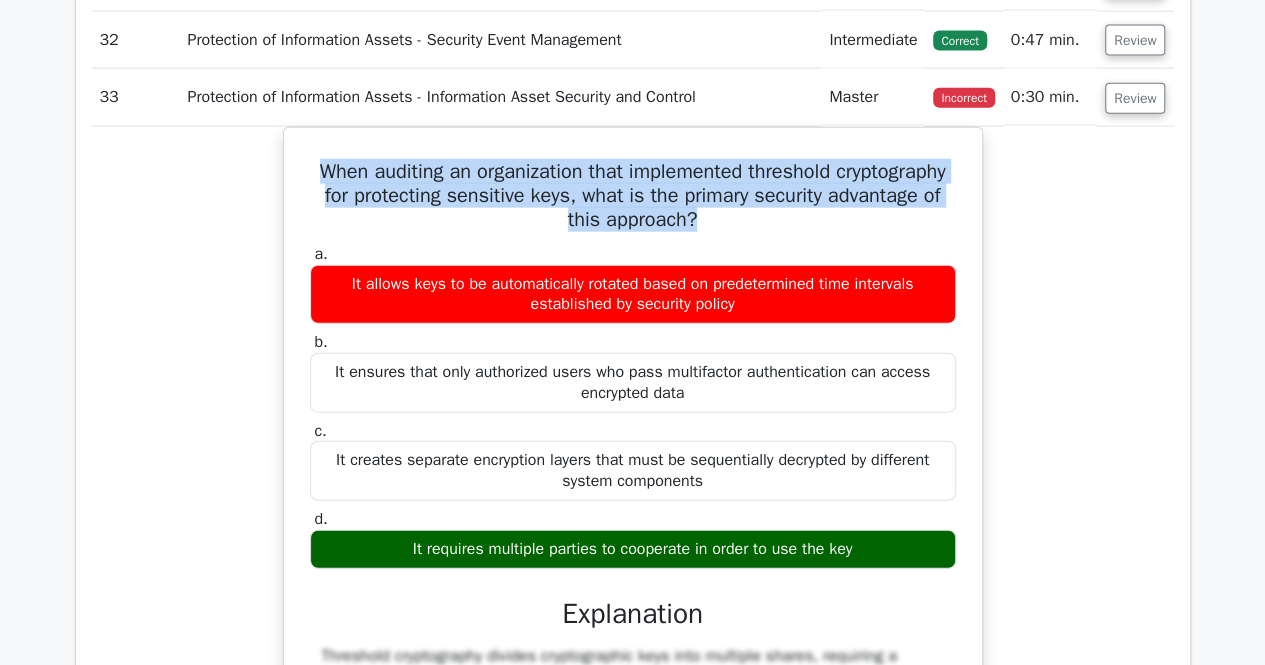 scroll, scrollTop: 6214, scrollLeft: 0, axis: vertical 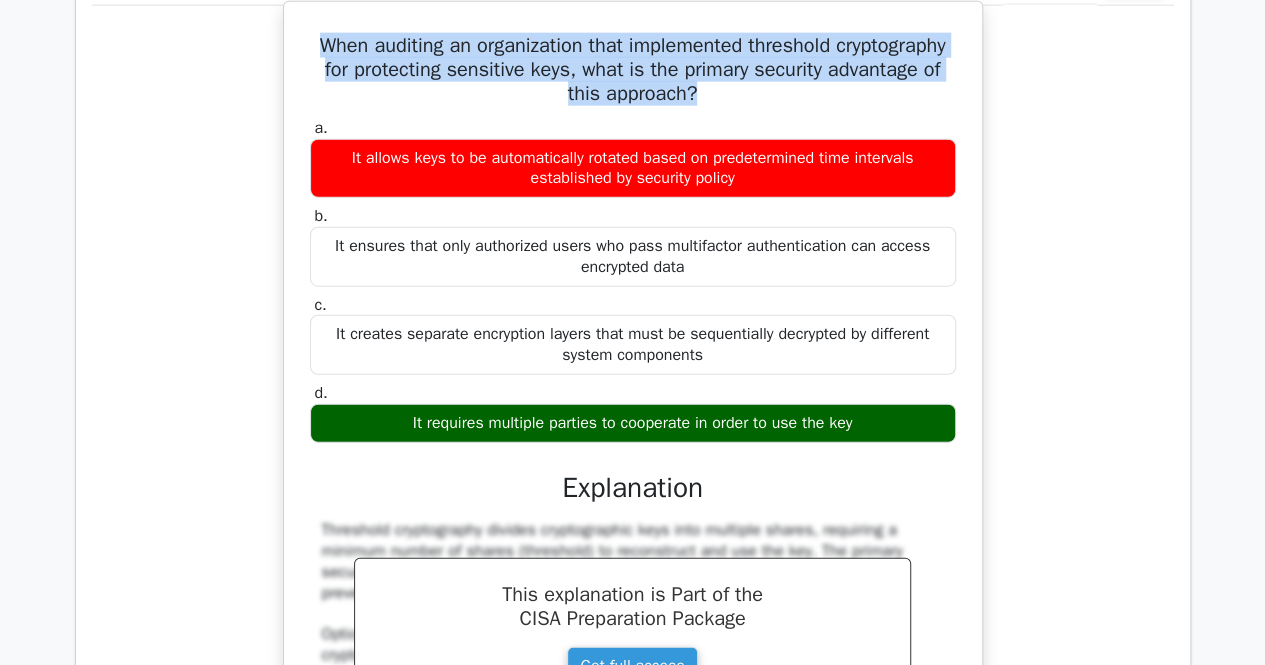 drag, startPoint x: 394, startPoint y: 433, endPoint x: 890, endPoint y: 437, distance: 496.01614 